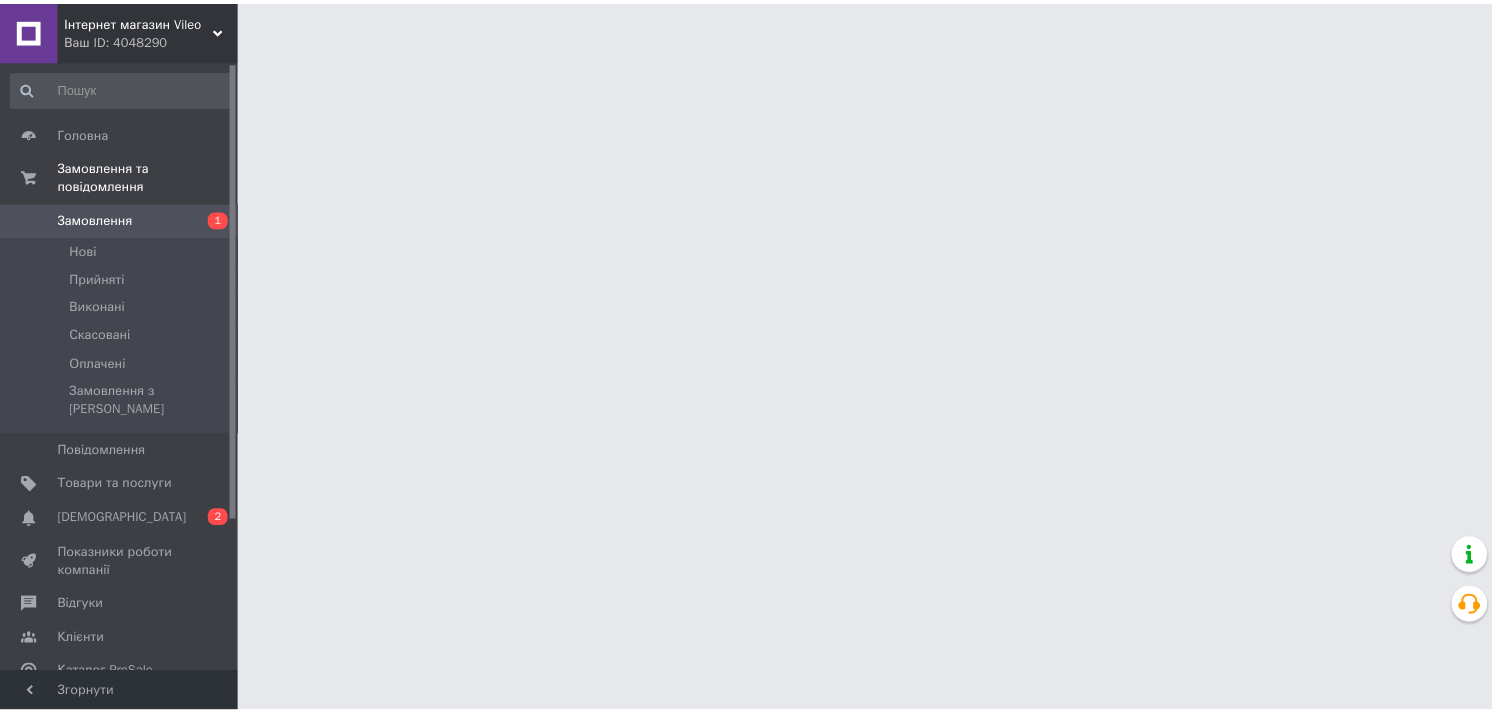 scroll, scrollTop: 0, scrollLeft: 0, axis: both 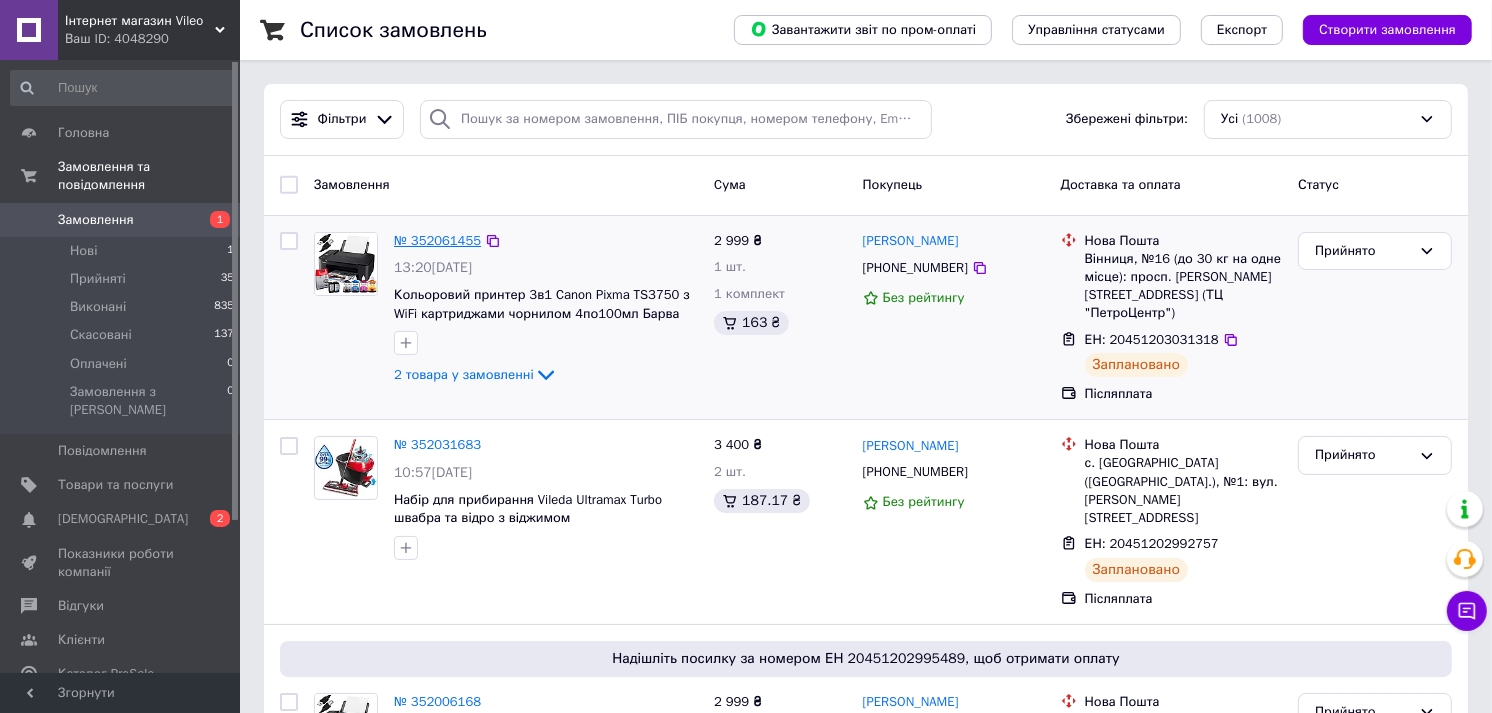 click on "№ 352061455" at bounding box center [437, 240] 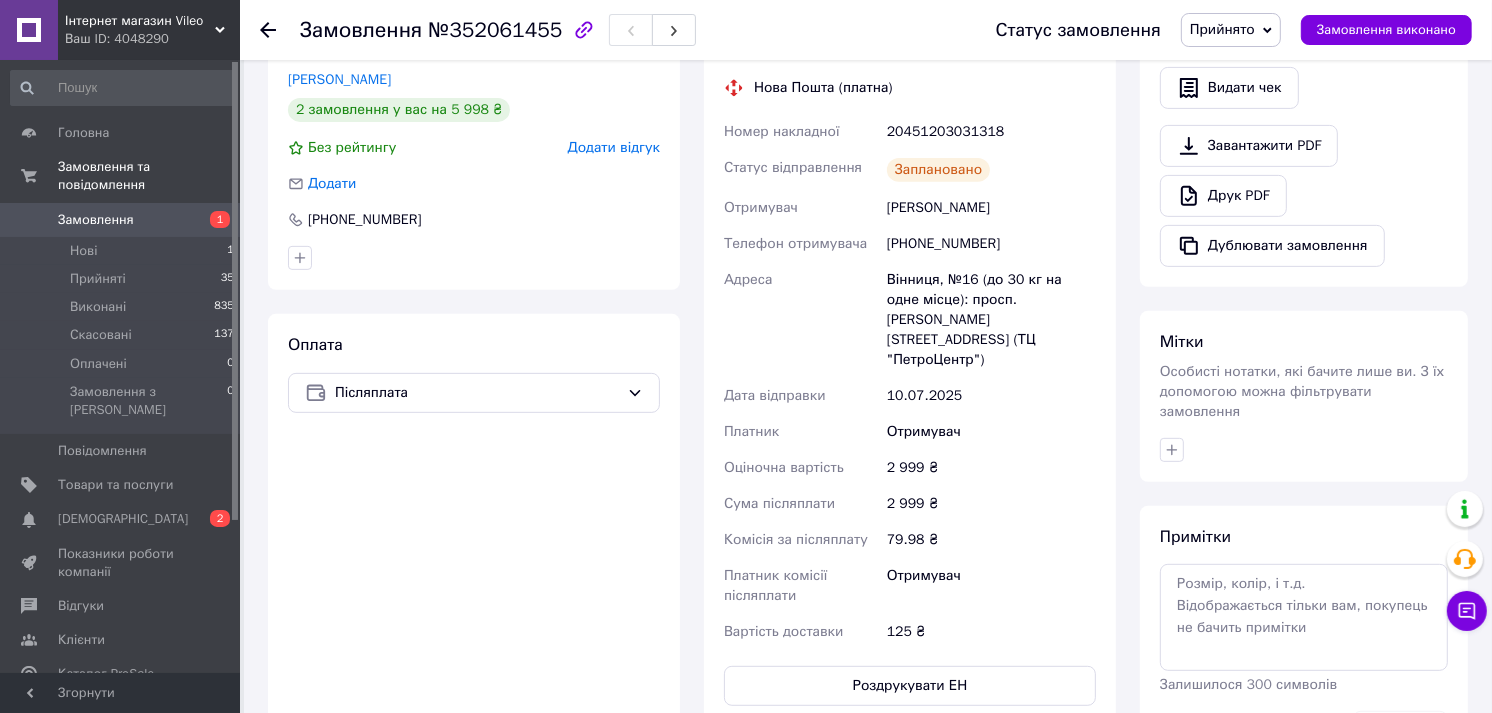 scroll, scrollTop: 666, scrollLeft: 0, axis: vertical 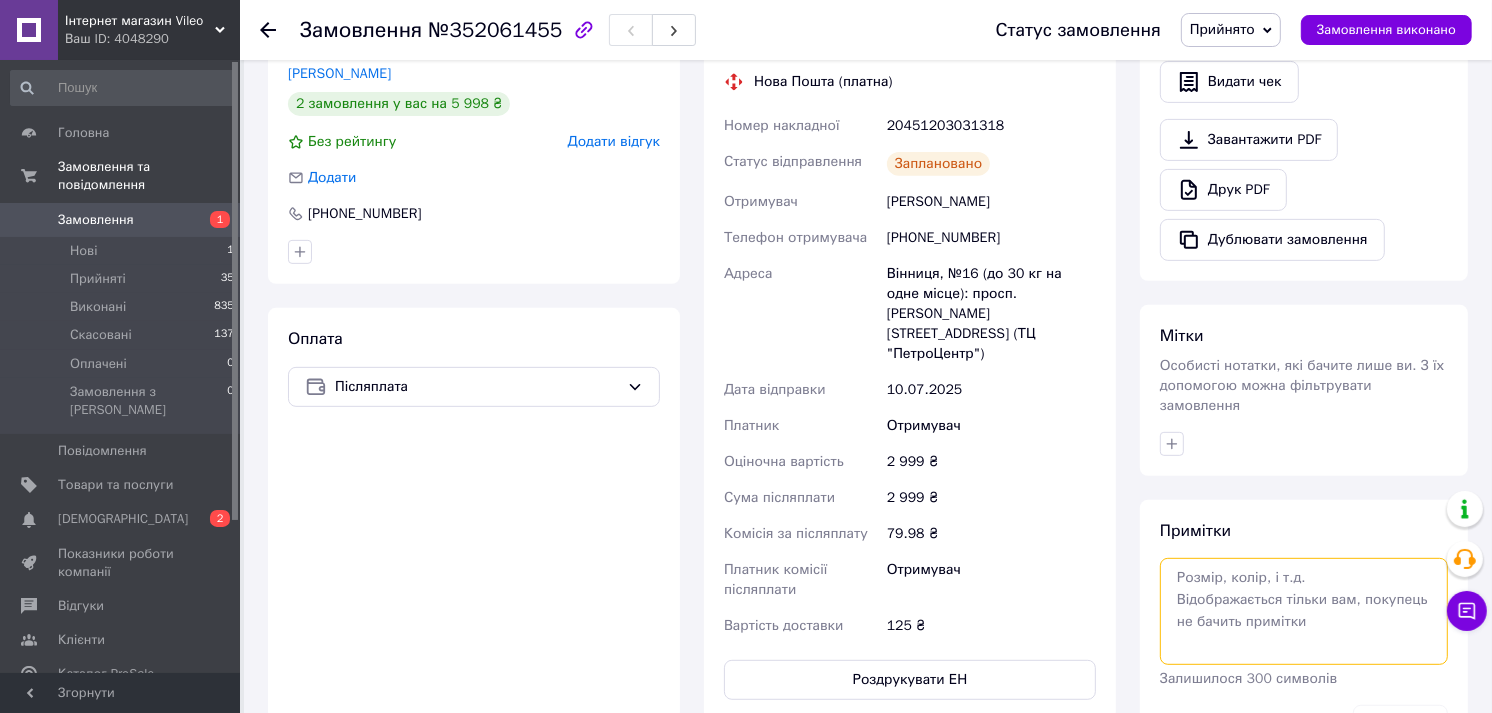 click at bounding box center [1304, 611] 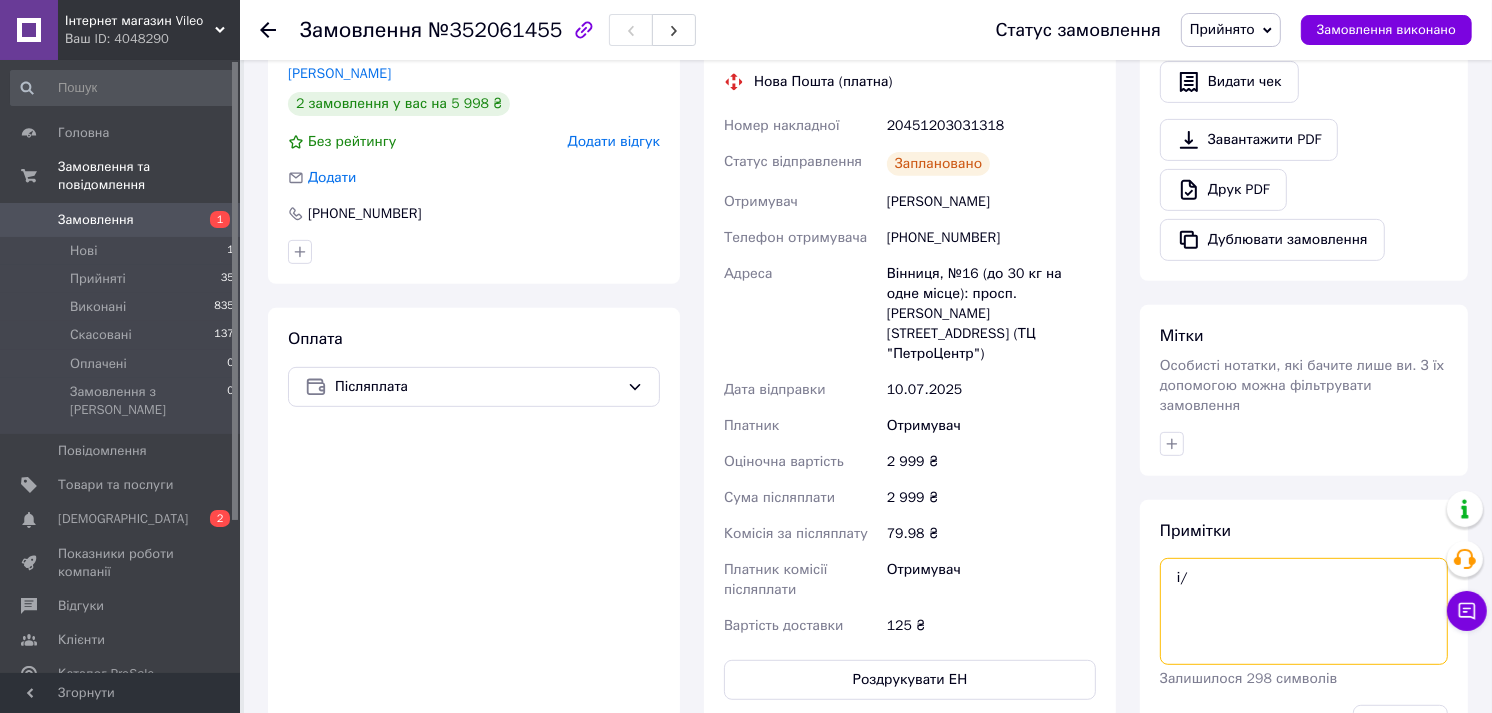 type on "і" 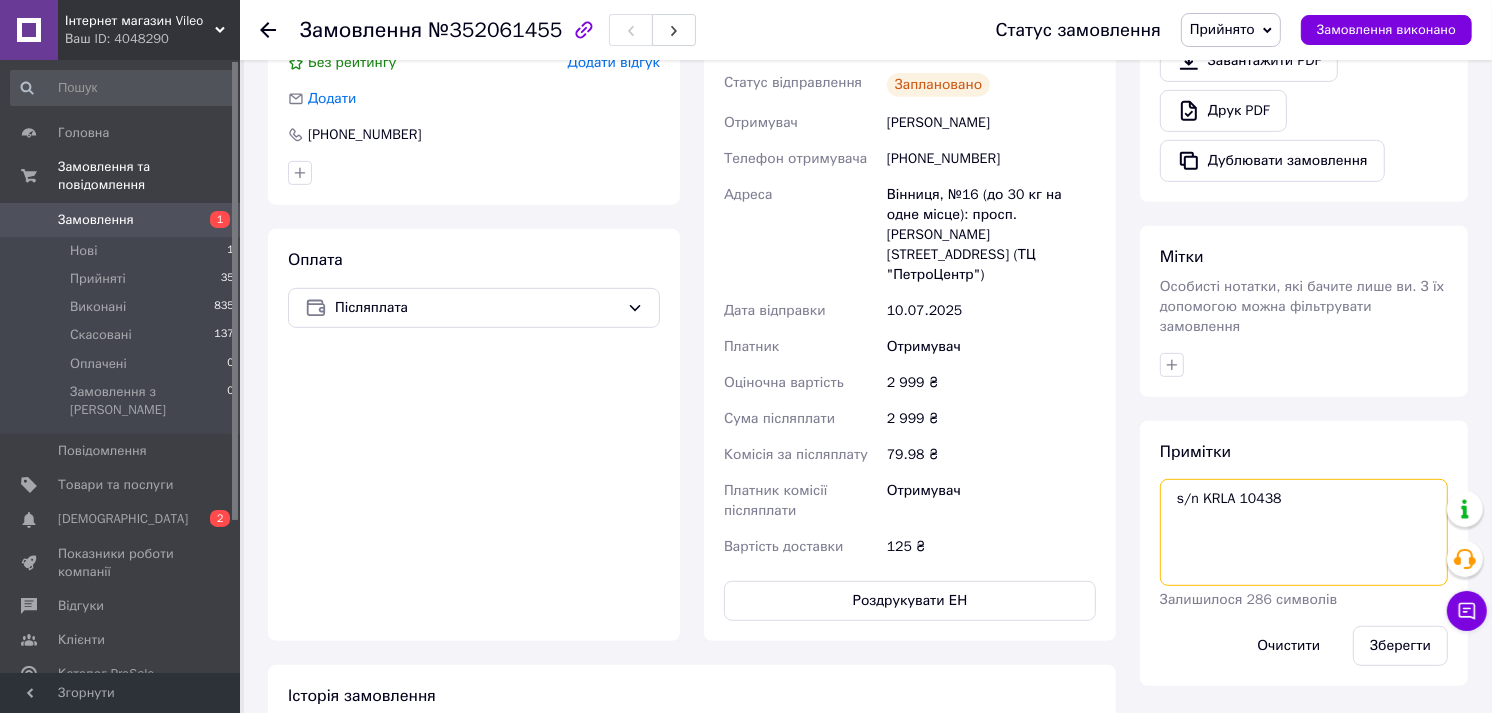 scroll, scrollTop: 888, scrollLeft: 0, axis: vertical 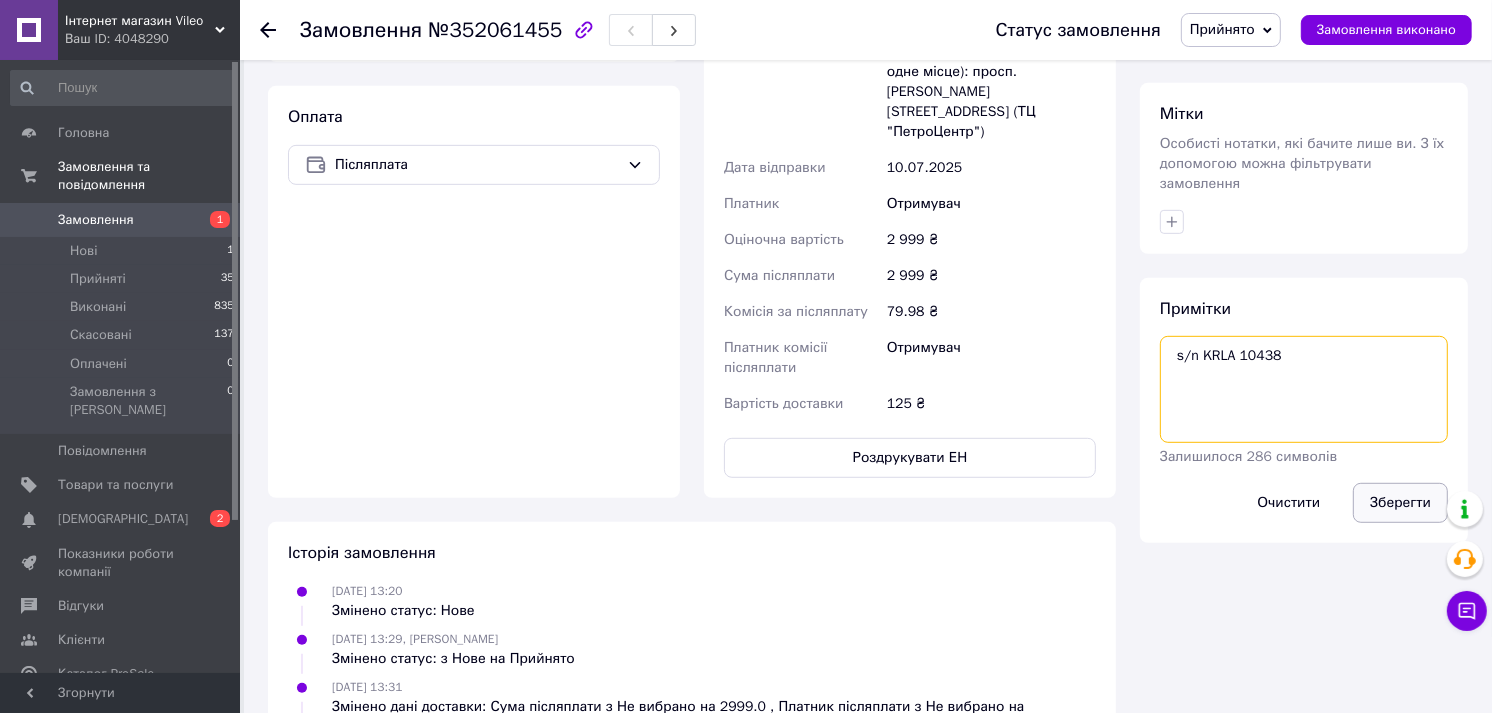 type on "s/n KRLA 10438" 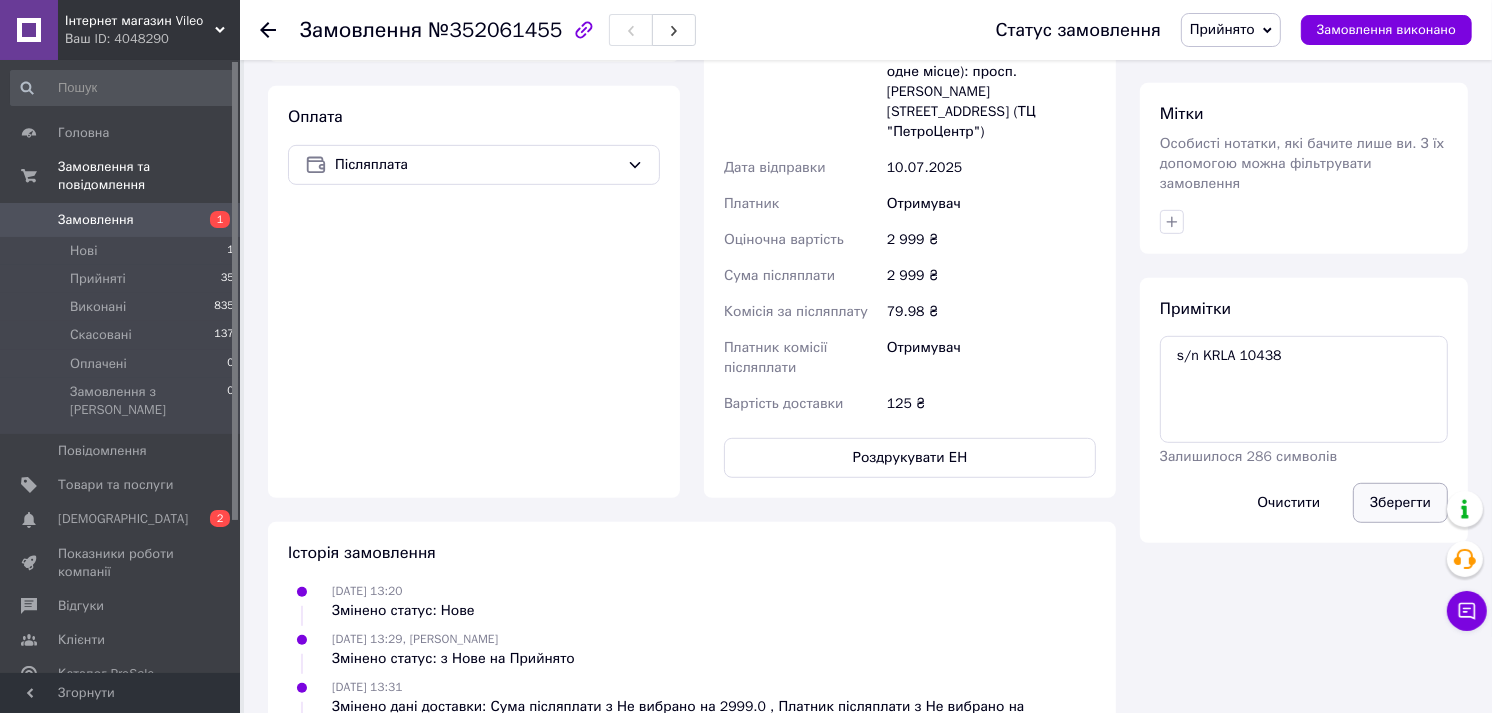 click on "Зберегти" at bounding box center [1400, 503] 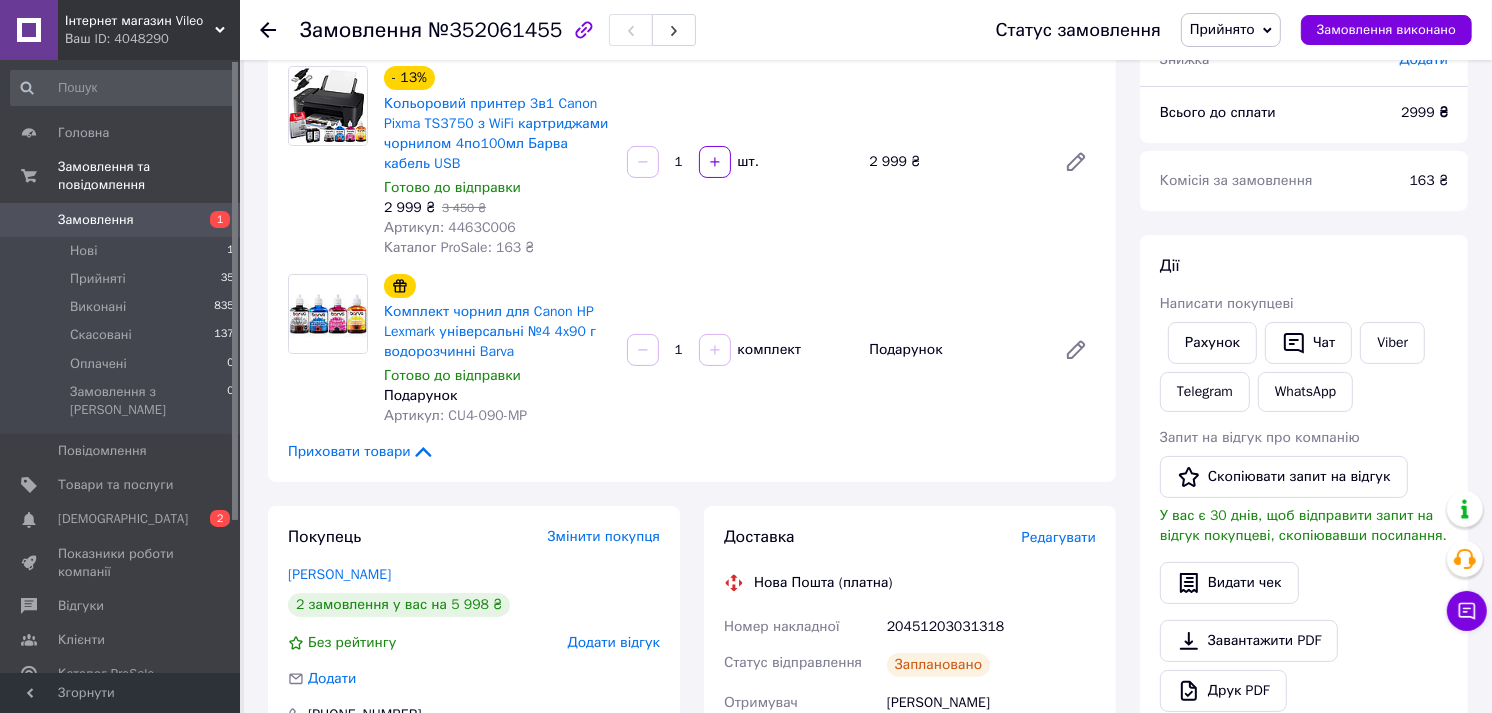 scroll, scrollTop: 222, scrollLeft: 0, axis: vertical 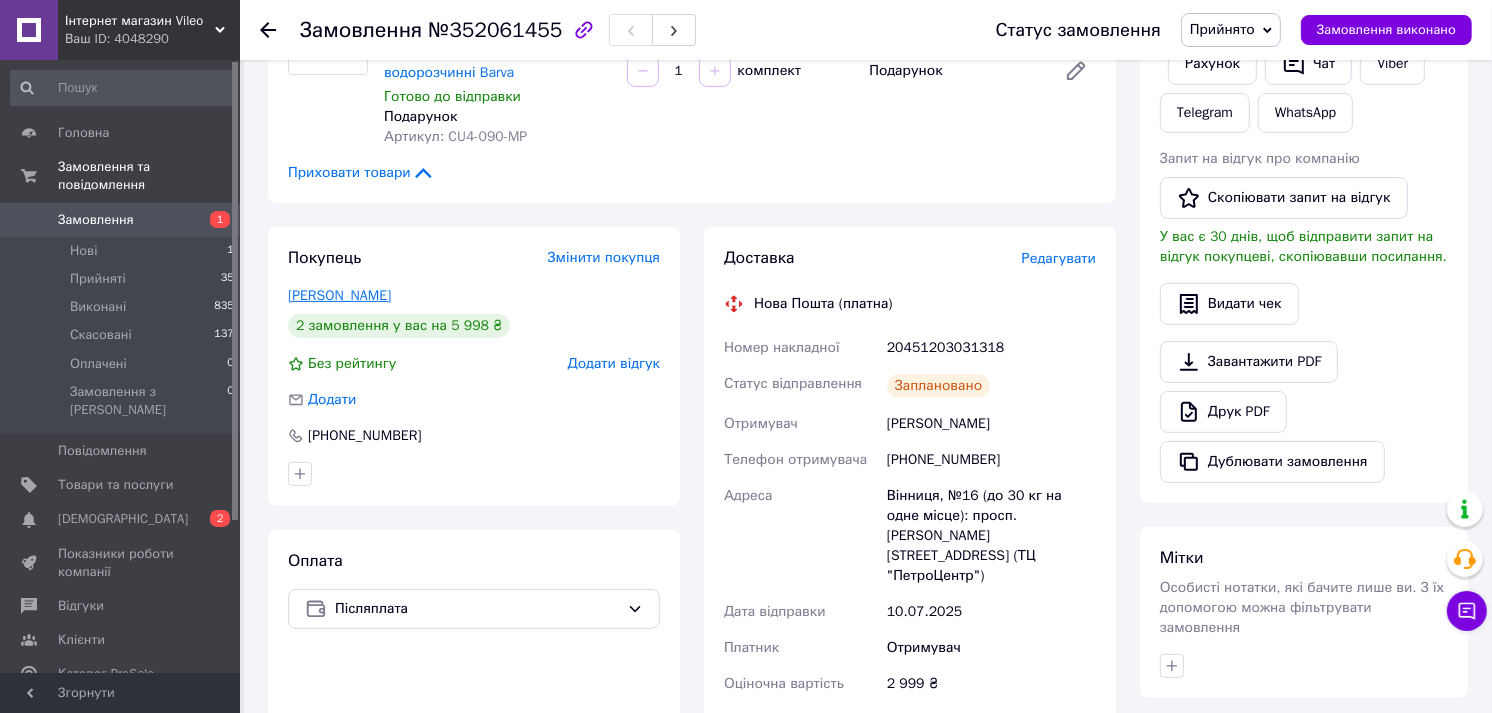 click on "[PERSON_NAME]" at bounding box center (339, 295) 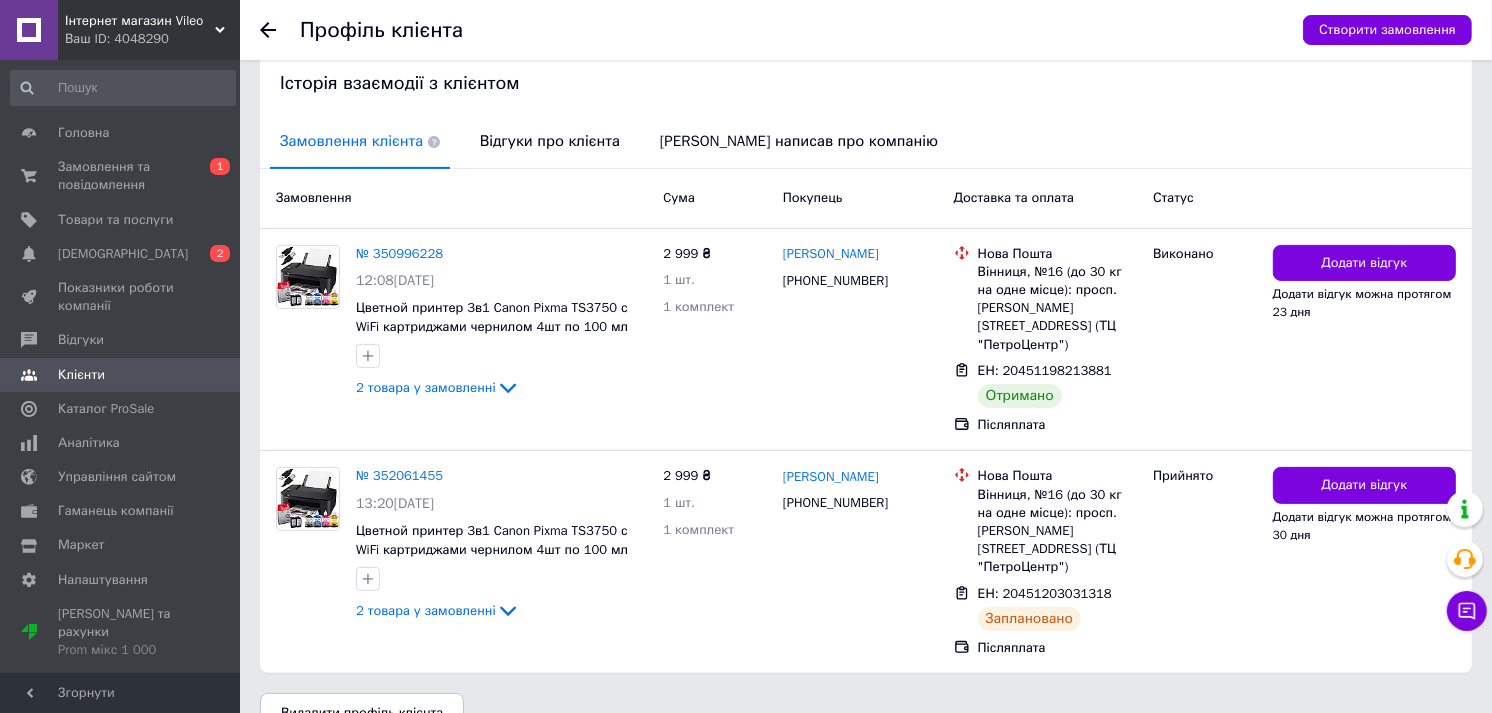 scroll, scrollTop: 406, scrollLeft: 0, axis: vertical 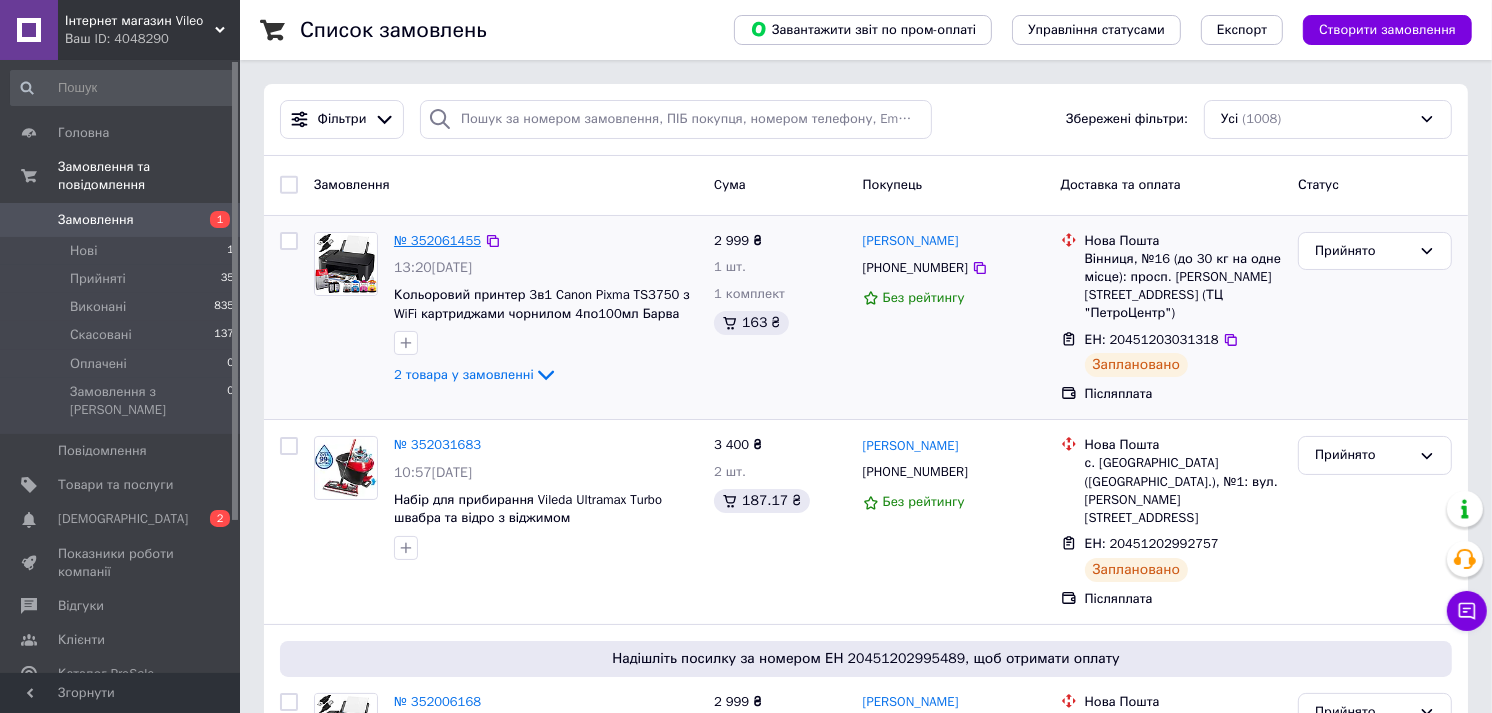 click on "№ 352061455" at bounding box center [437, 240] 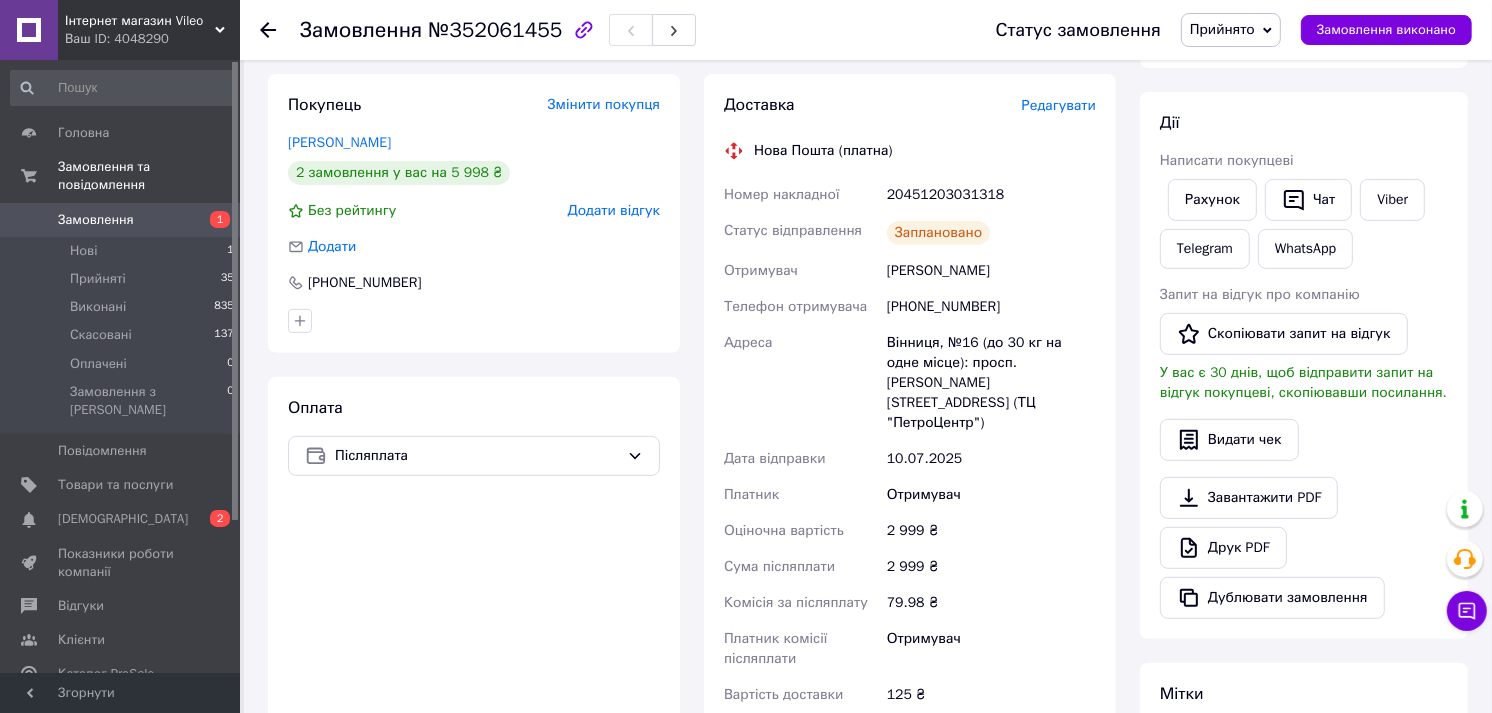 scroll, scrollTop: 666, scrollLeft: 0, axis: vertical 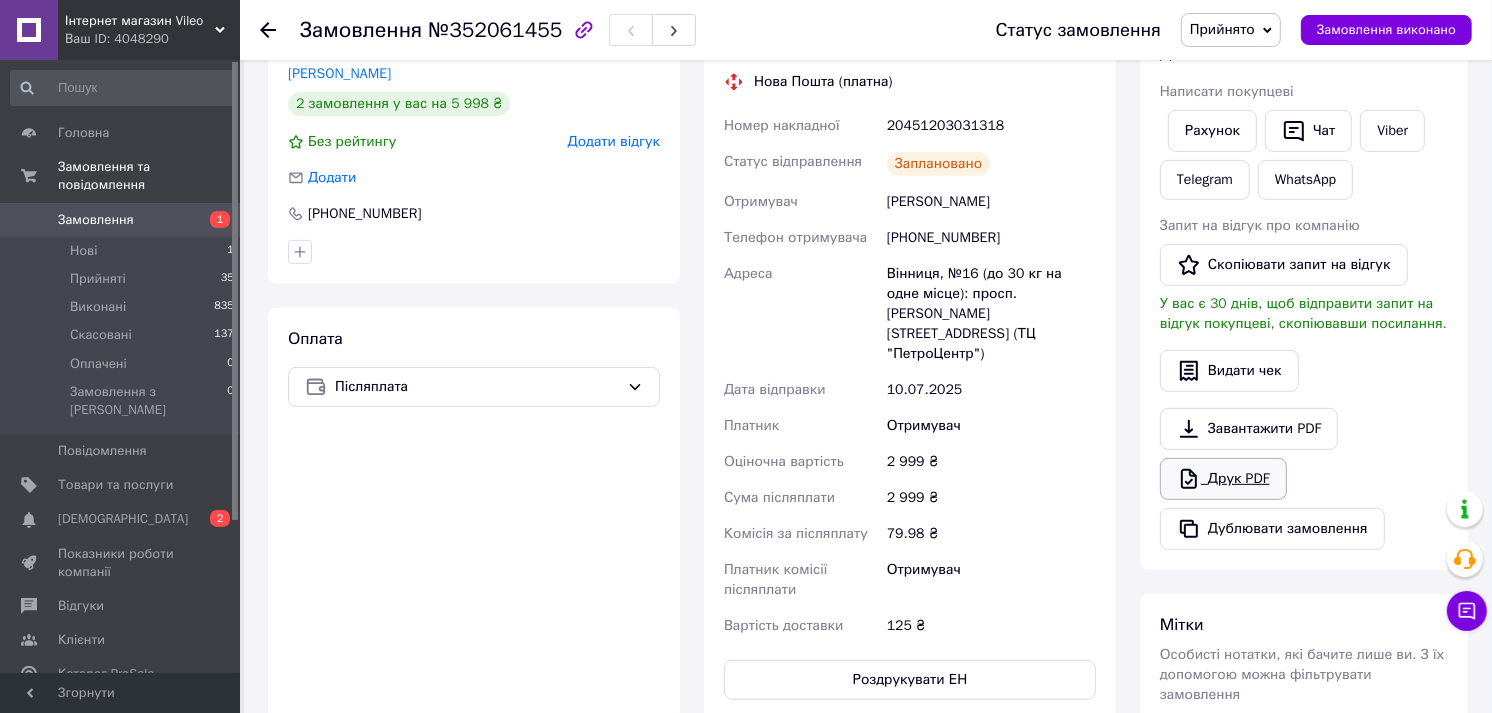 click on "Друк PDF" at bounding box center (1223, 479) 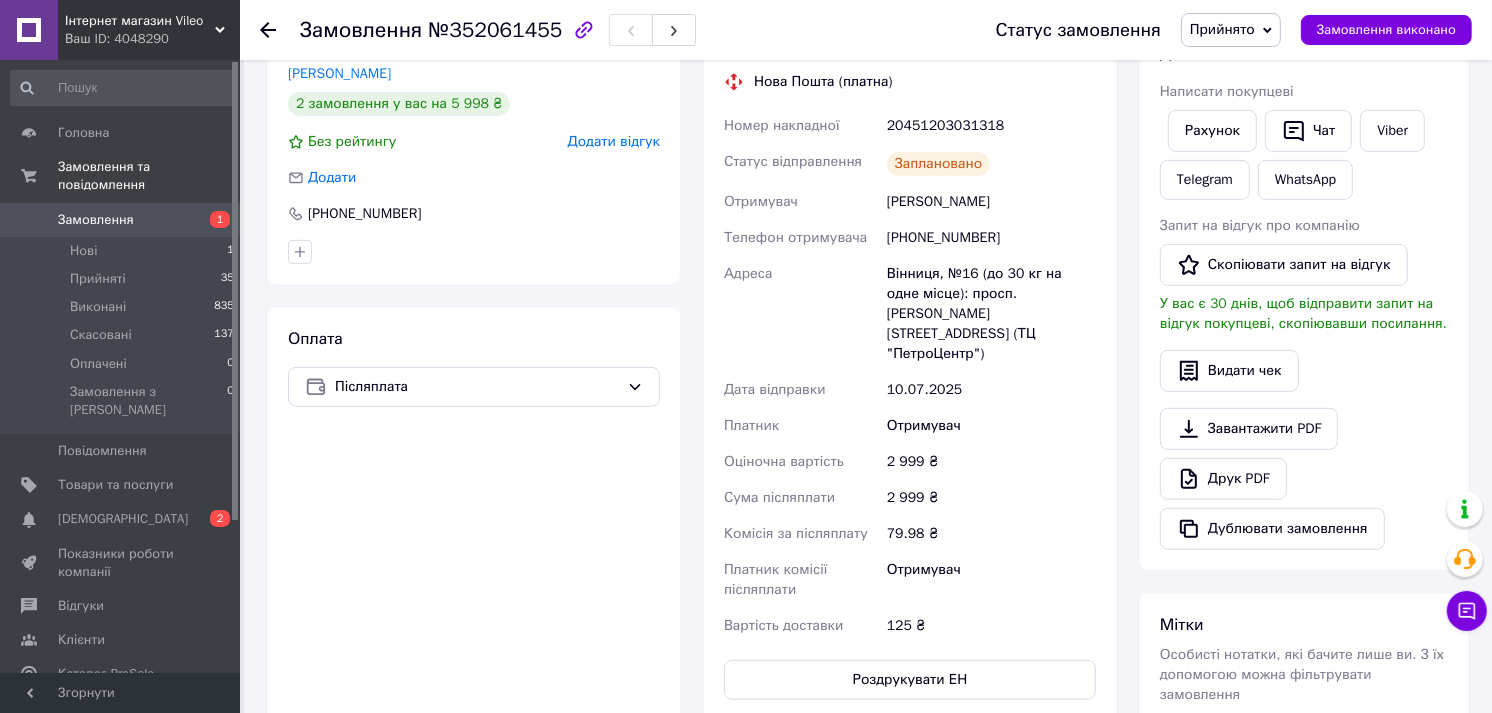 click 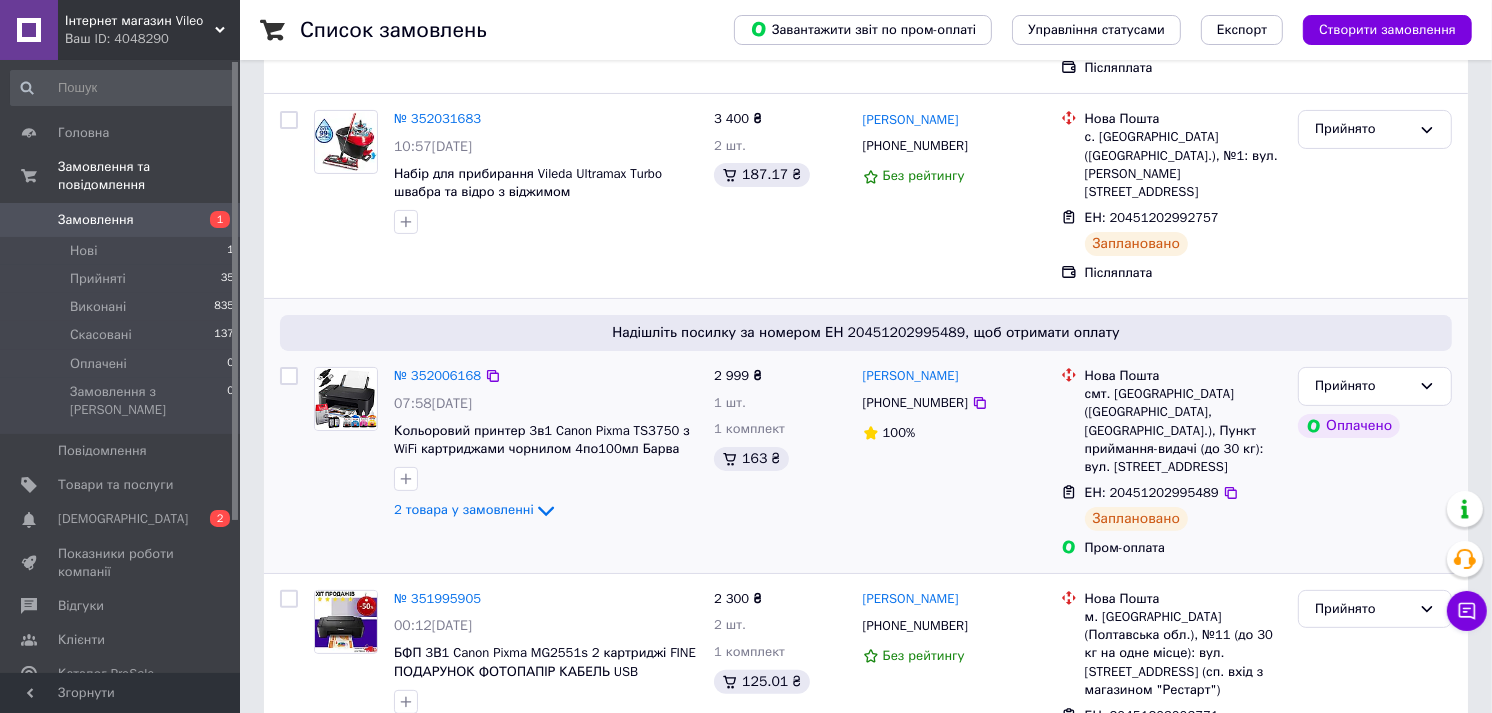 scroll, scrollTop: 444, scrollLeft: 0, axis: vertical 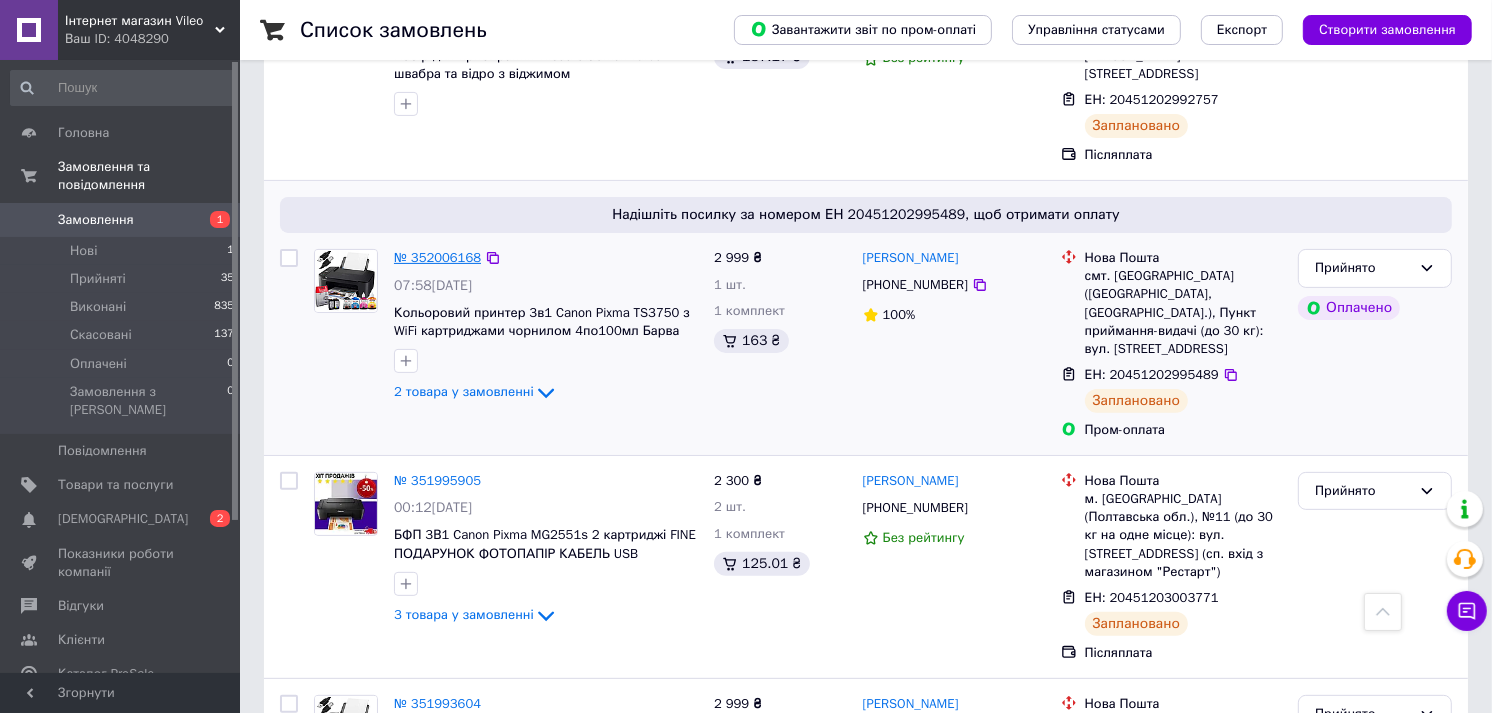 click on "№ 352006168" at bounding box center (437, 257) 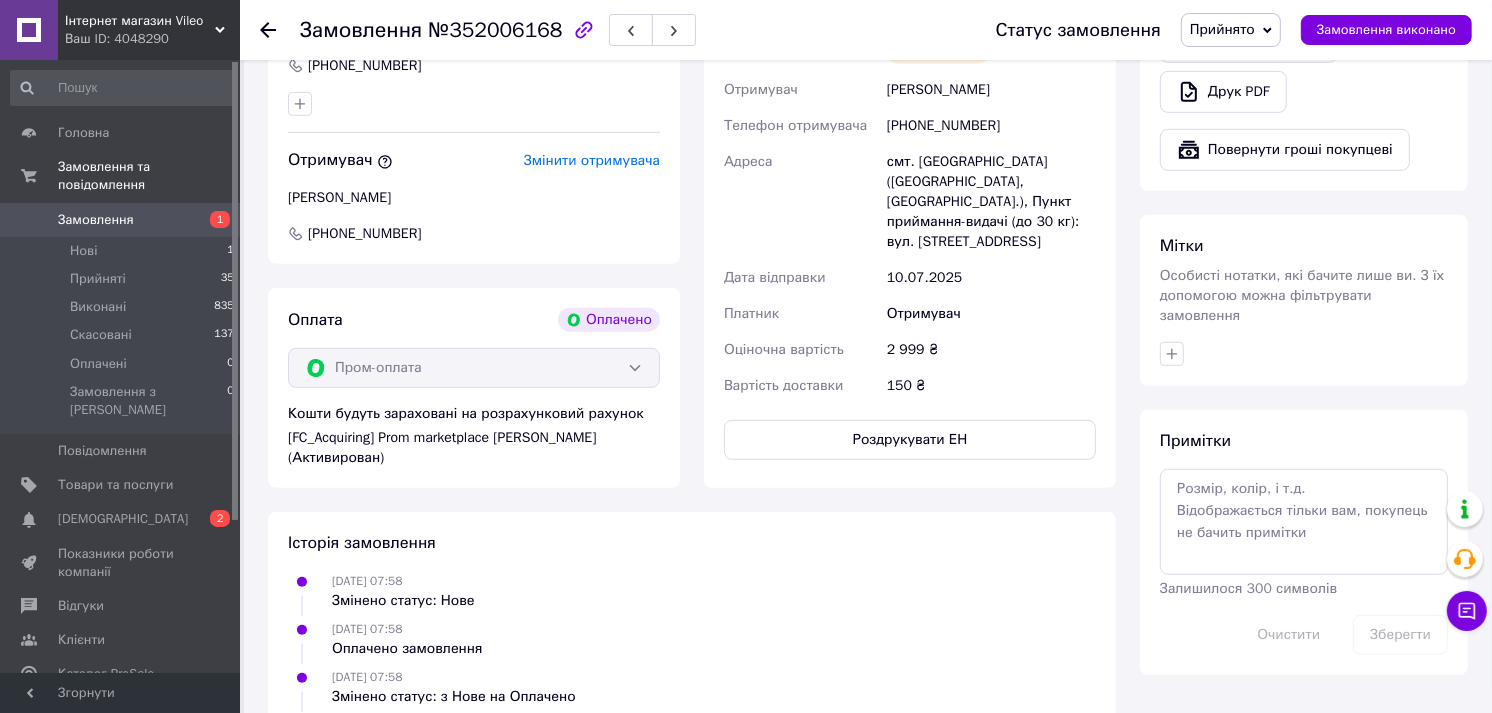 scroll, scrollTop: 888, scrollLeft: 0, axis: vertical 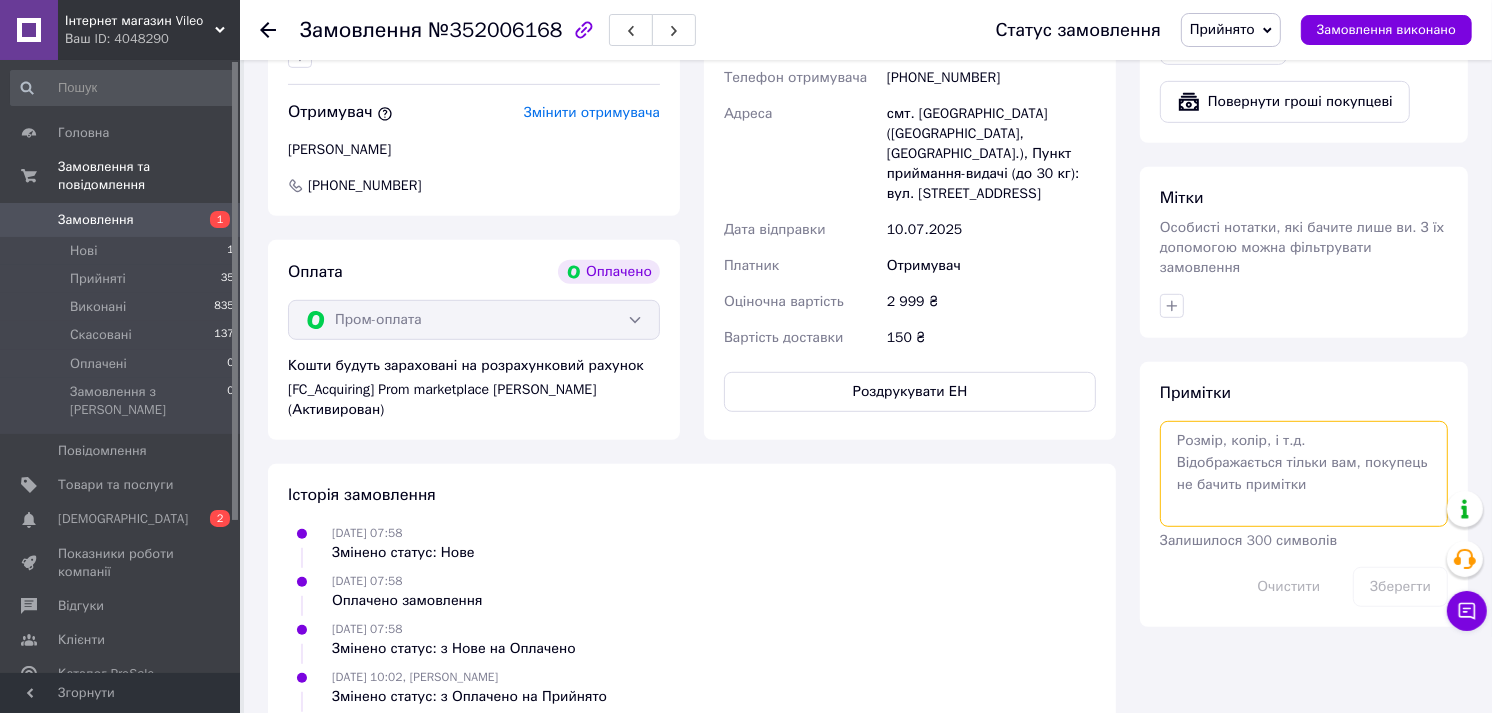 click at bounding box center (1304, 474) 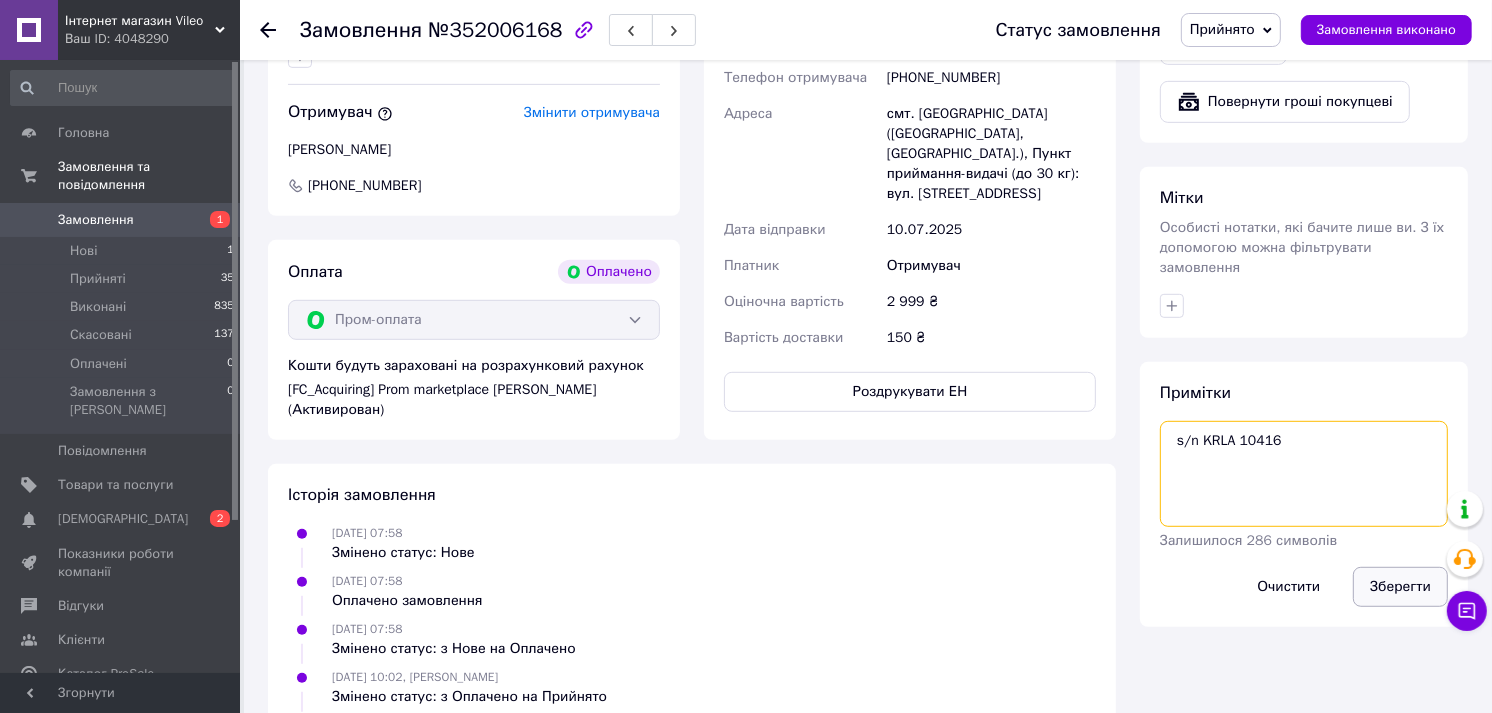 type on "s/n KRLA 10416" 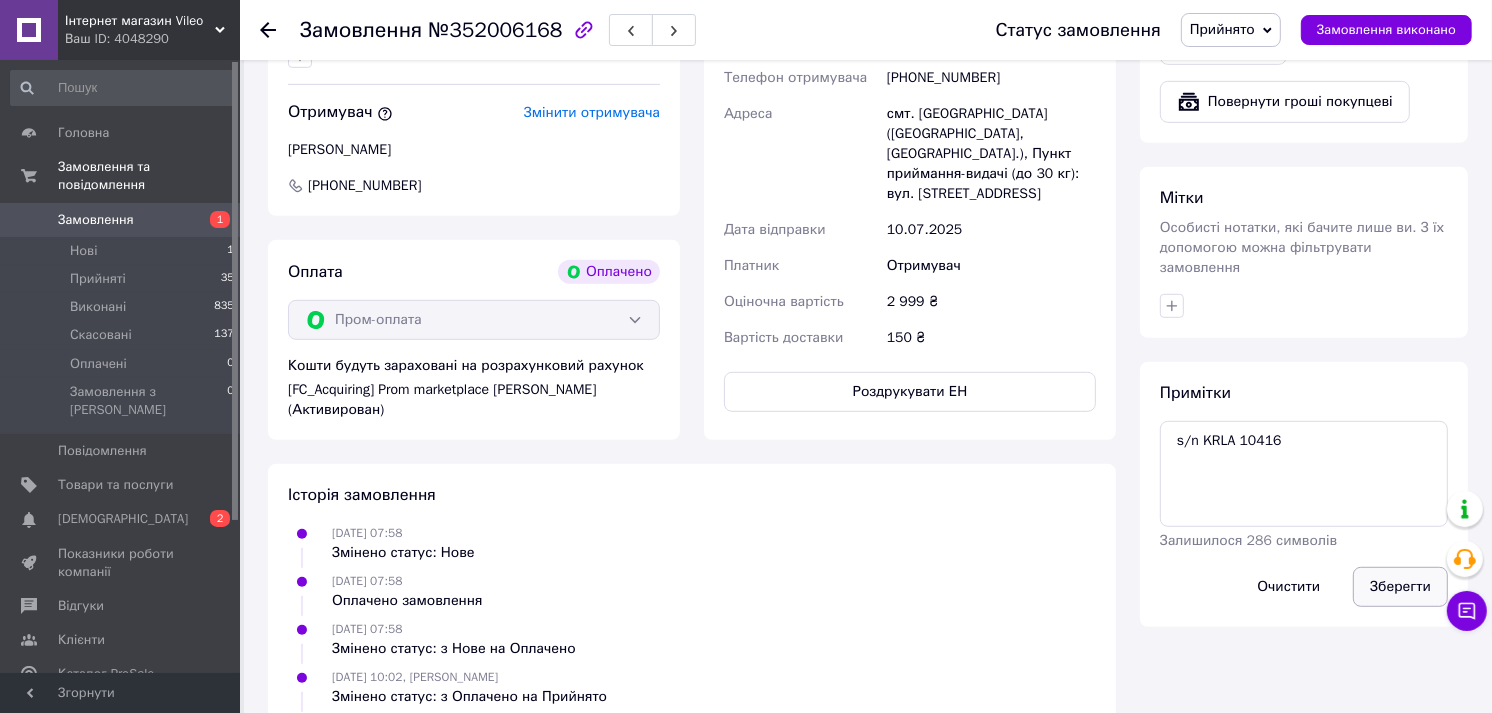 click on "Зберегти" at bounding box center [1400, 587] 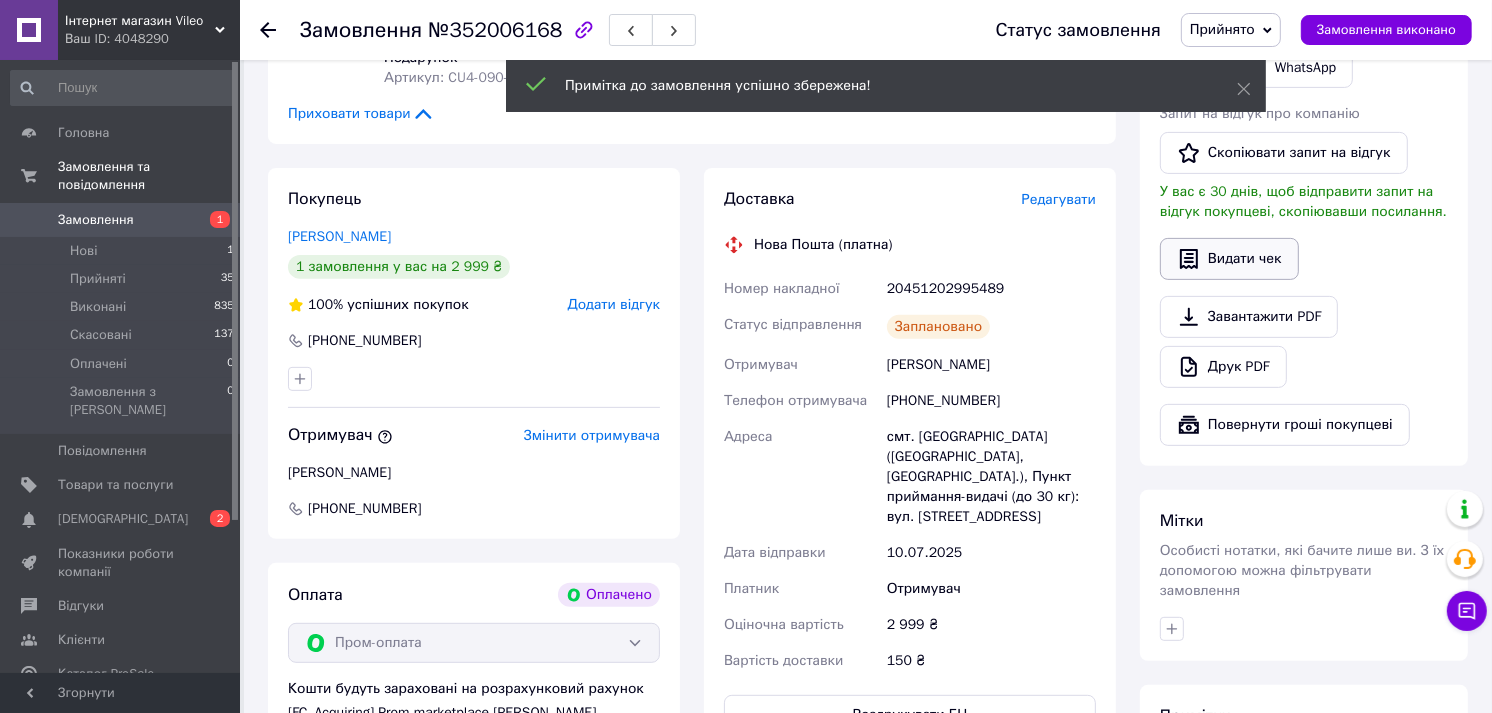 scroll, scrollTop: 555, scrollLeft: 0, axis: vertical 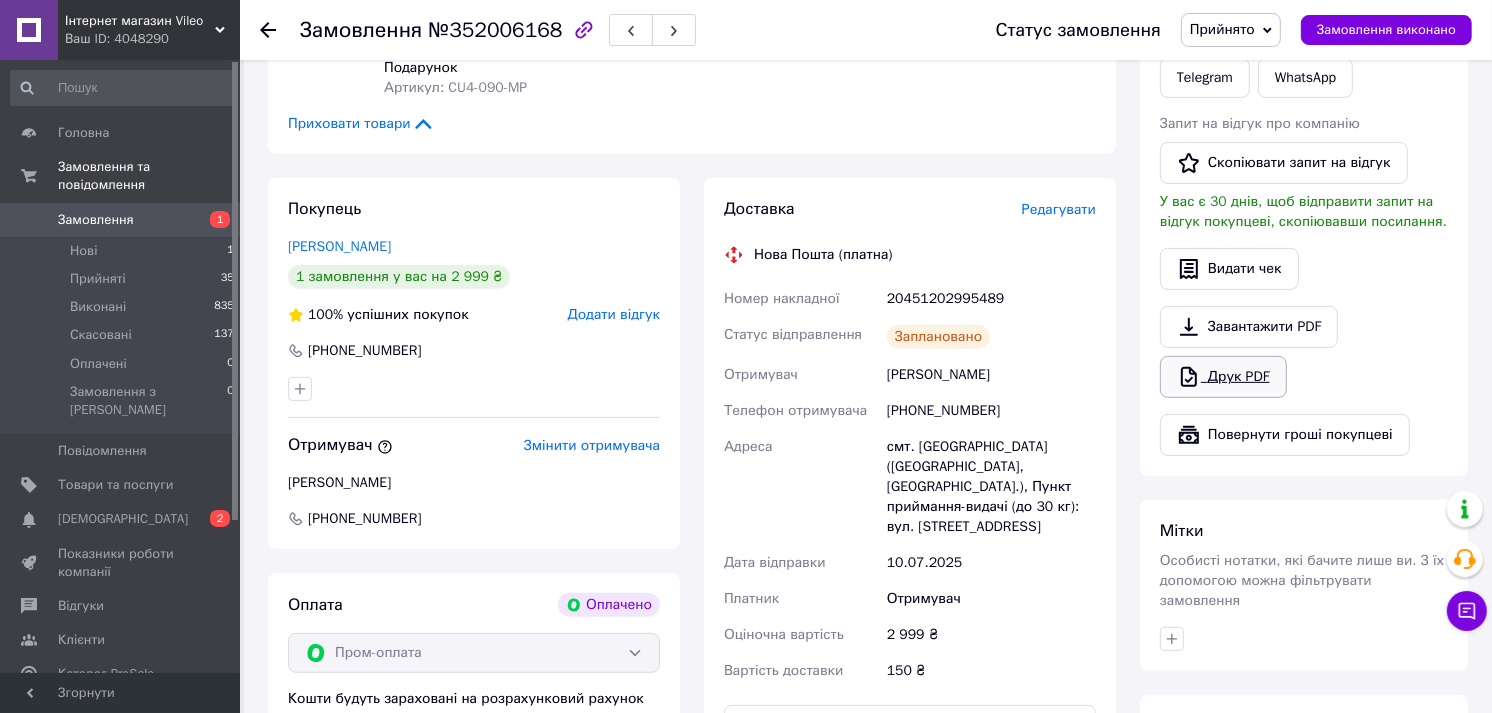 click on "Друк PDF" at bounding box center (1223, 377) 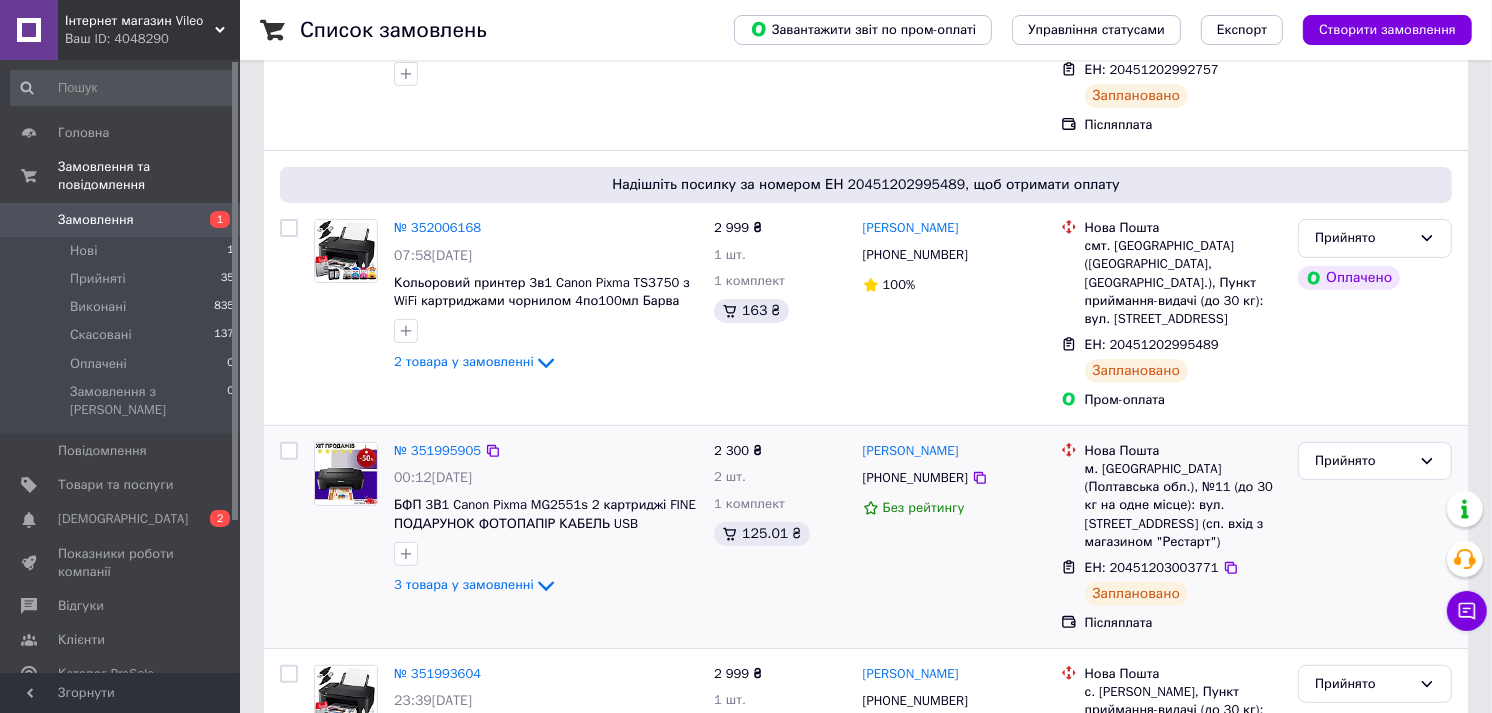 scroll, scrollTop: 555, scrollLeft: 0, axis: vertical 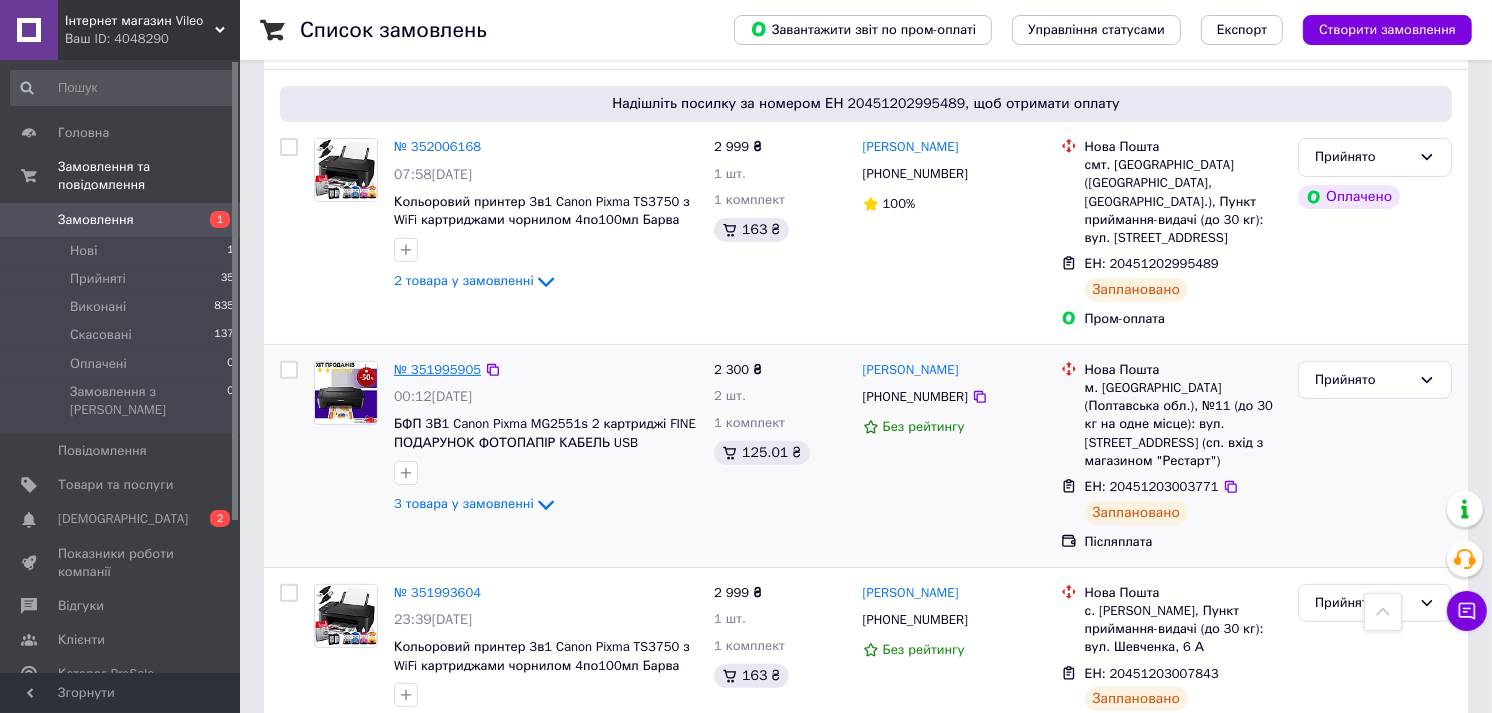 click on "№ 351995905" at bounding box center (437, 369) 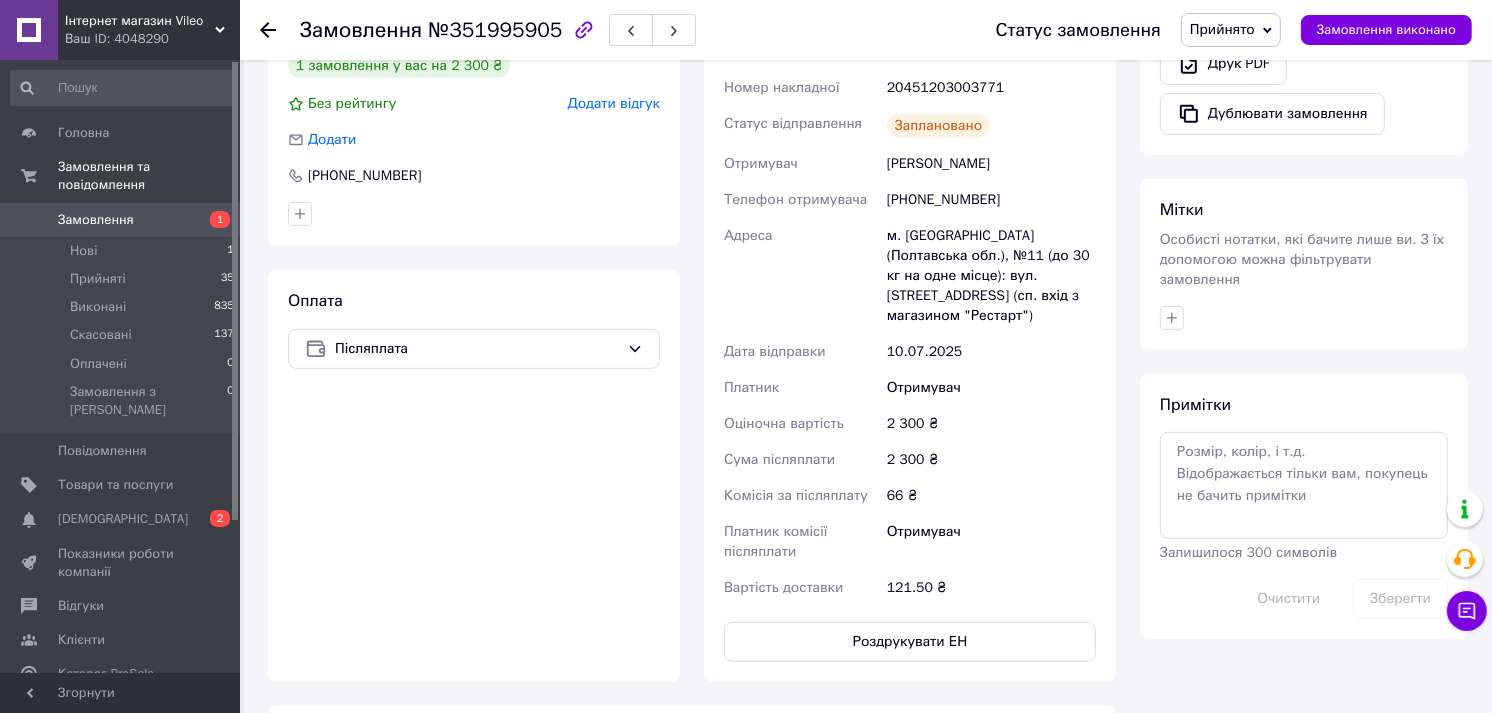 scroll, scrollTop: 888, scrollLeft: 0, axis: vertical 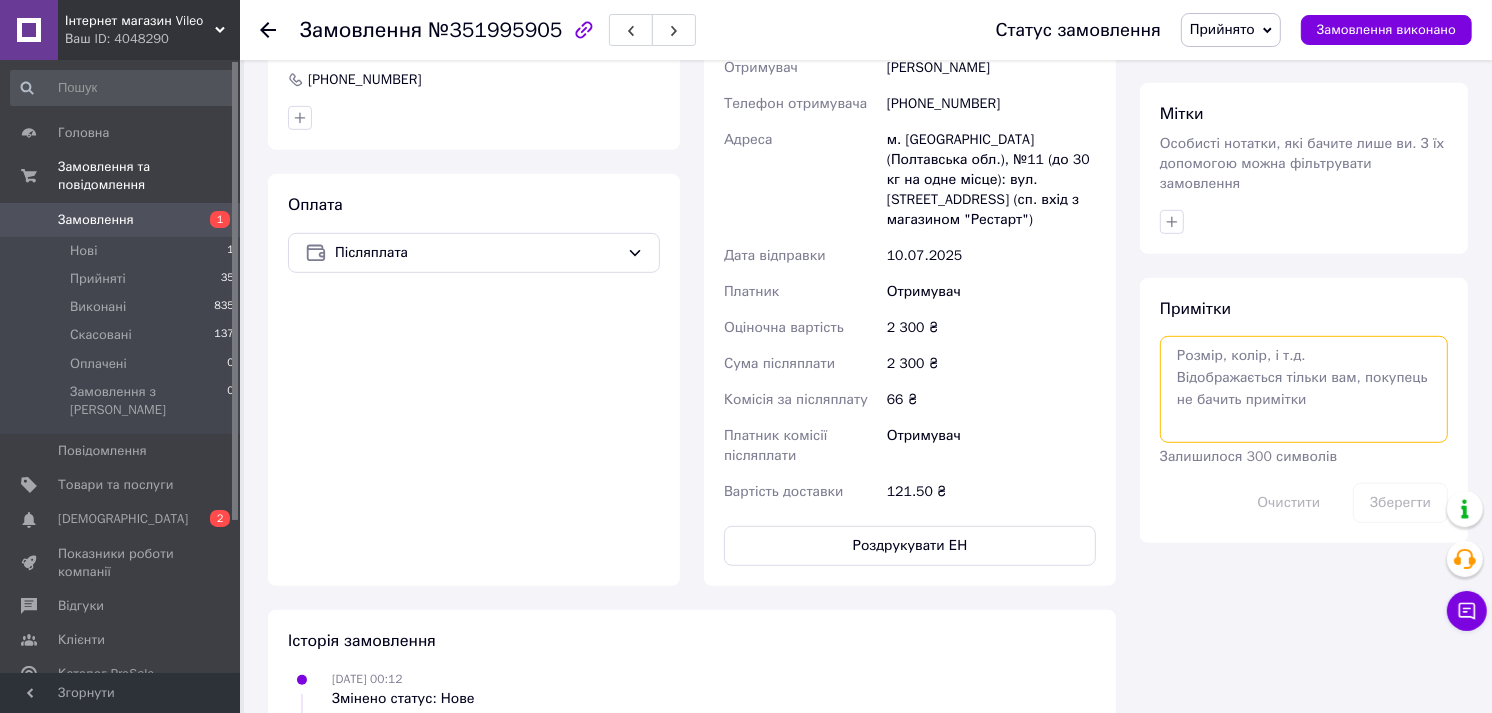 click at bounding box center [1304, 389] 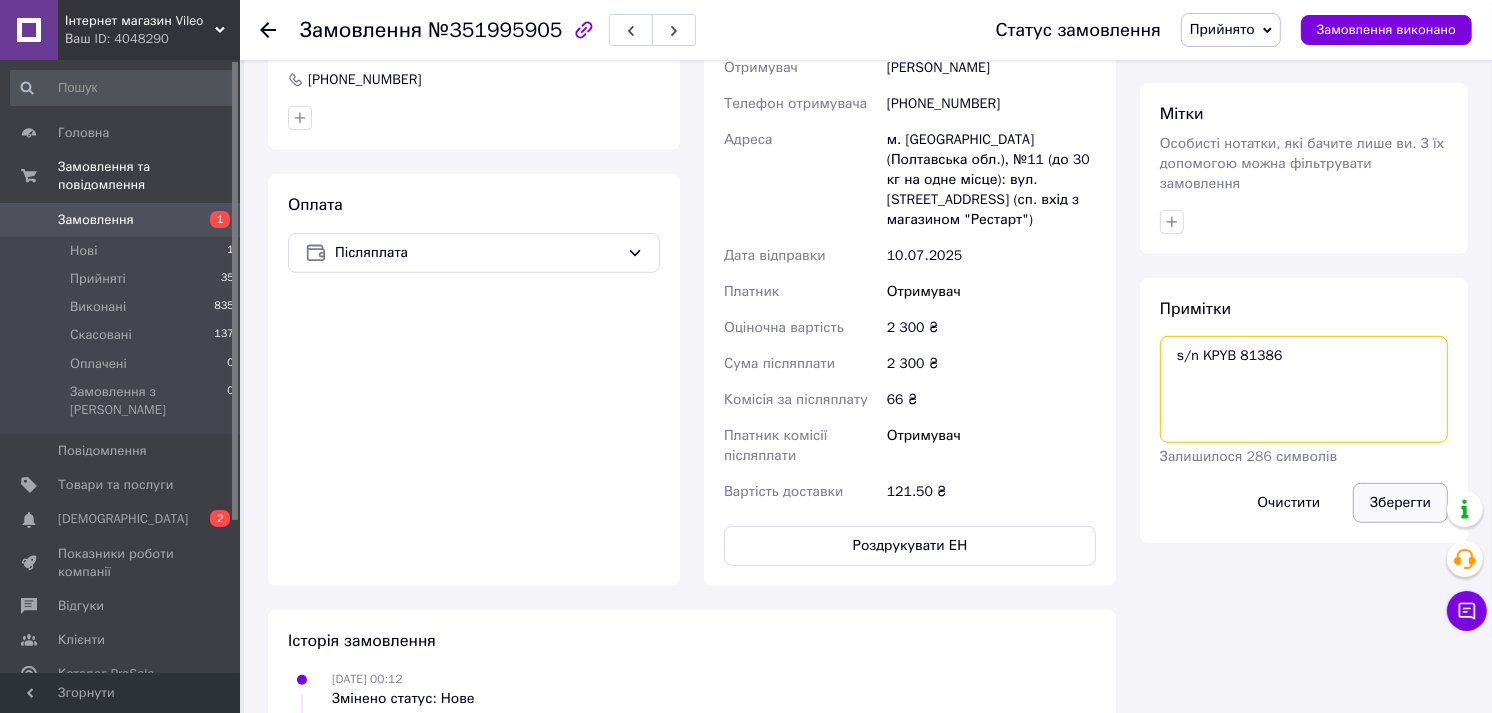 type on "s/n KPYB 81386" 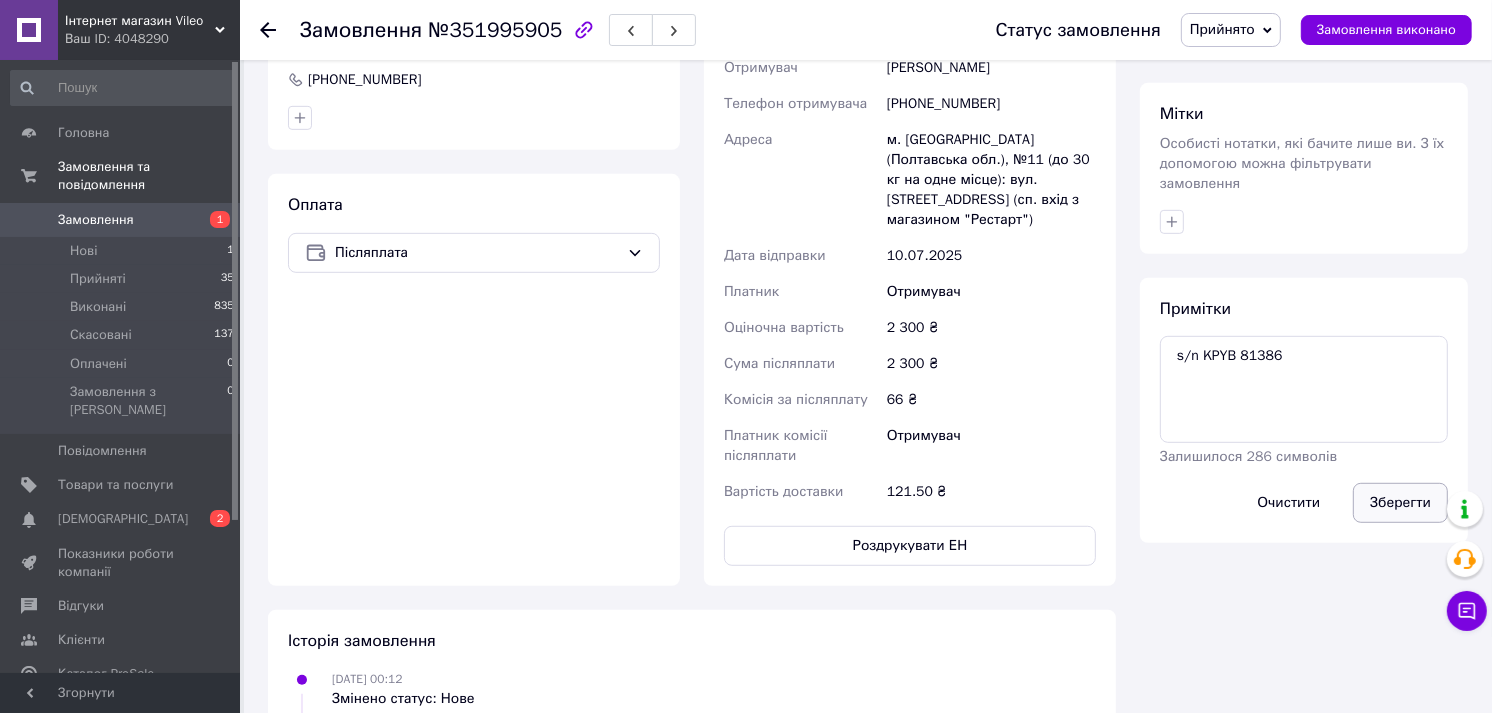 click on "Зберегти" at bounding box center (1400, 503) 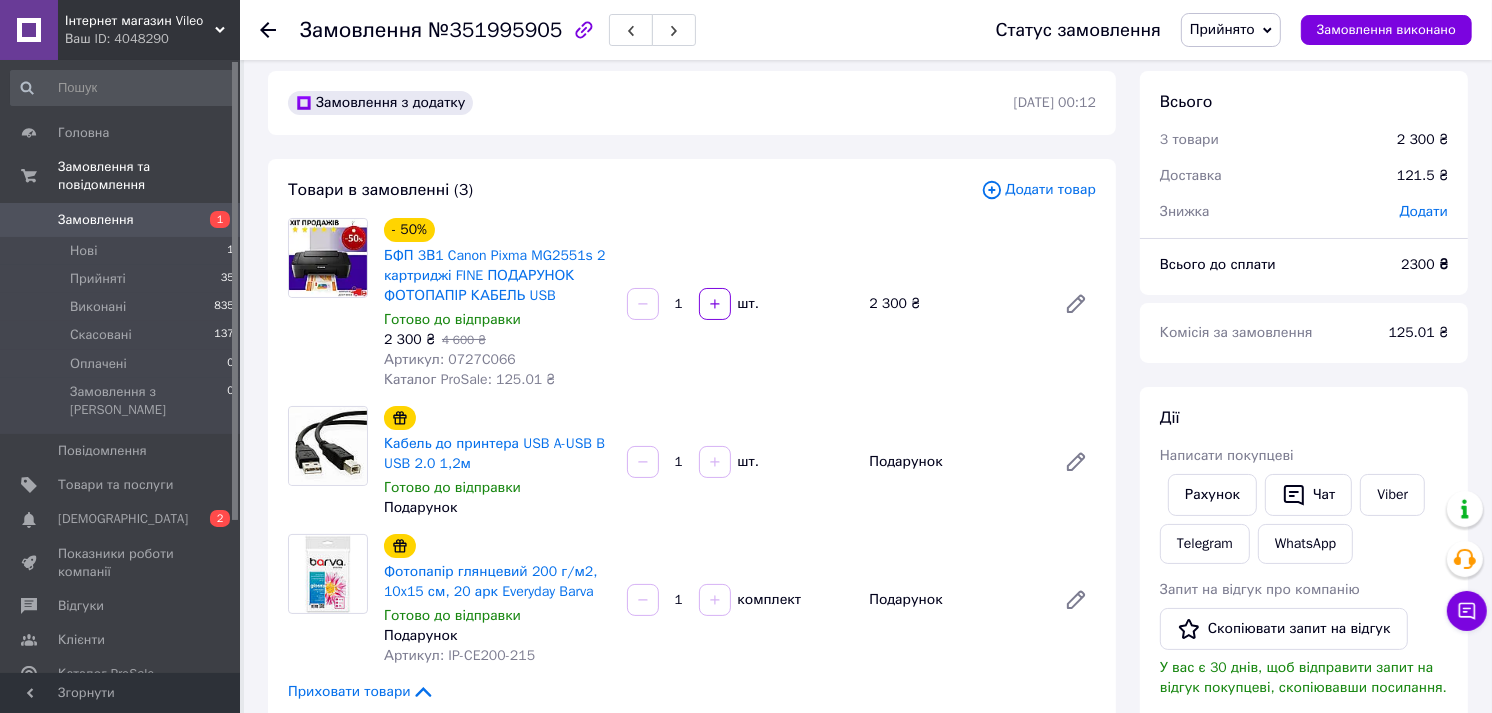 scroll, scrollTop: 0, scrollLeft: 0, axis: both 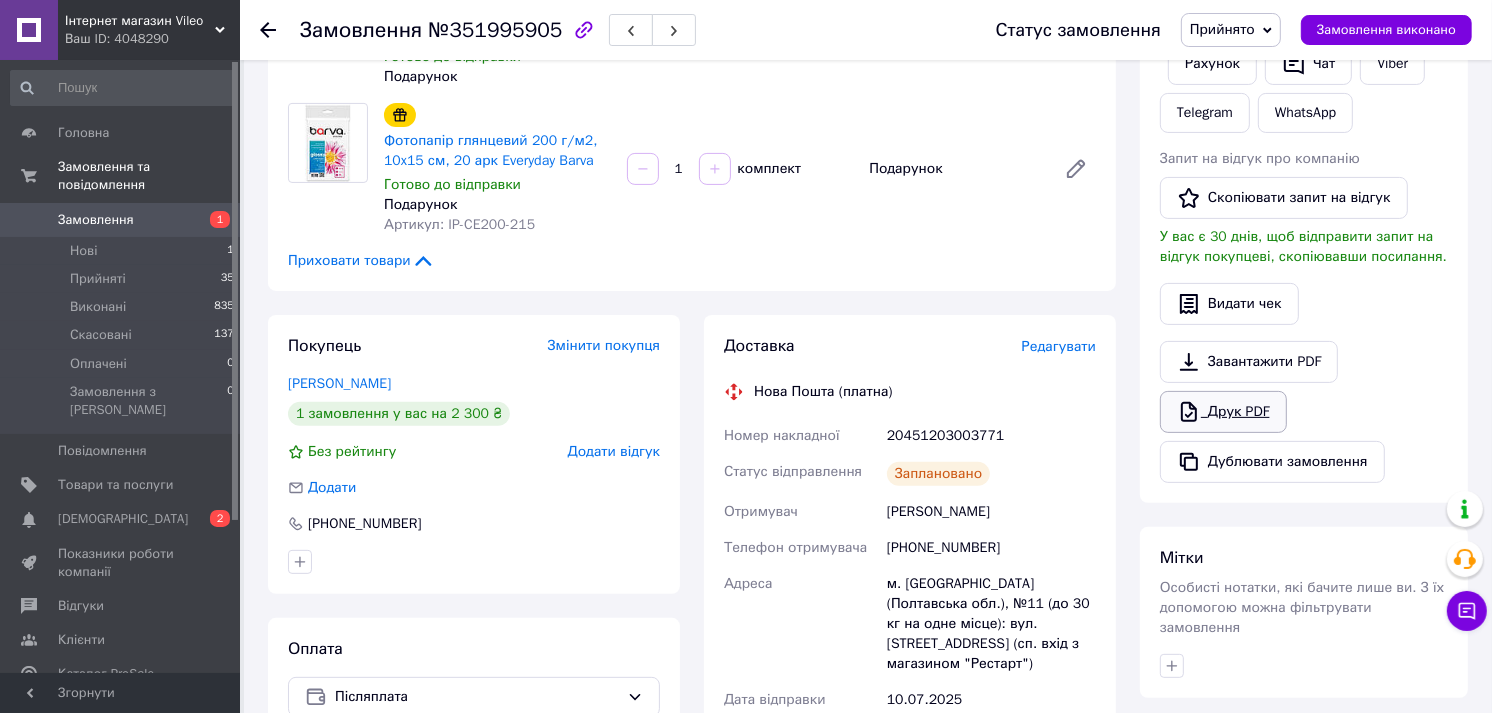 click on "Друк PDF" at bounding box center [1223, 412] 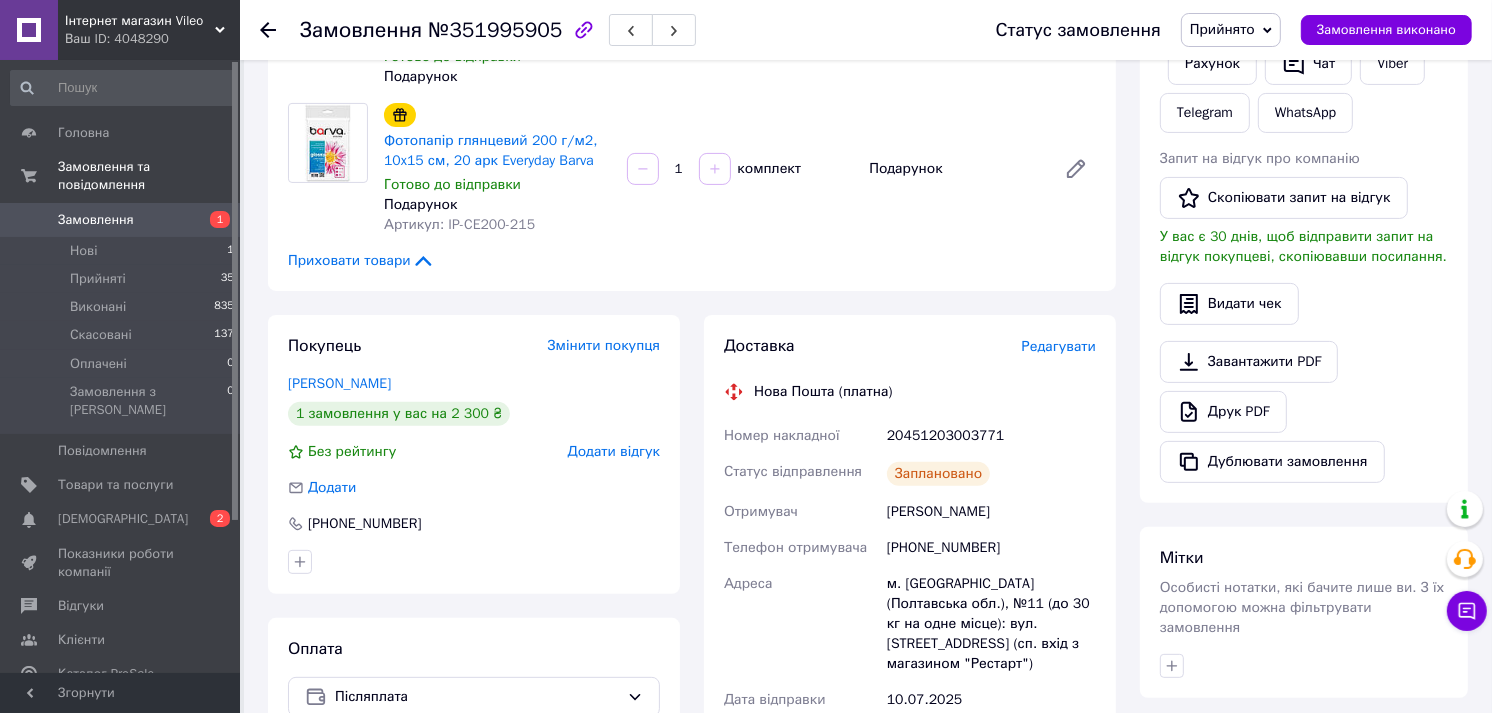 click 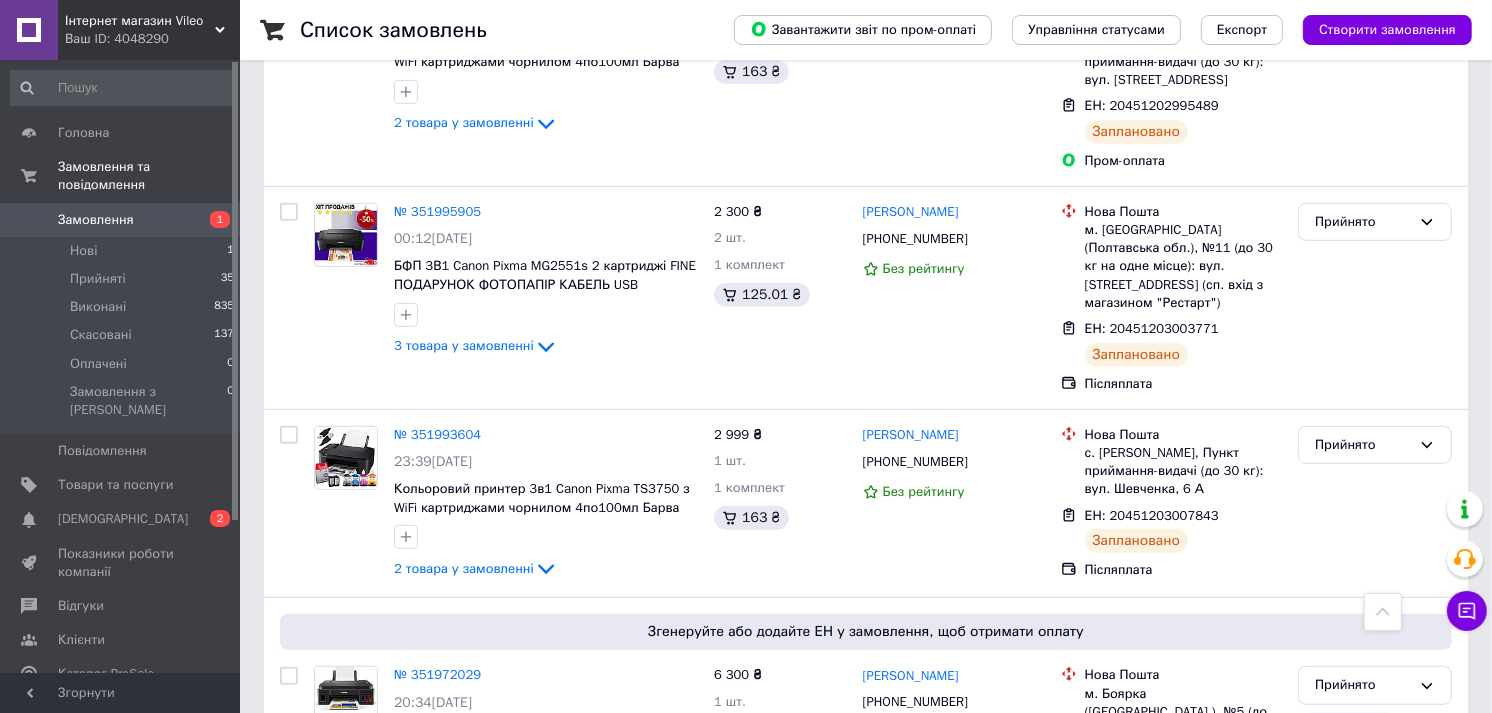 scroll, scrollTop: 777, scrollLeft: 0, axis: vertical 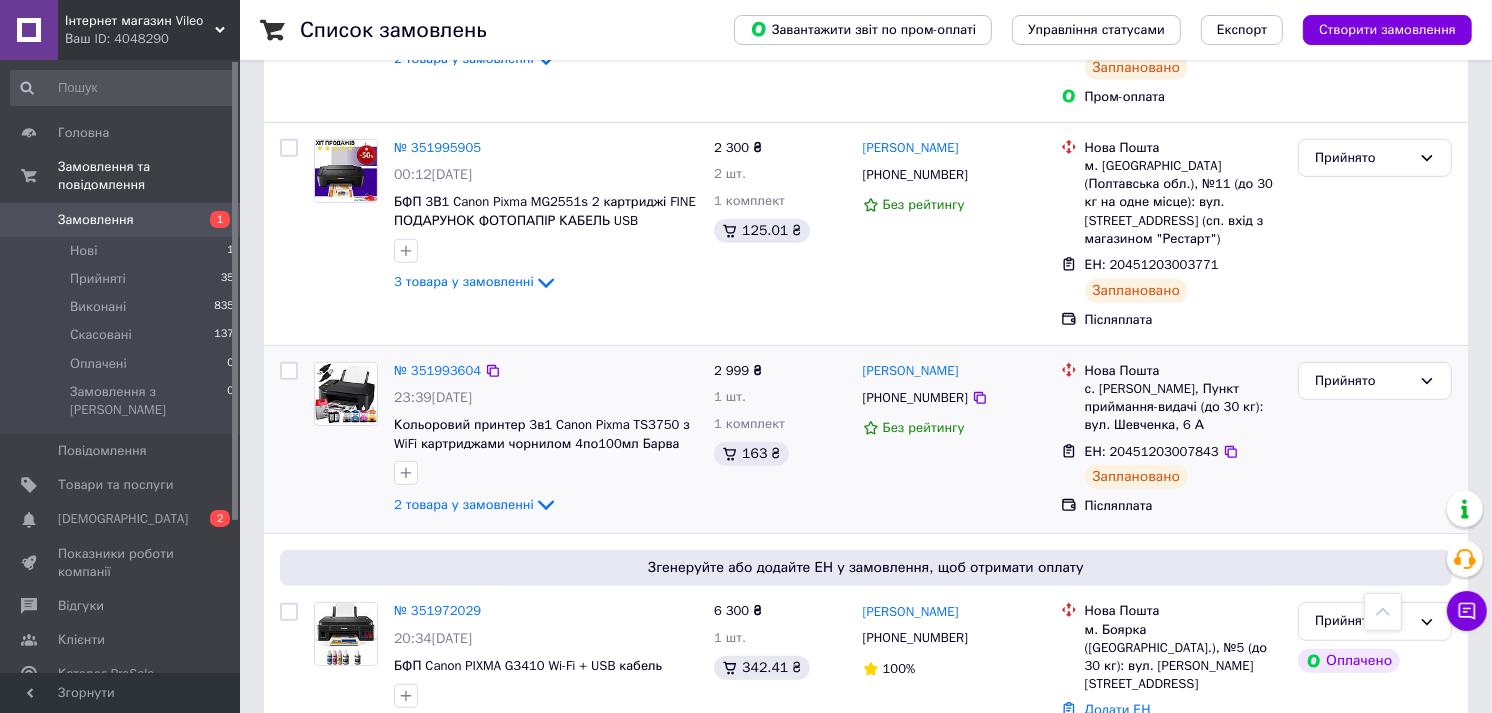 click on "№ 351993604" at bounding box center [437, 371] 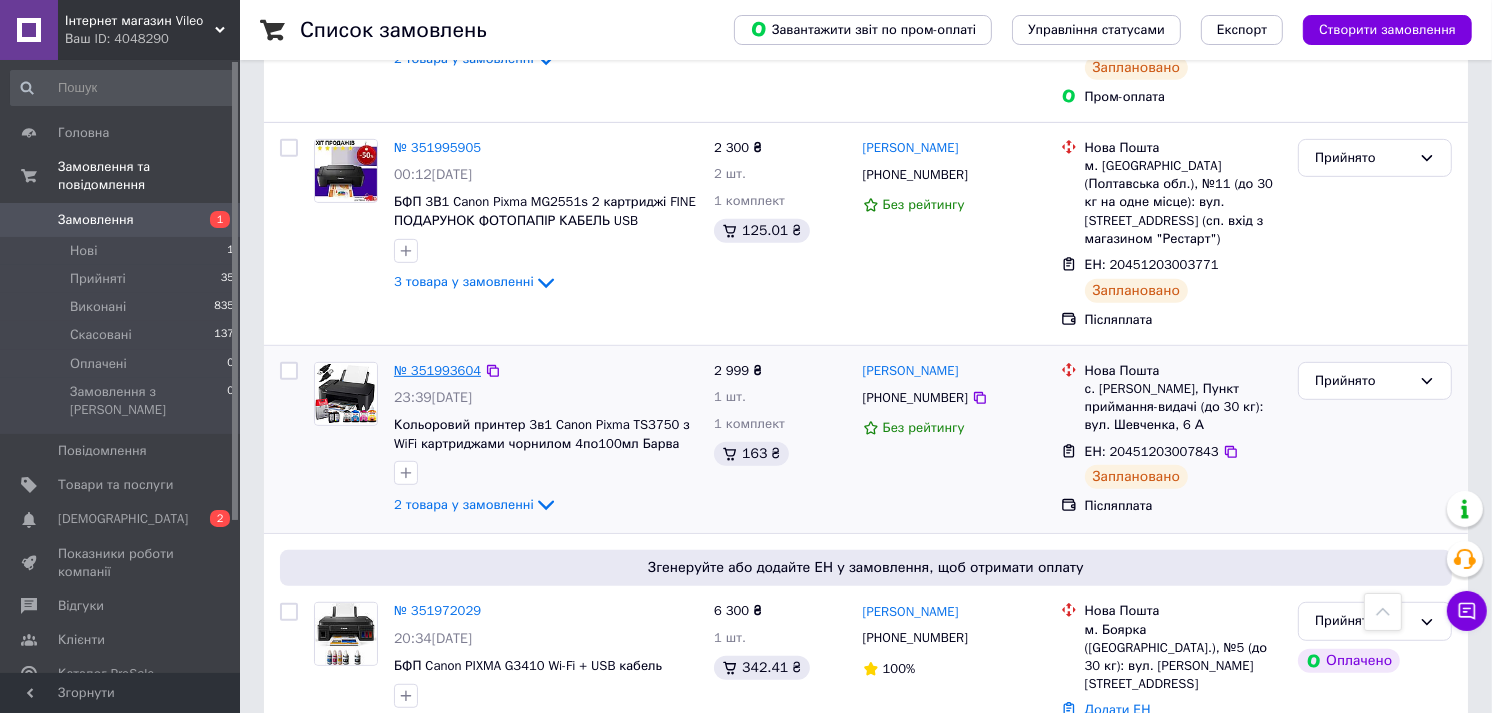 click on "№ 351993604" at bounding box center [437, 370] 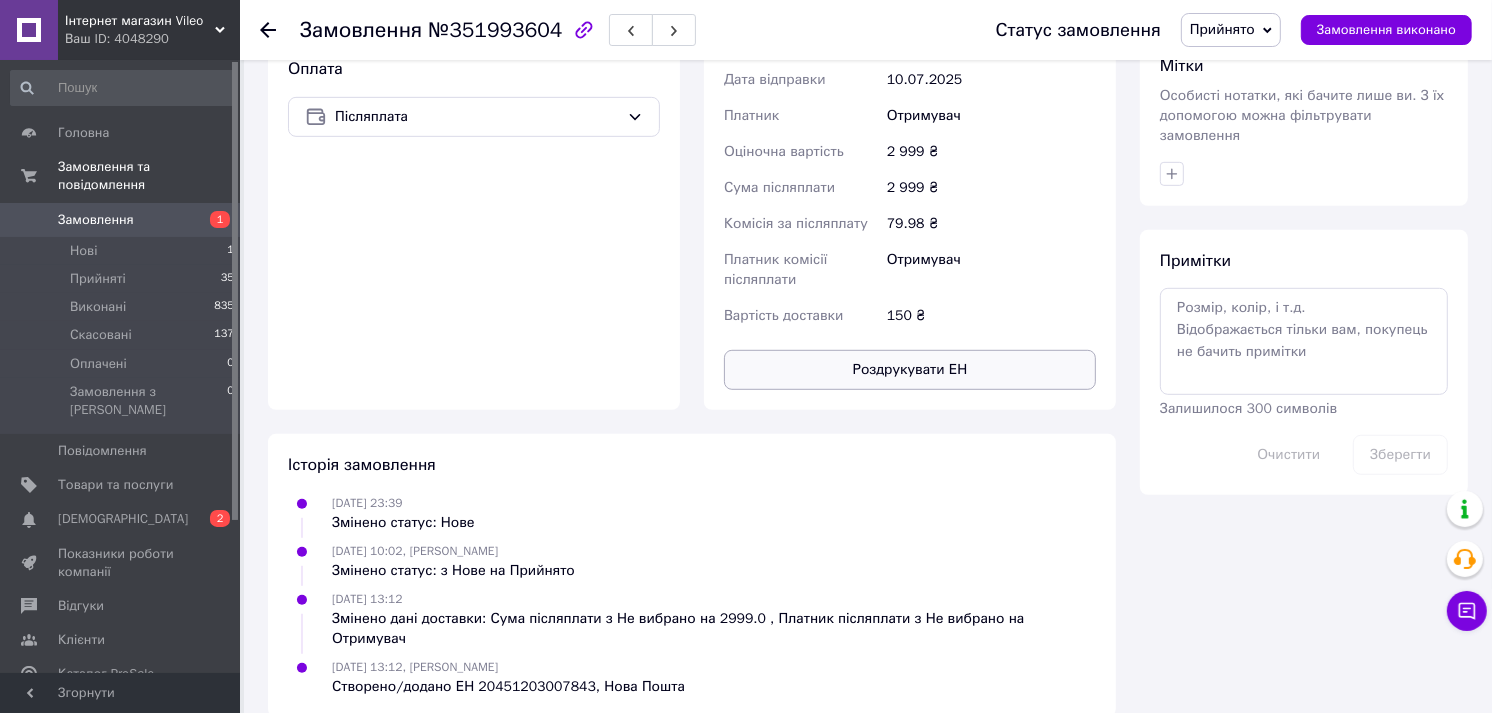 scroll, scrollTop: 943, scrollLeft: 0, axis: vertical 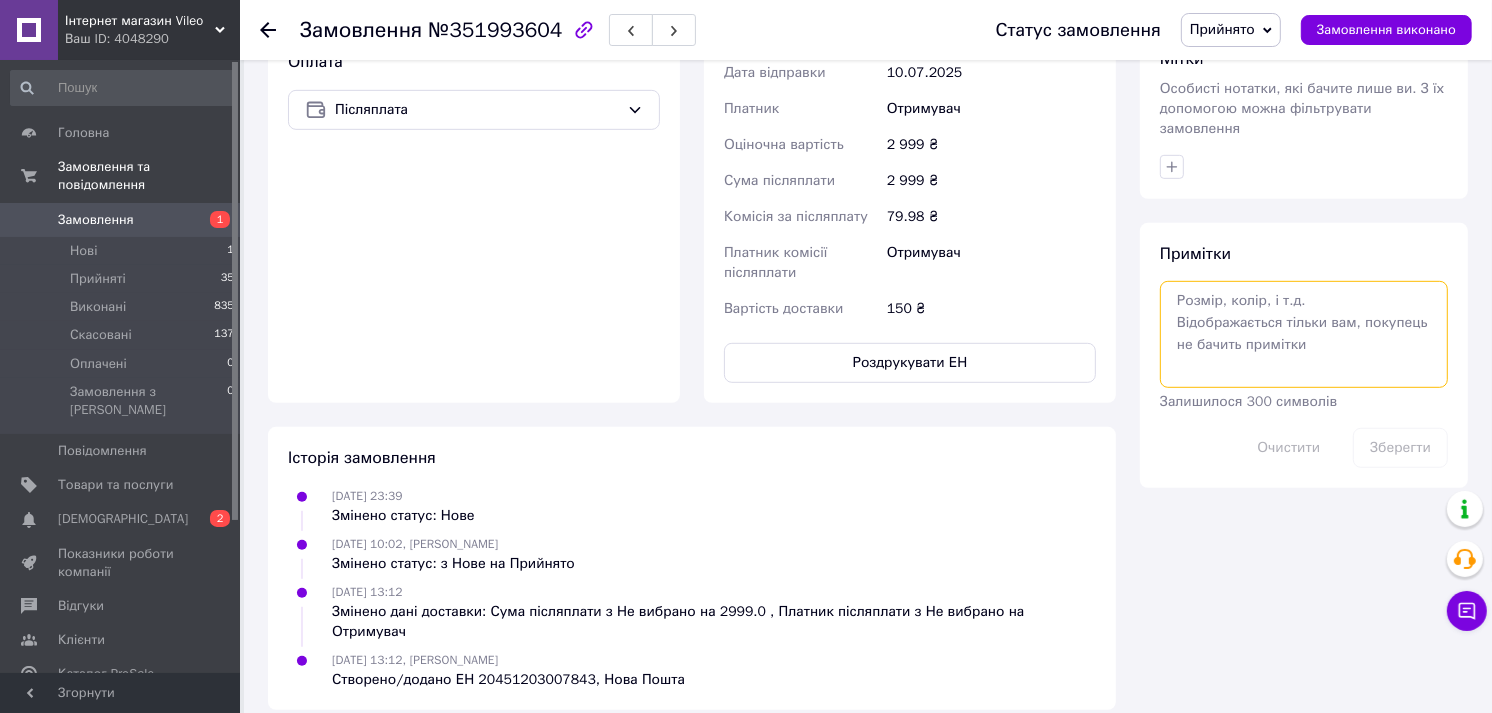 click at bounding box center (1304, 334) 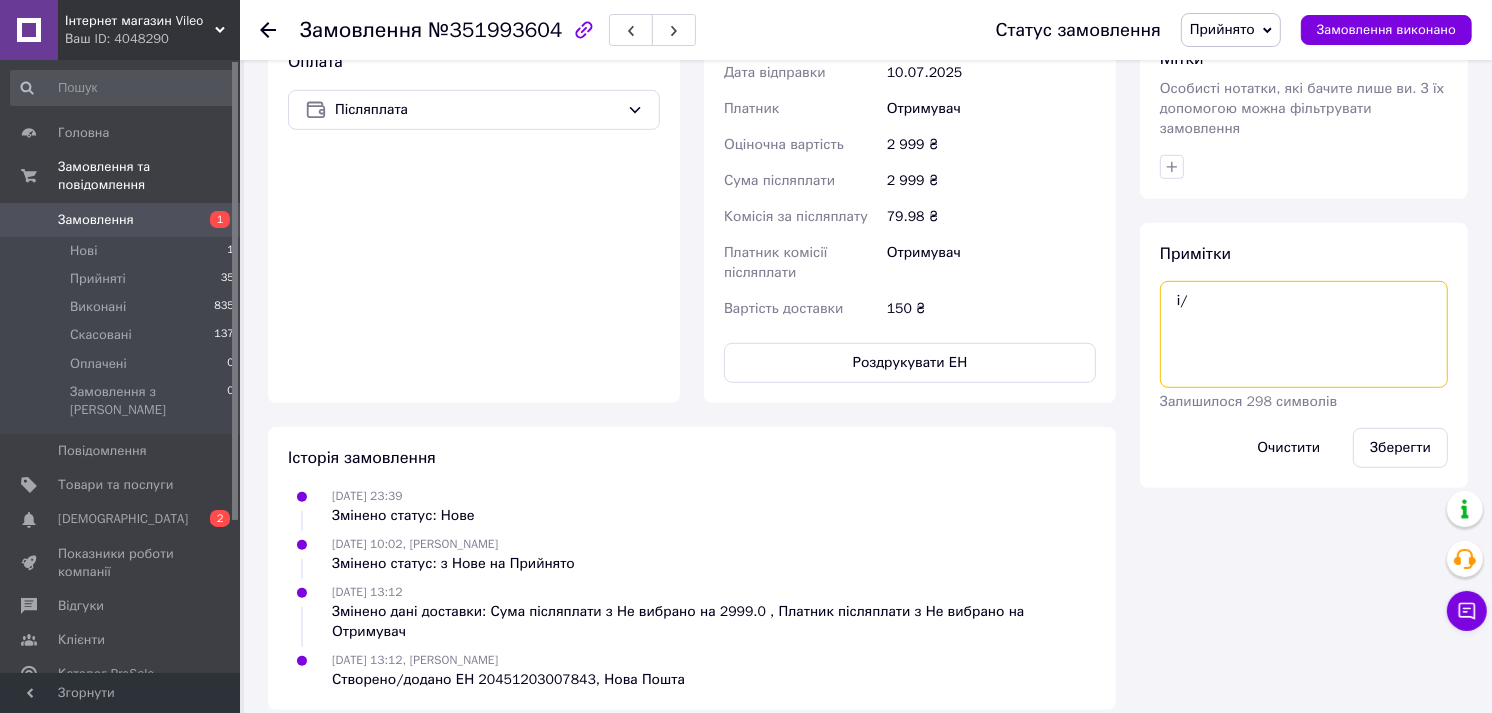 type on "і" 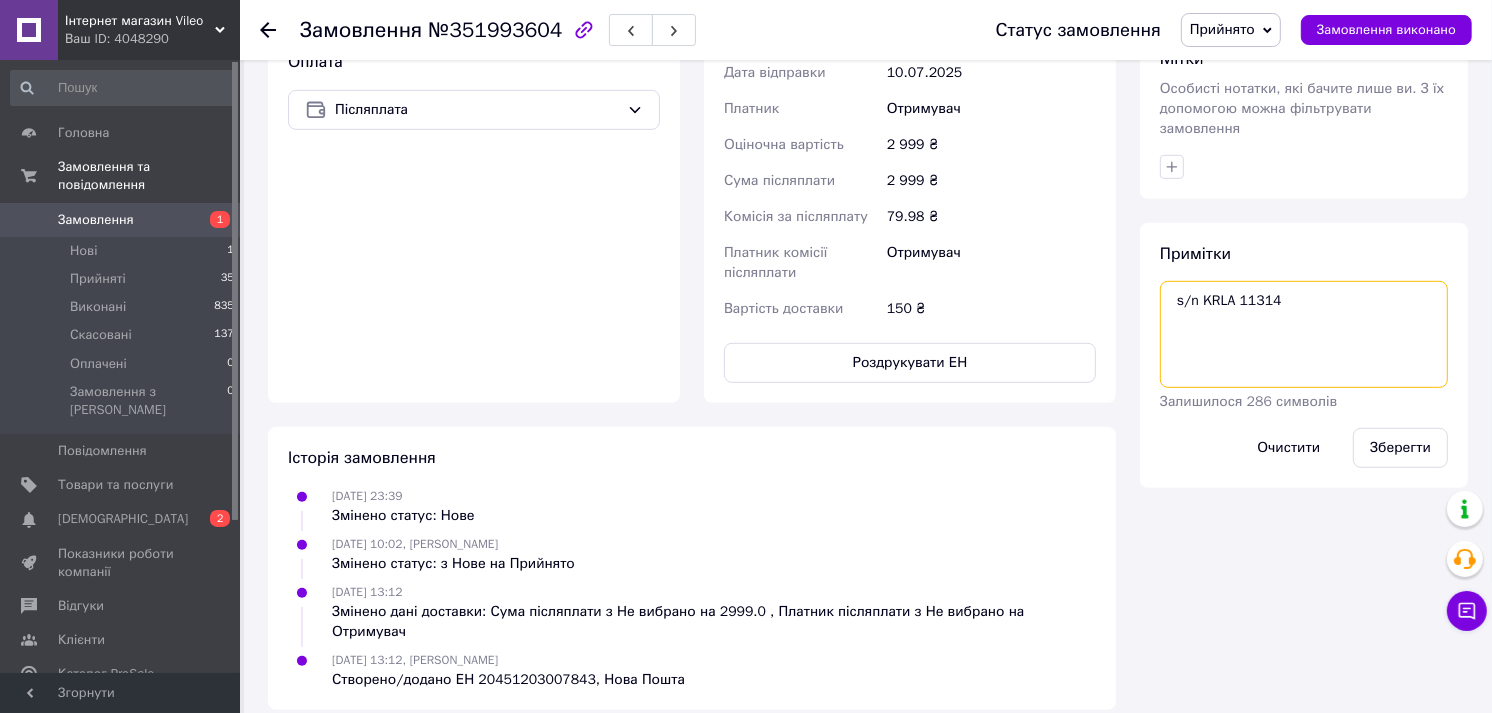 click on "s/n KRLA 11314" at bounding box center [1304, 334] 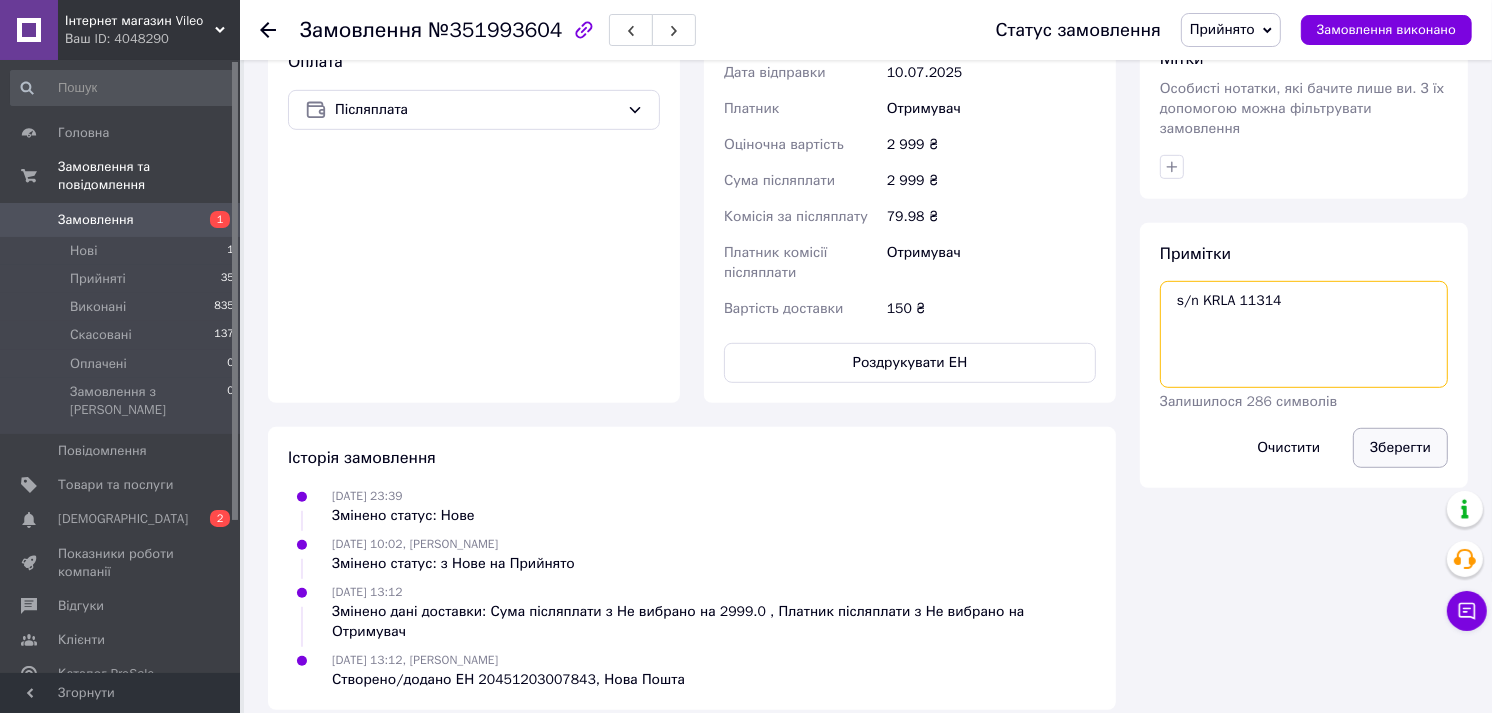 type on "s/n KRLA 11314" 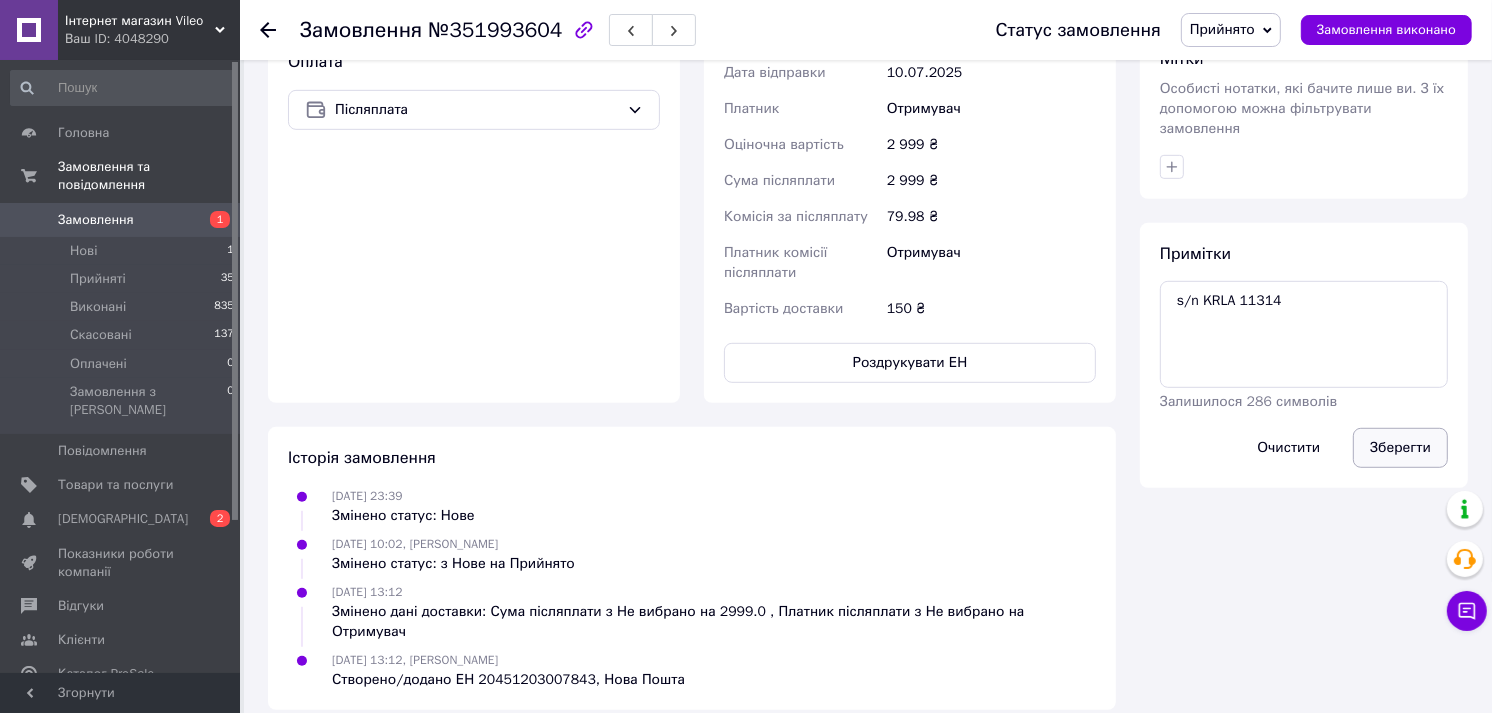 click on "Зберегти" at bounding box center [1400, 448] 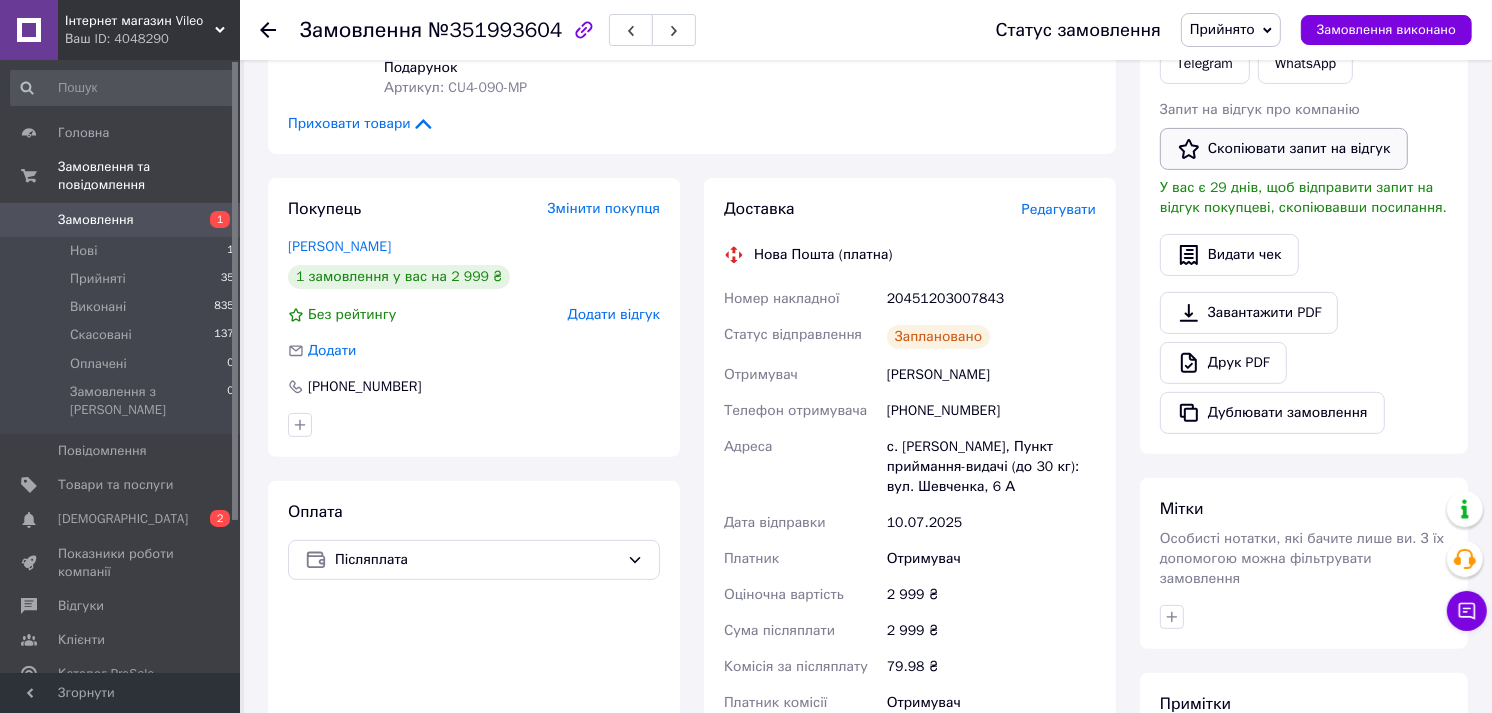 scroll, scrollTop: 498, scrollLeft: 0, axis: vertical 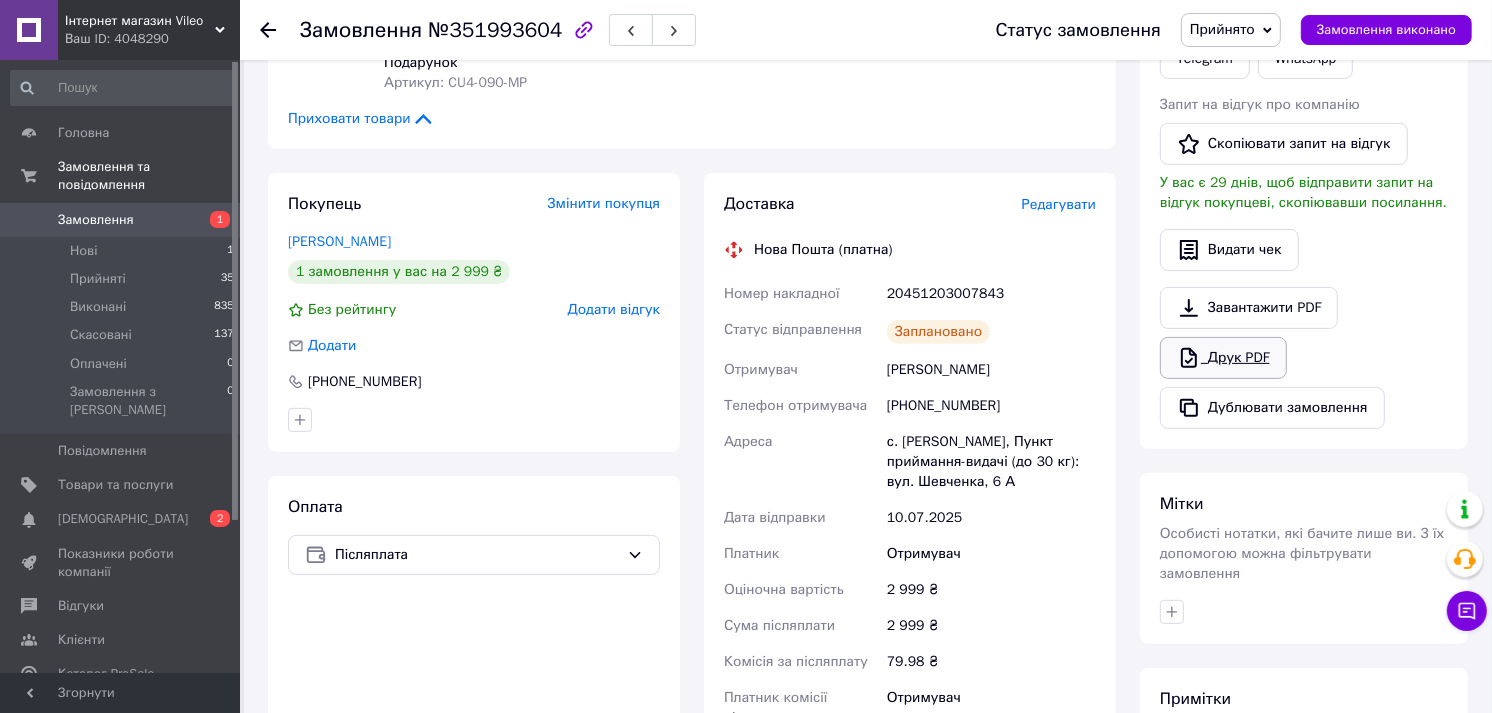 click on "Друк PDF" at bounding box center (1223, 358) 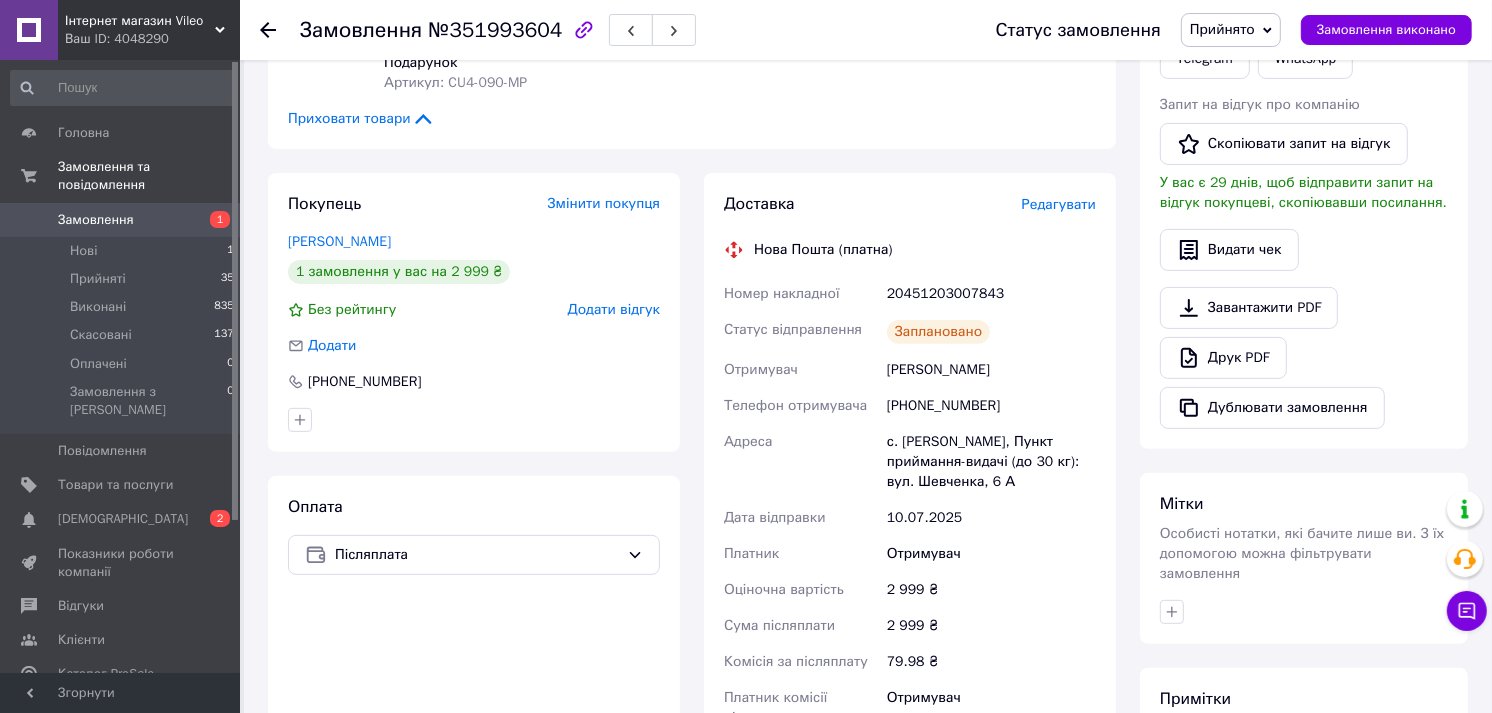 click at bounding box center (280, 30) 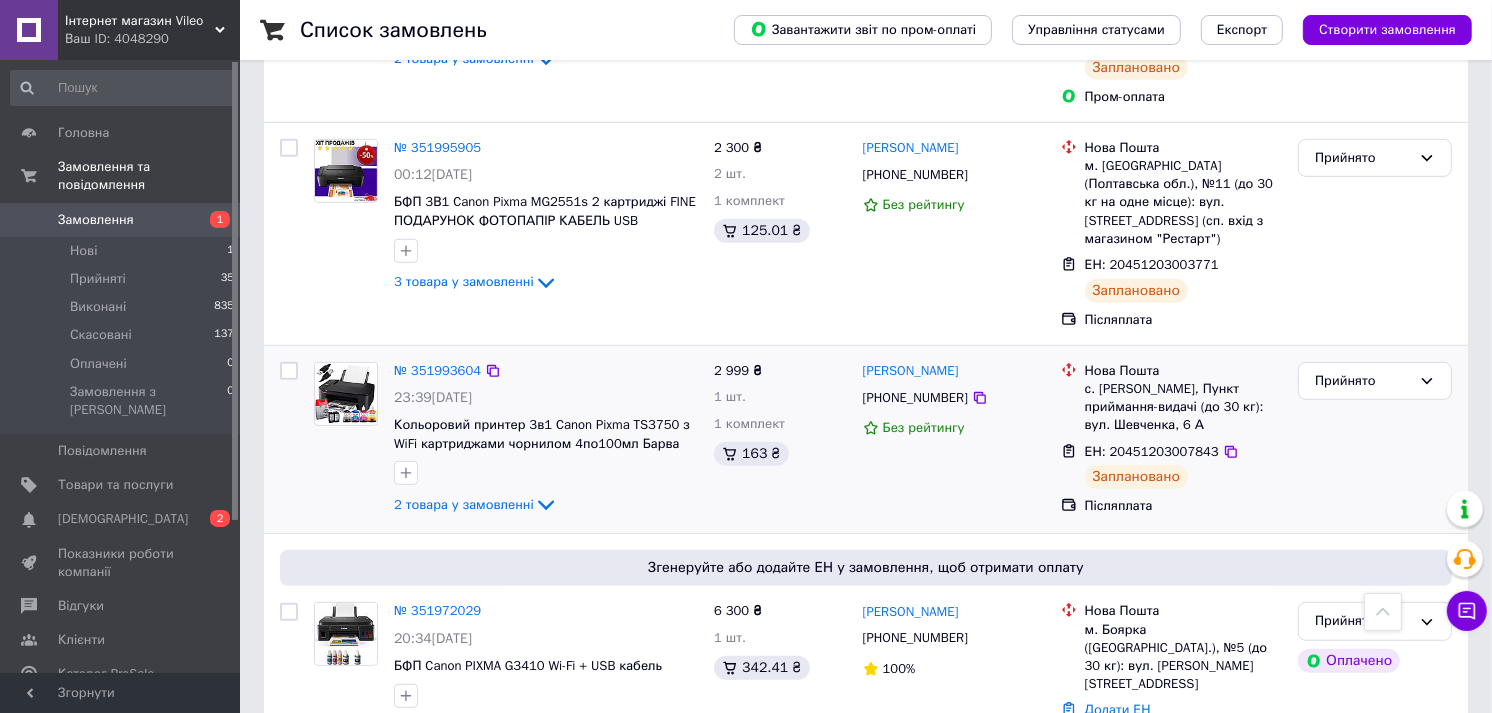 scroll, scrollTop: 666, scrollLeft: 0, axis: vertical 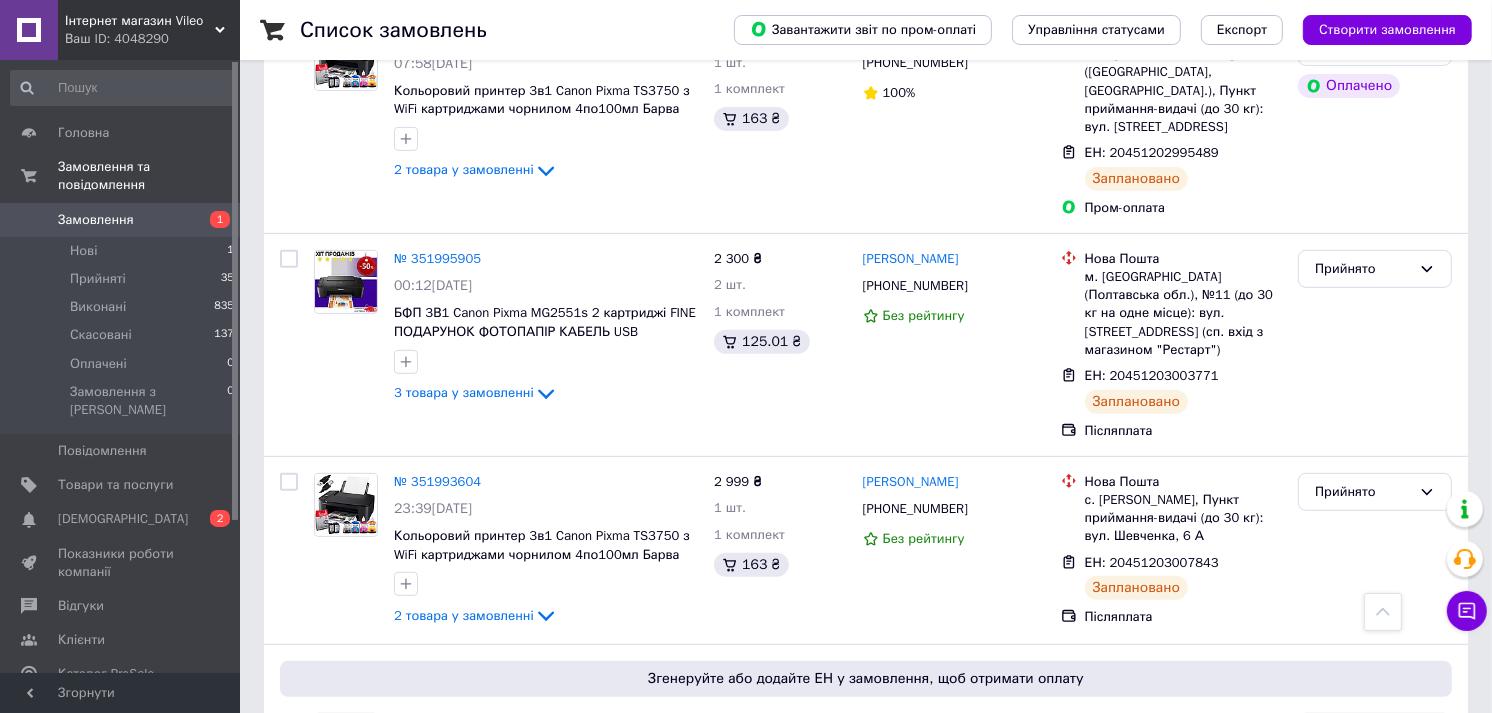 click on "Замовлення" at bounding box center (121, 220) 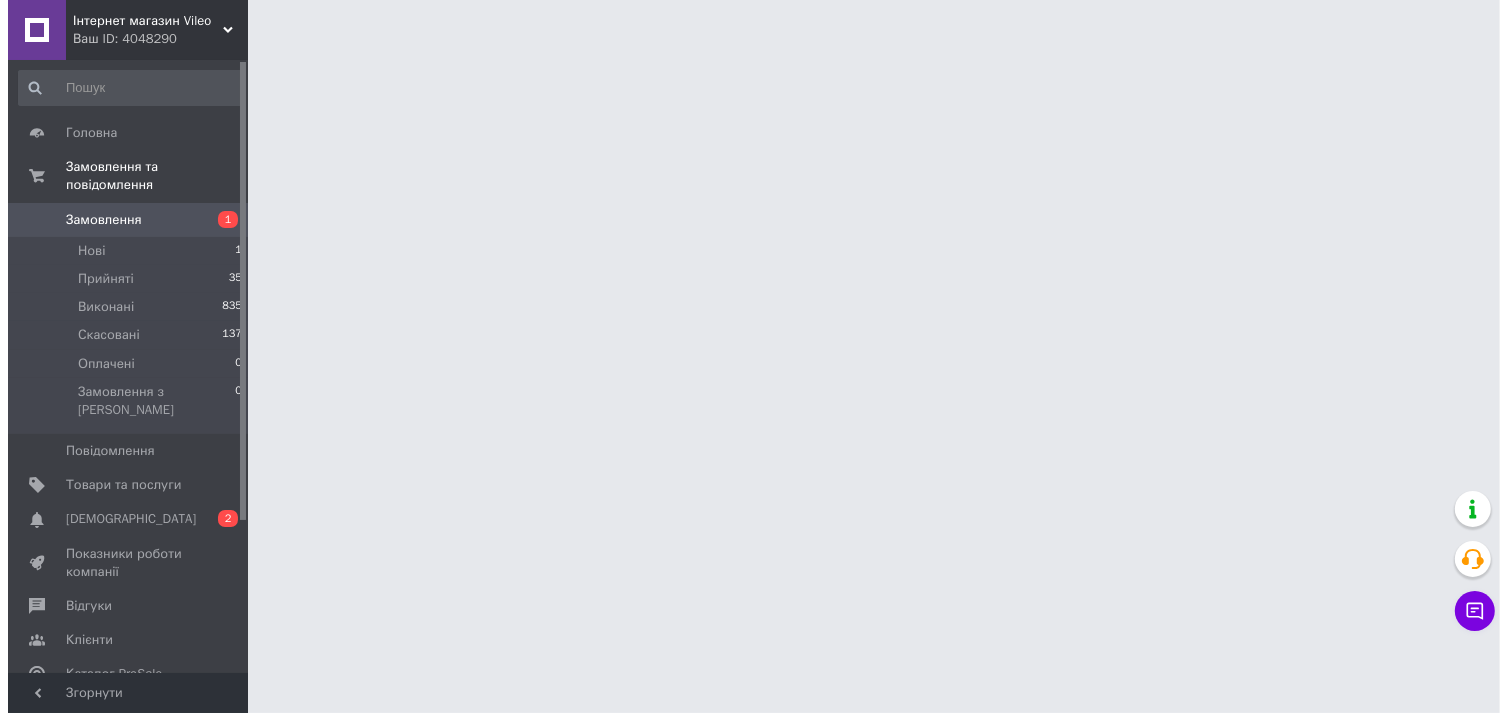 scroll, scrollTop: 0, scrollLeft: 0, axis: both 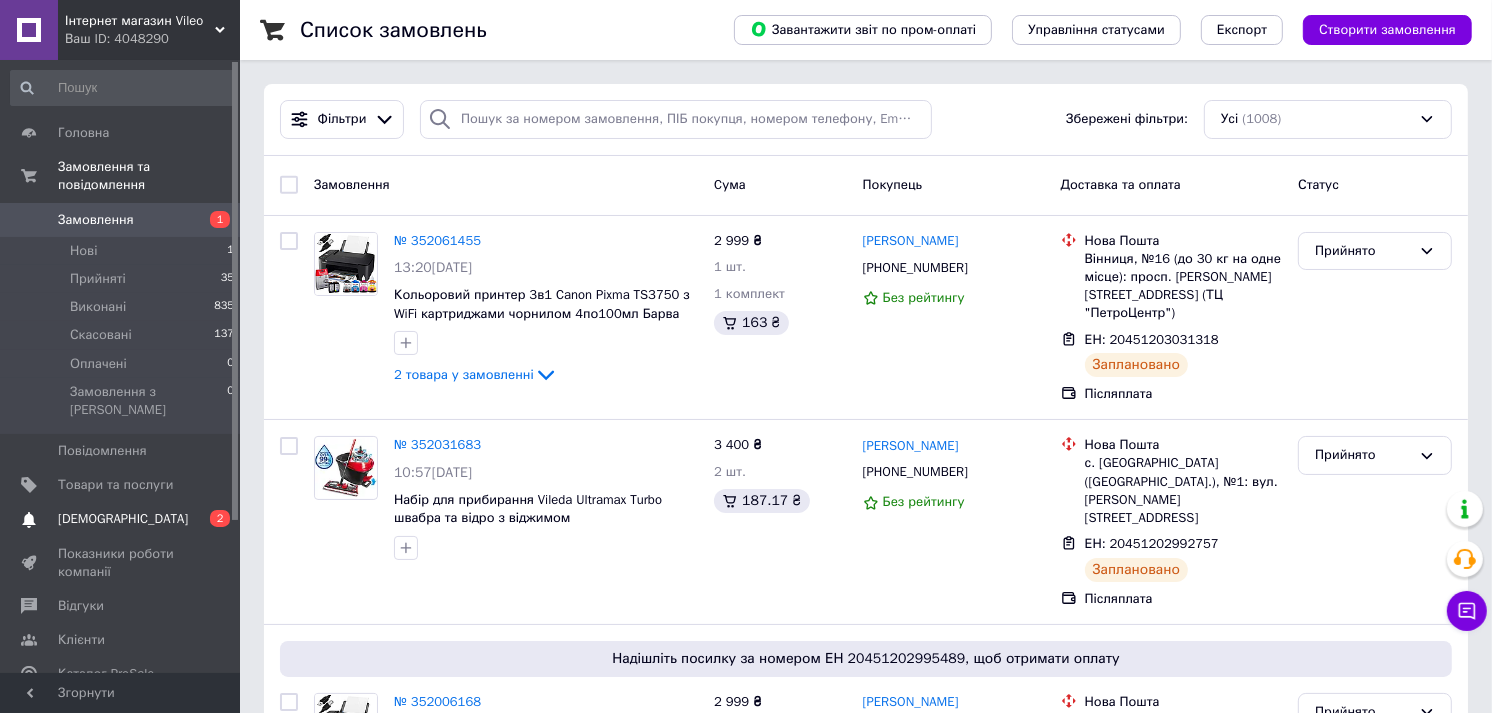 click on "[DEMOGRAPHIC_DATA]" at bounding box center (123, 519) 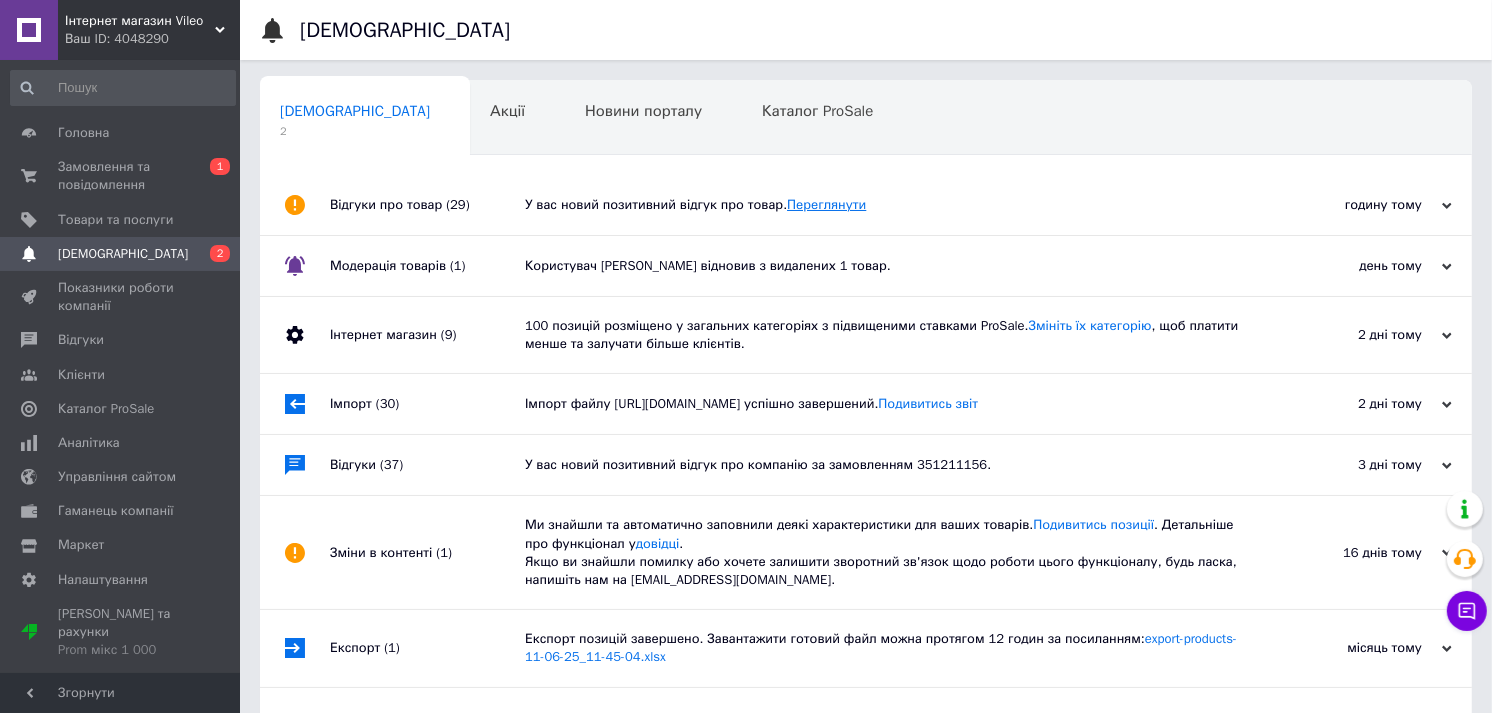 click on "Переглянути" at bounding box center (826, 204) 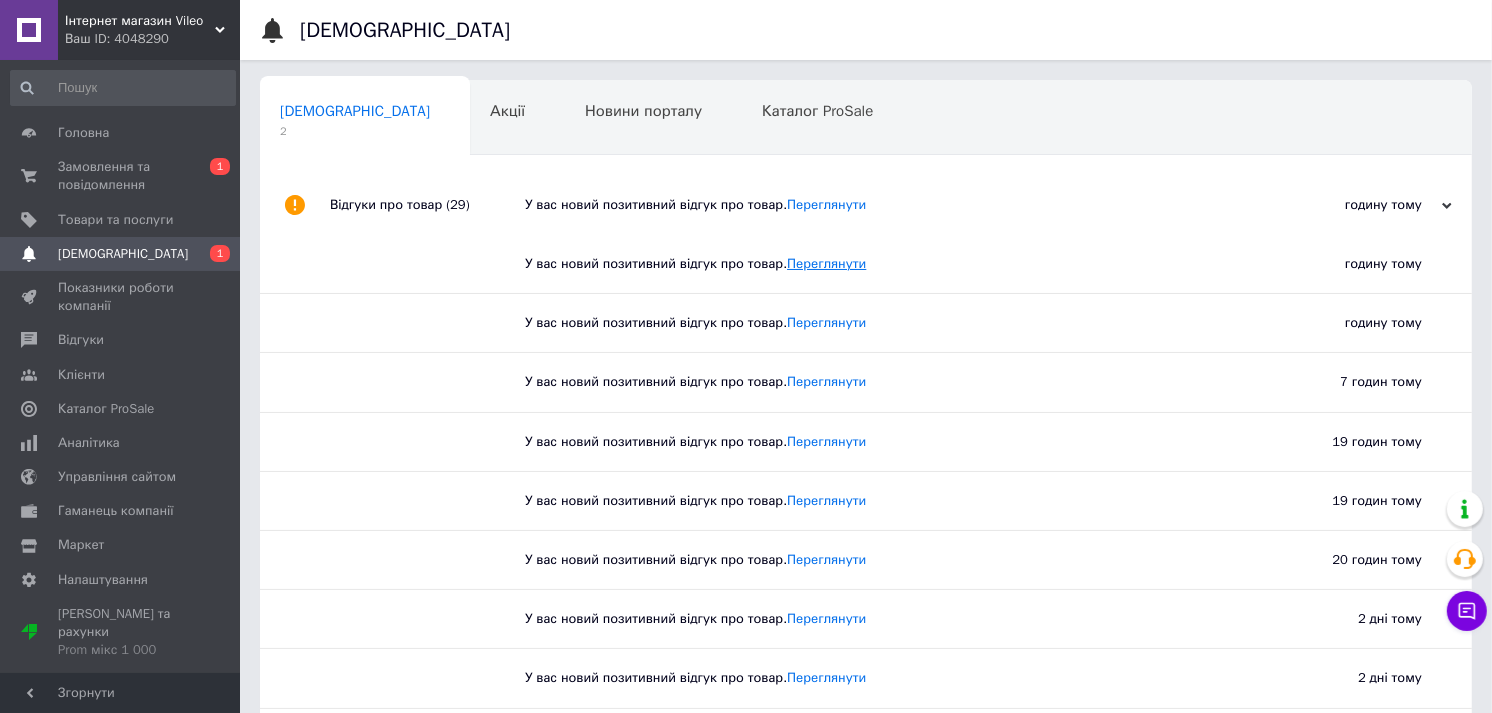 click on "Переглянути" at bounding box center [826, 263] 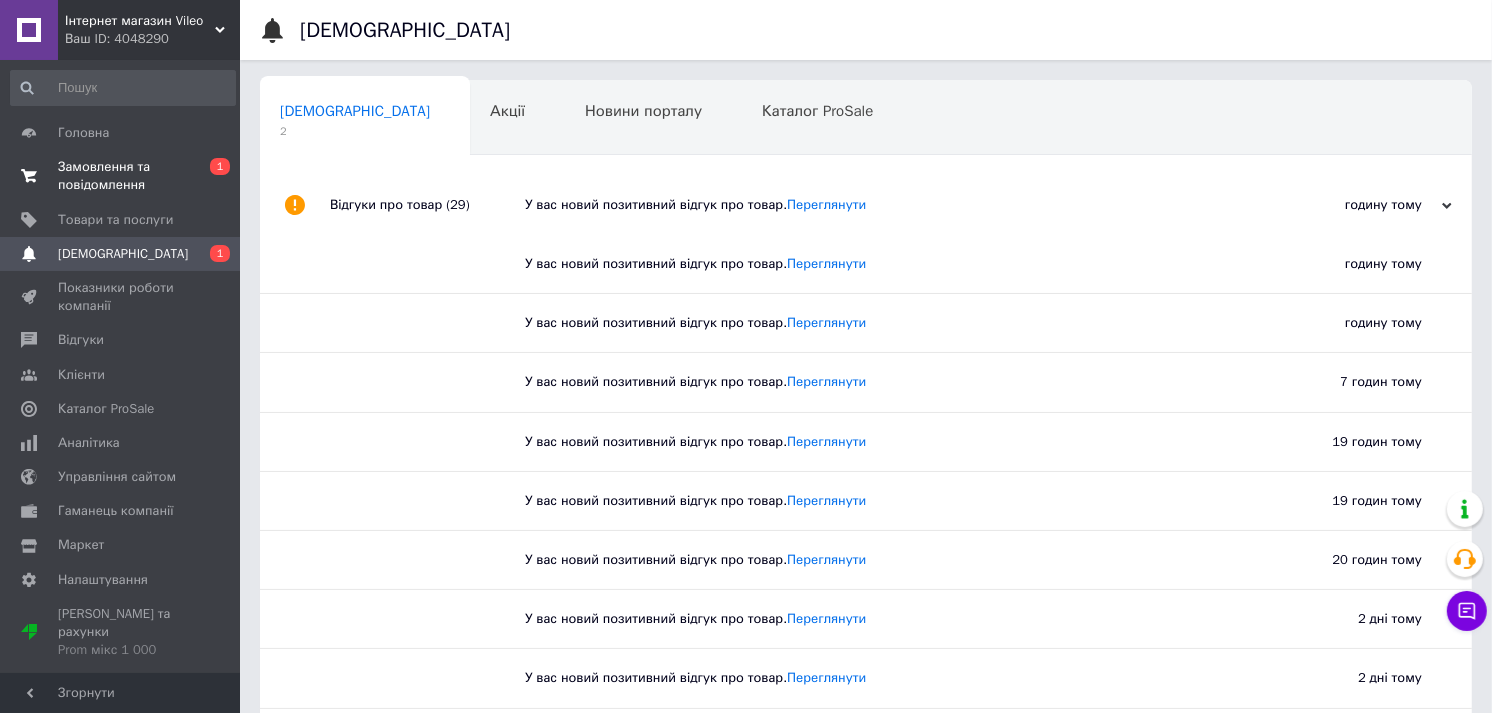 click on "Замовлення та повідомлення" at bounding box center (121, 176) 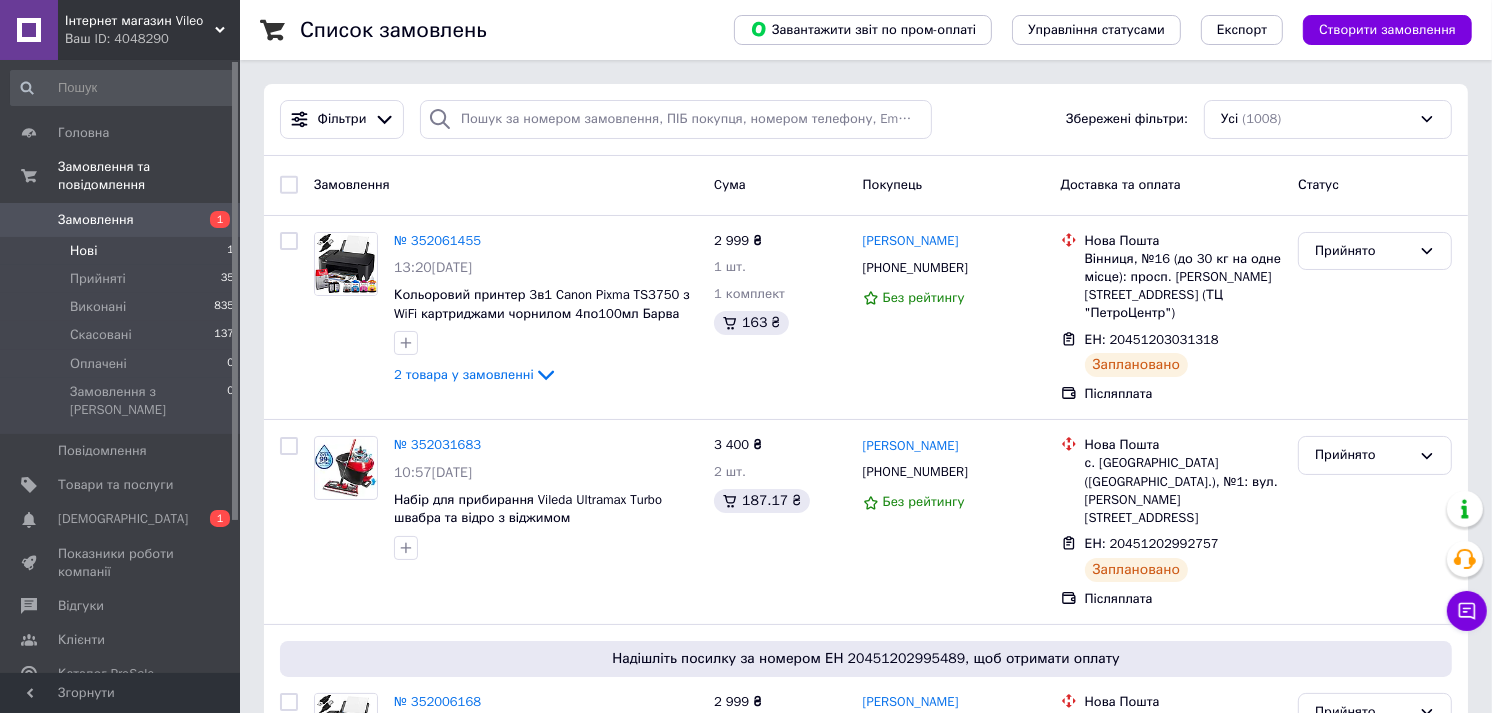 click on "Нові 1" at bounding box center (123, 251) 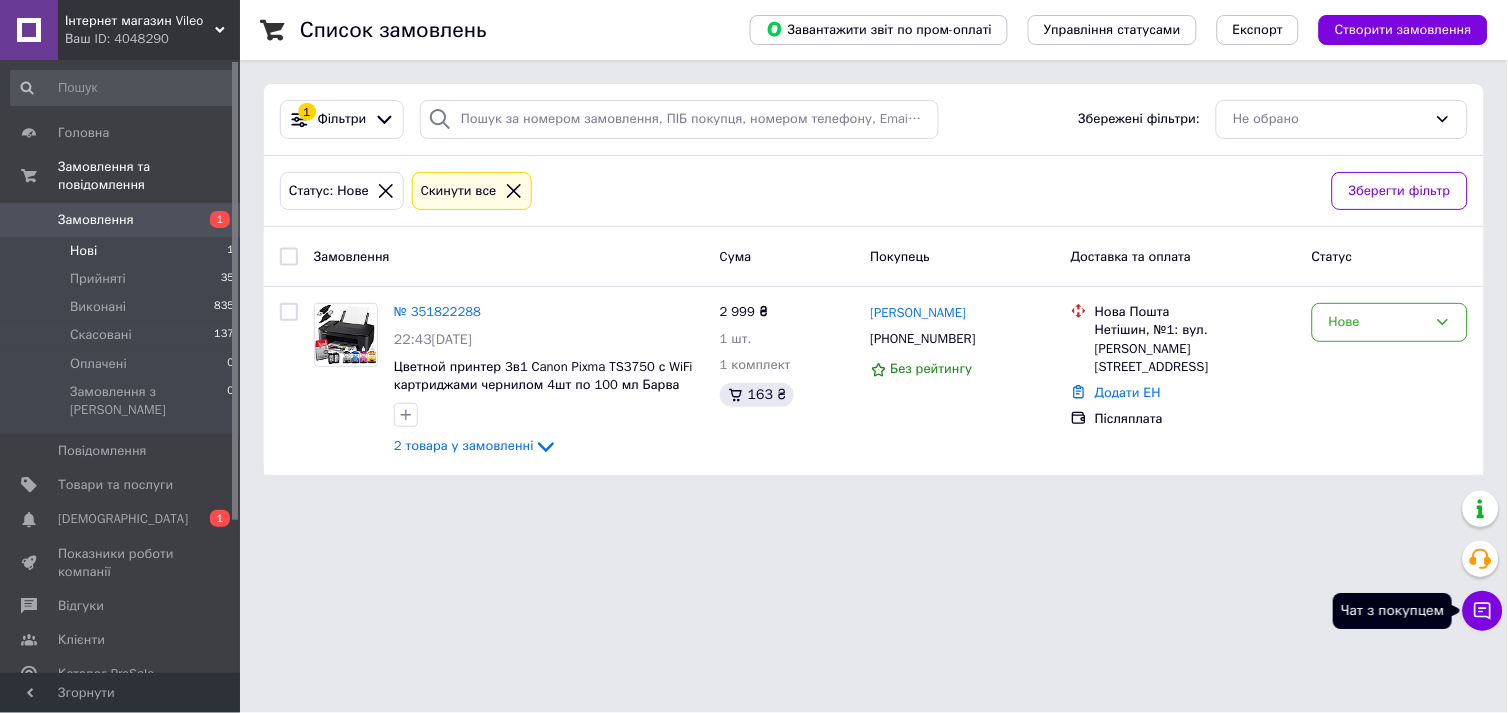 click 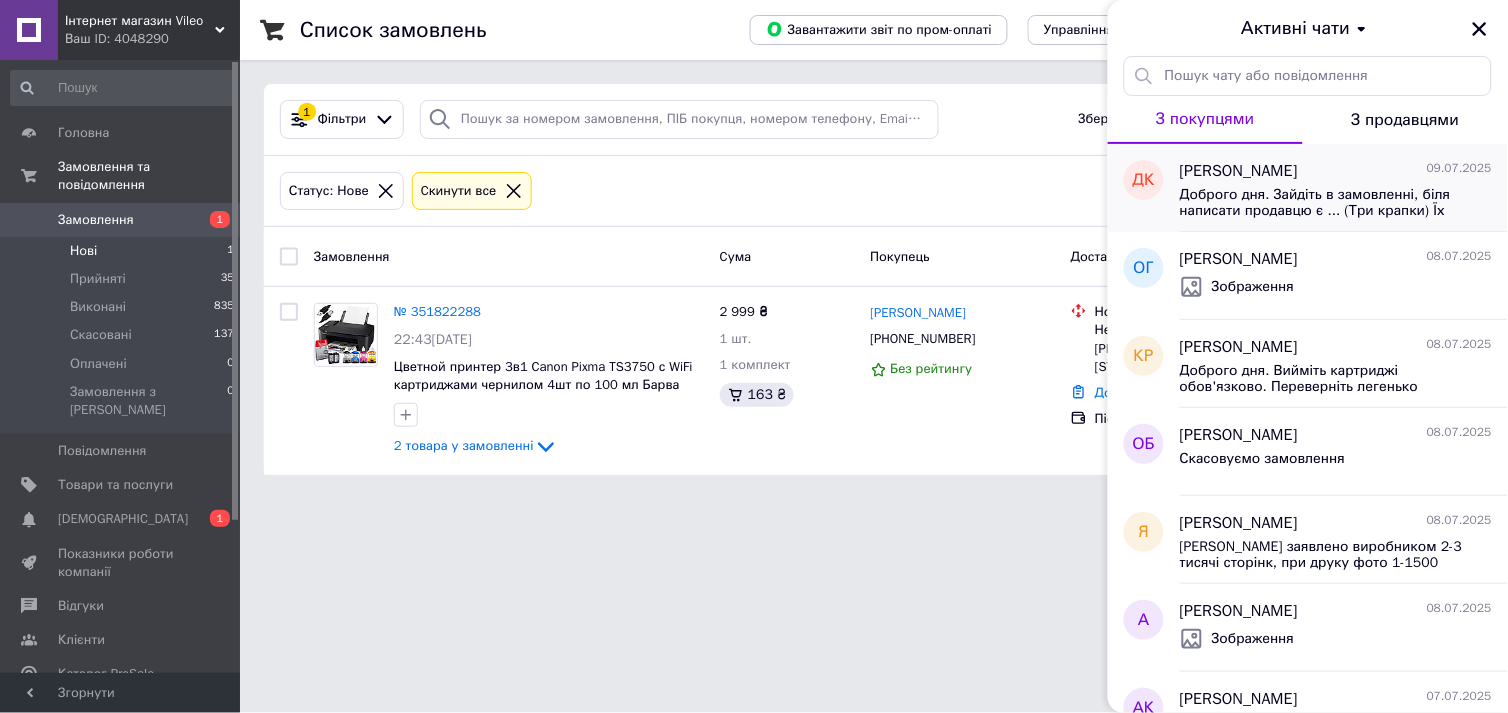 click on "Доброго дня. Зайдіть в замовленні, біля написати продавцю є ...  (Три крапки) Їх натискаєте і появиться скасувати чи відмінити  і самостійно скасовуйте." at bounding box center [1322, 203] 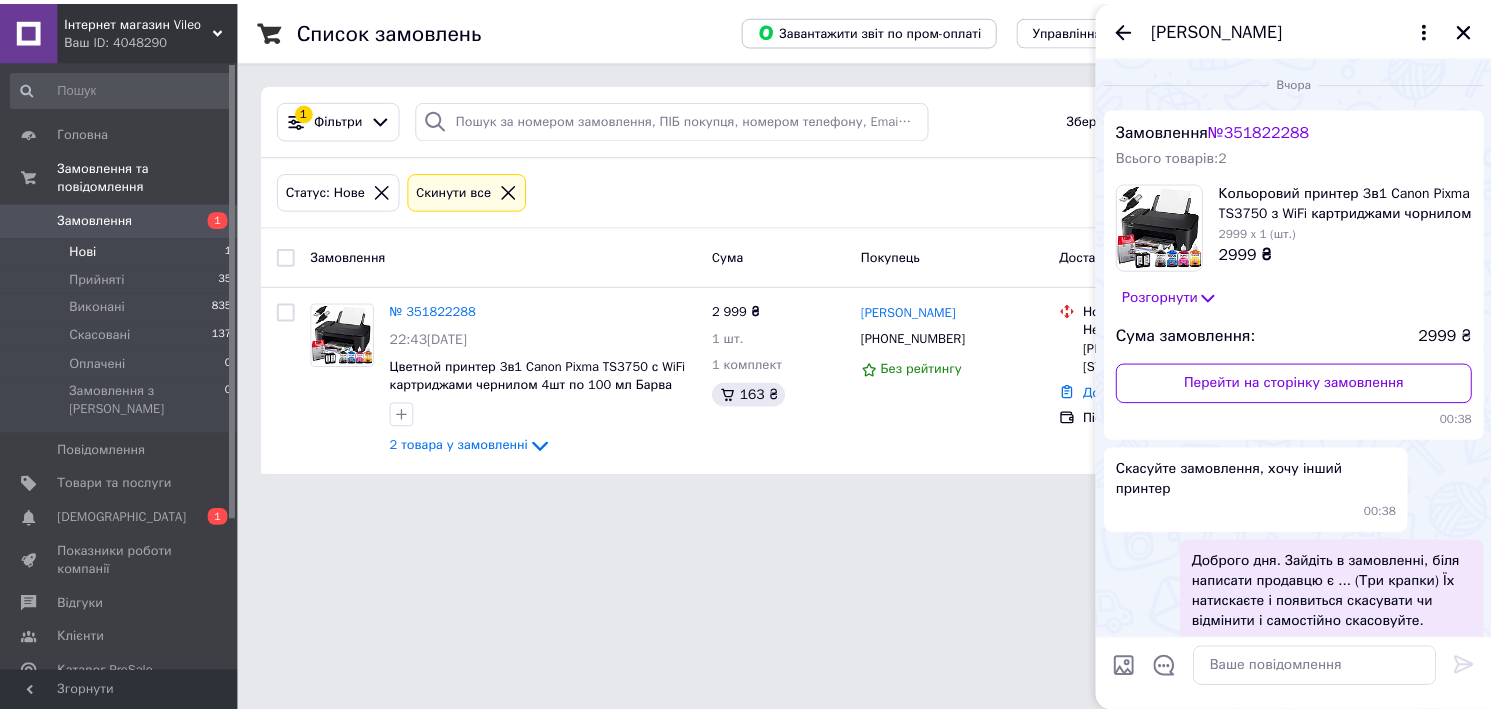 scroll, scrollTop: 14, scrollLeft: 0, axis: vertical 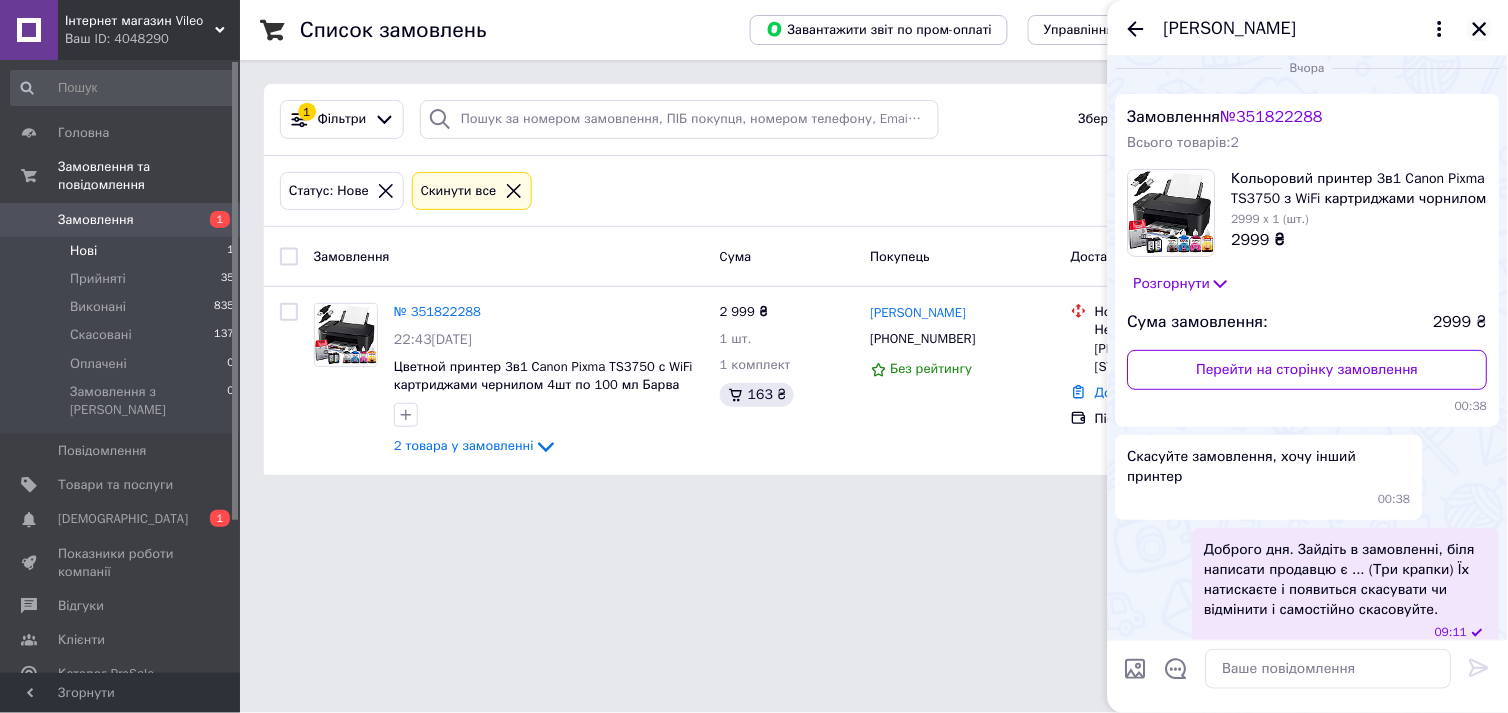 click 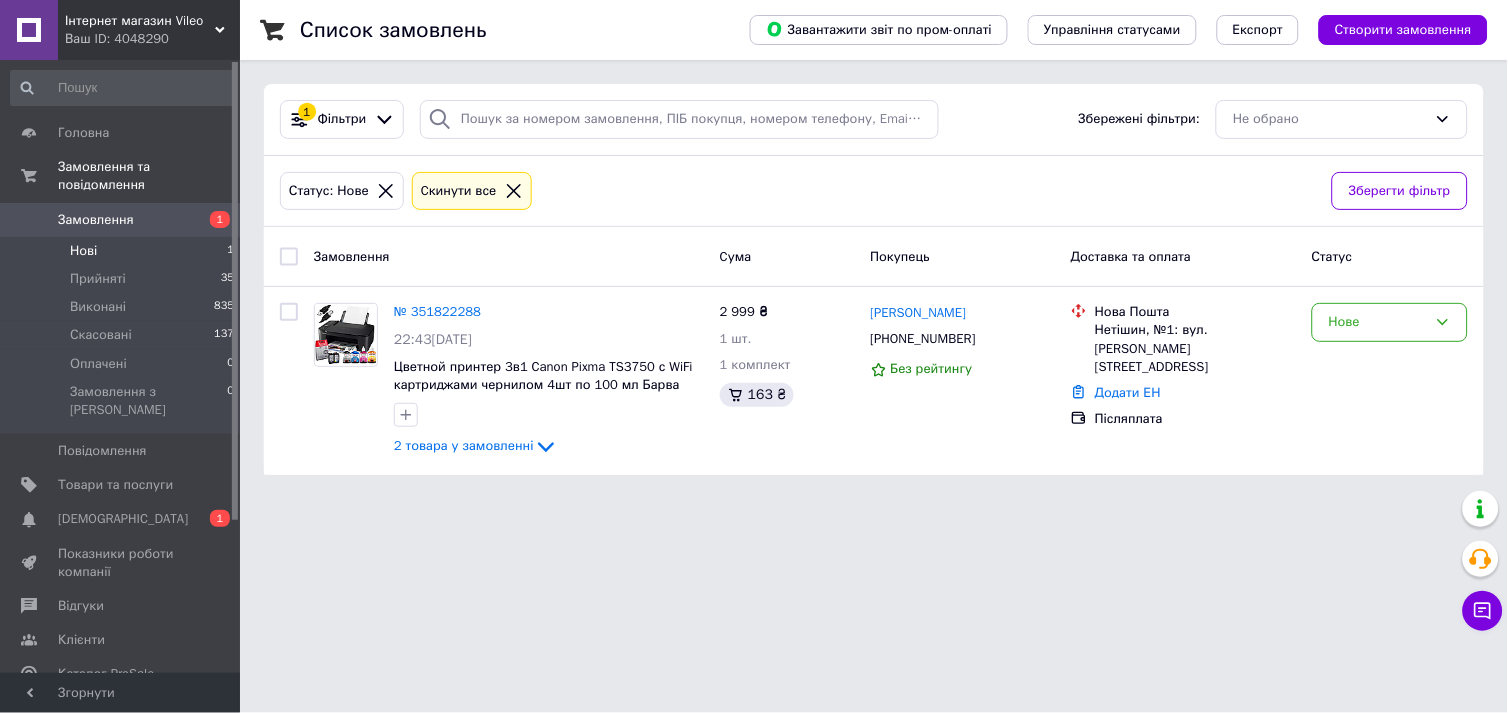 click on "Замовлення" at bounding box center (96, 220) 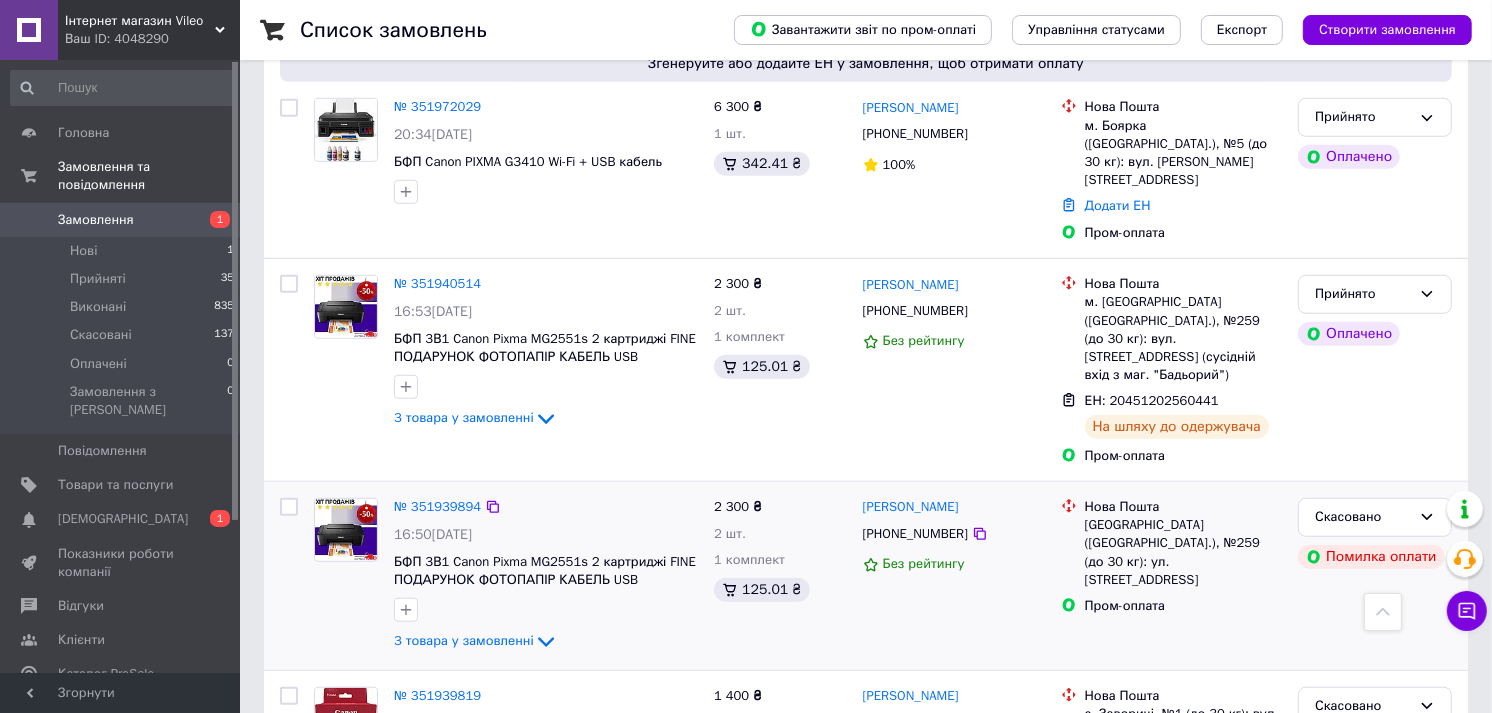 scroll, scrollTop: 1222, scrollLeft: 0, axis: vertical 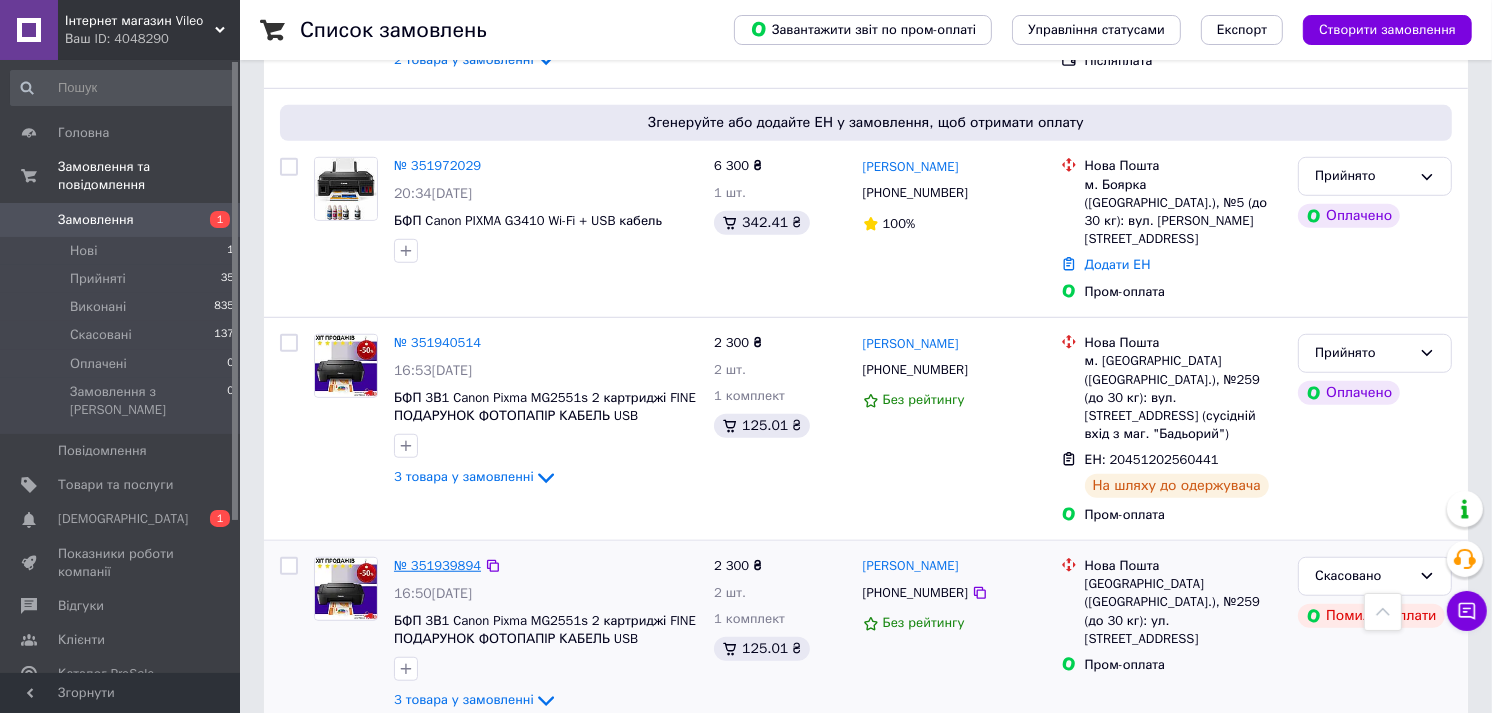 click on "№ 351939894" at bounding box center (437, 565) 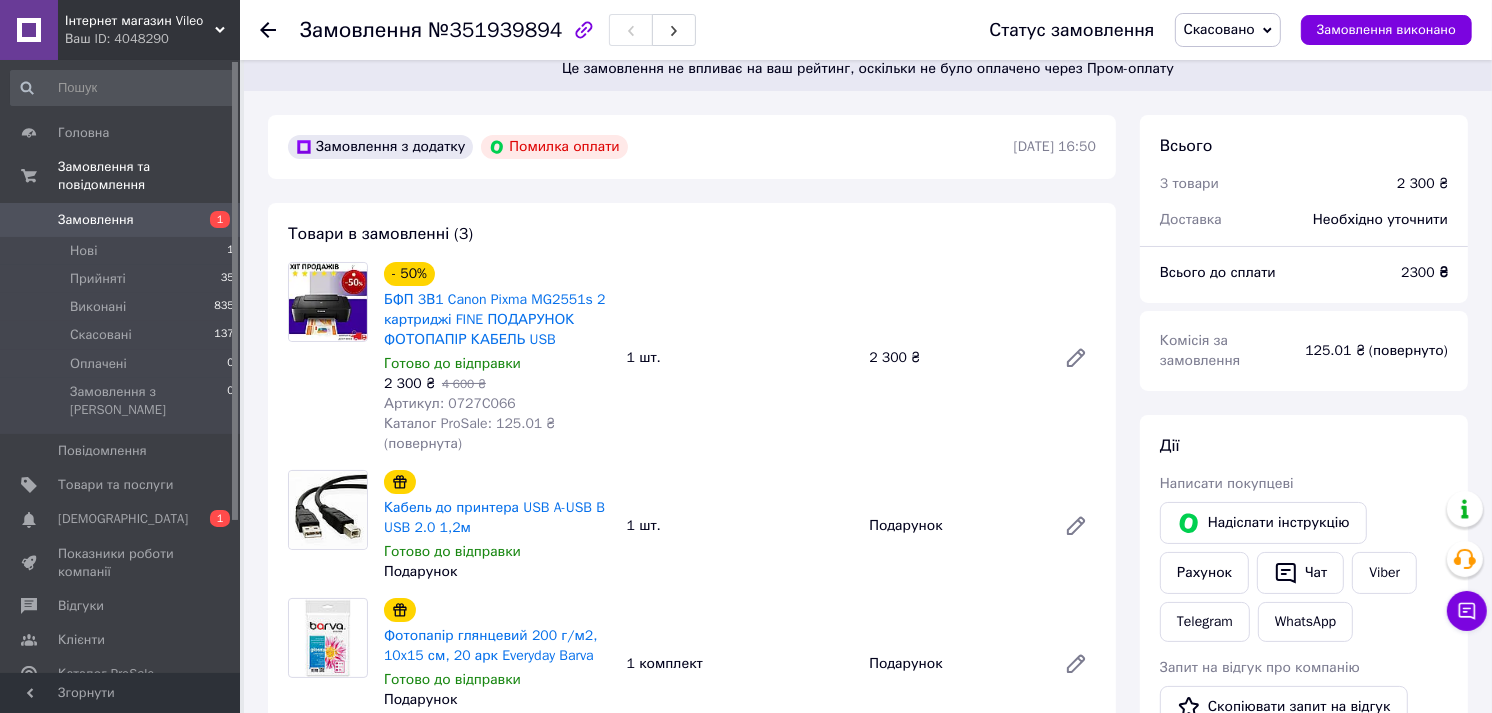 scroll, scrollTop: 0, scrollLeft: 0, axis: both 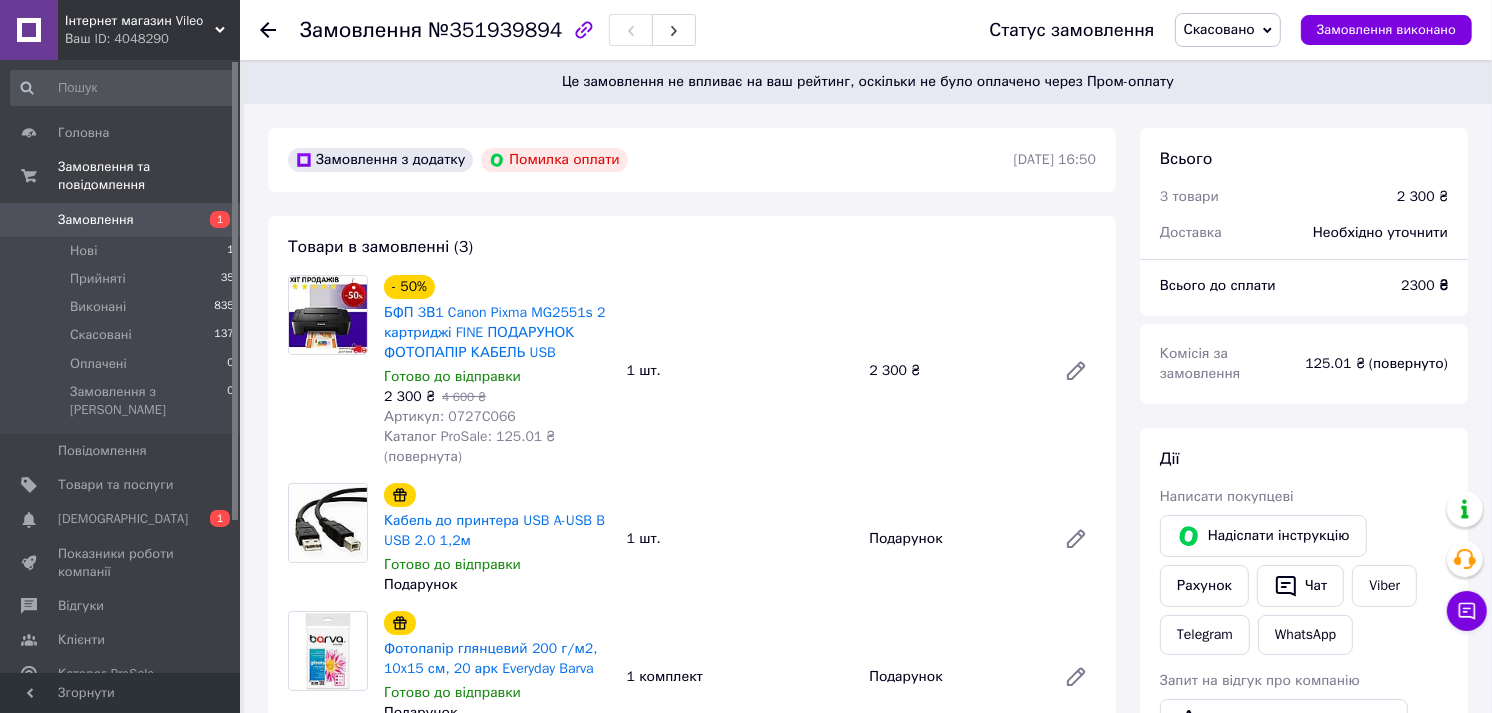 click 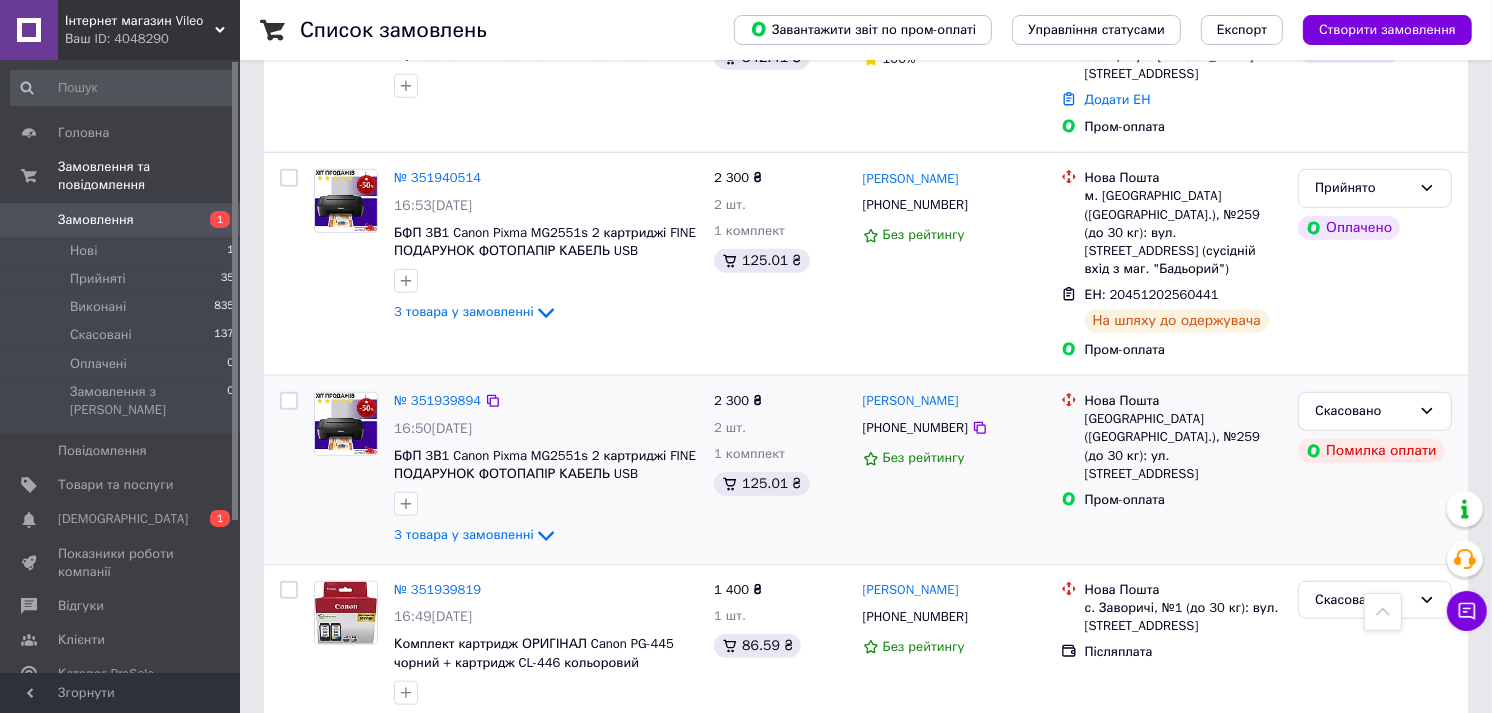 scroll, scrollTop: 1555, scrollLeft: 0, axis: vertical 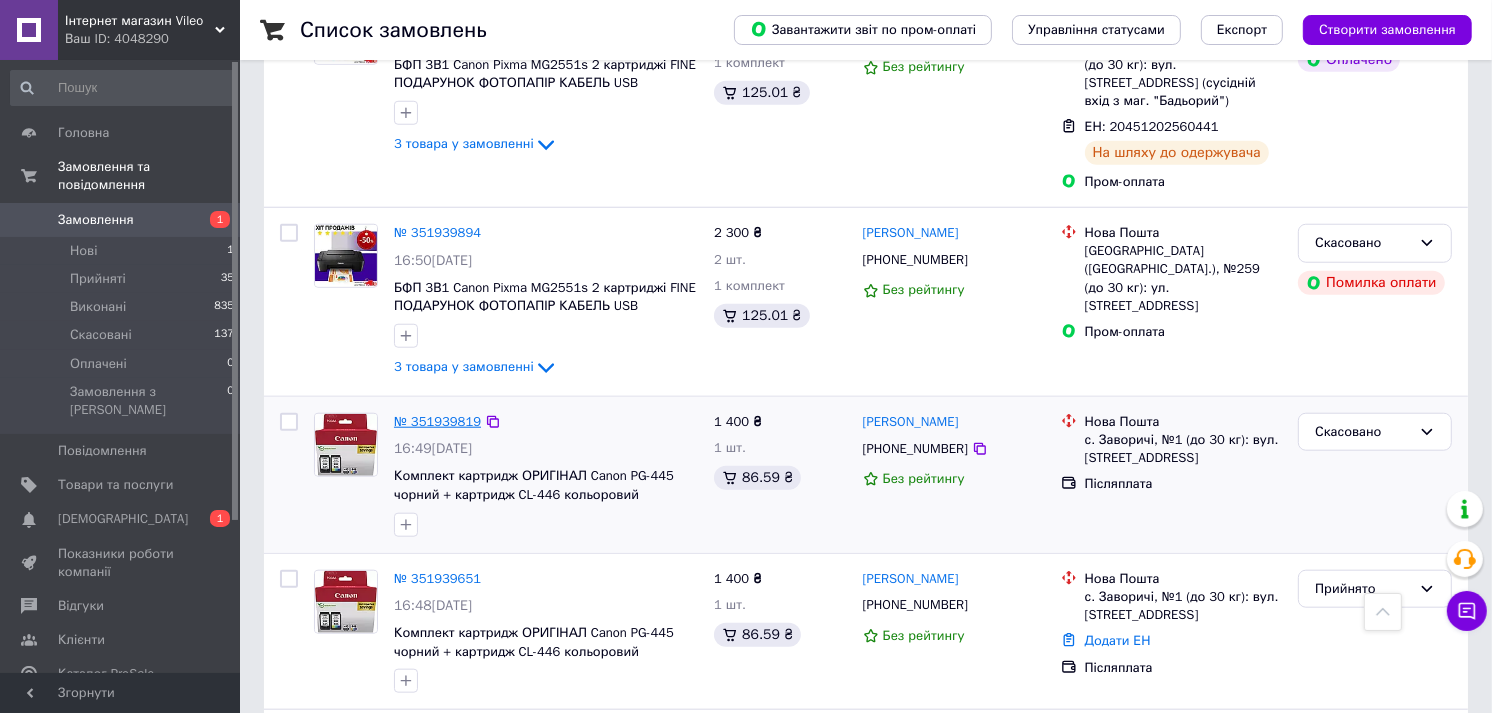 click on "№ 351939819" at bounding box center (437, 421) 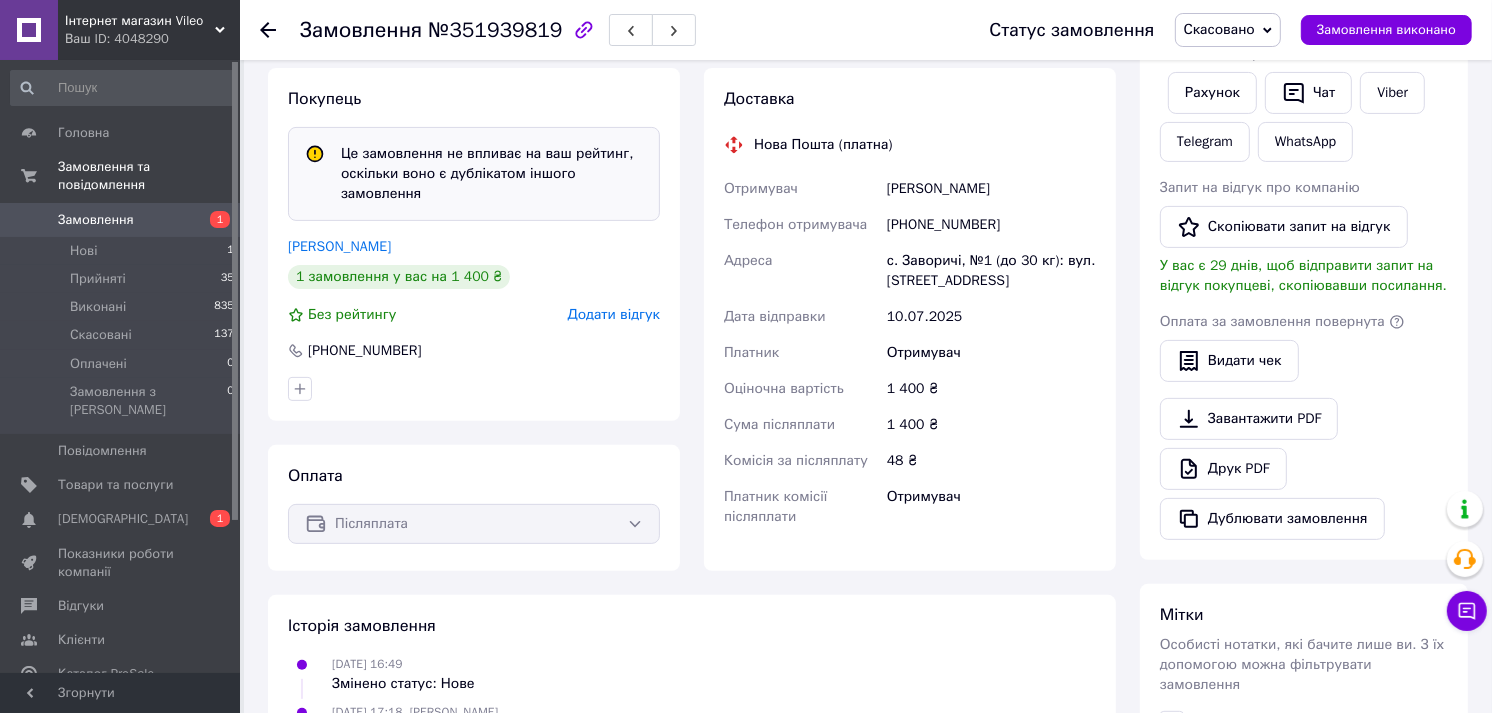 scroll, scrollTop: 335, scrollLeft: 0, axis: vertical 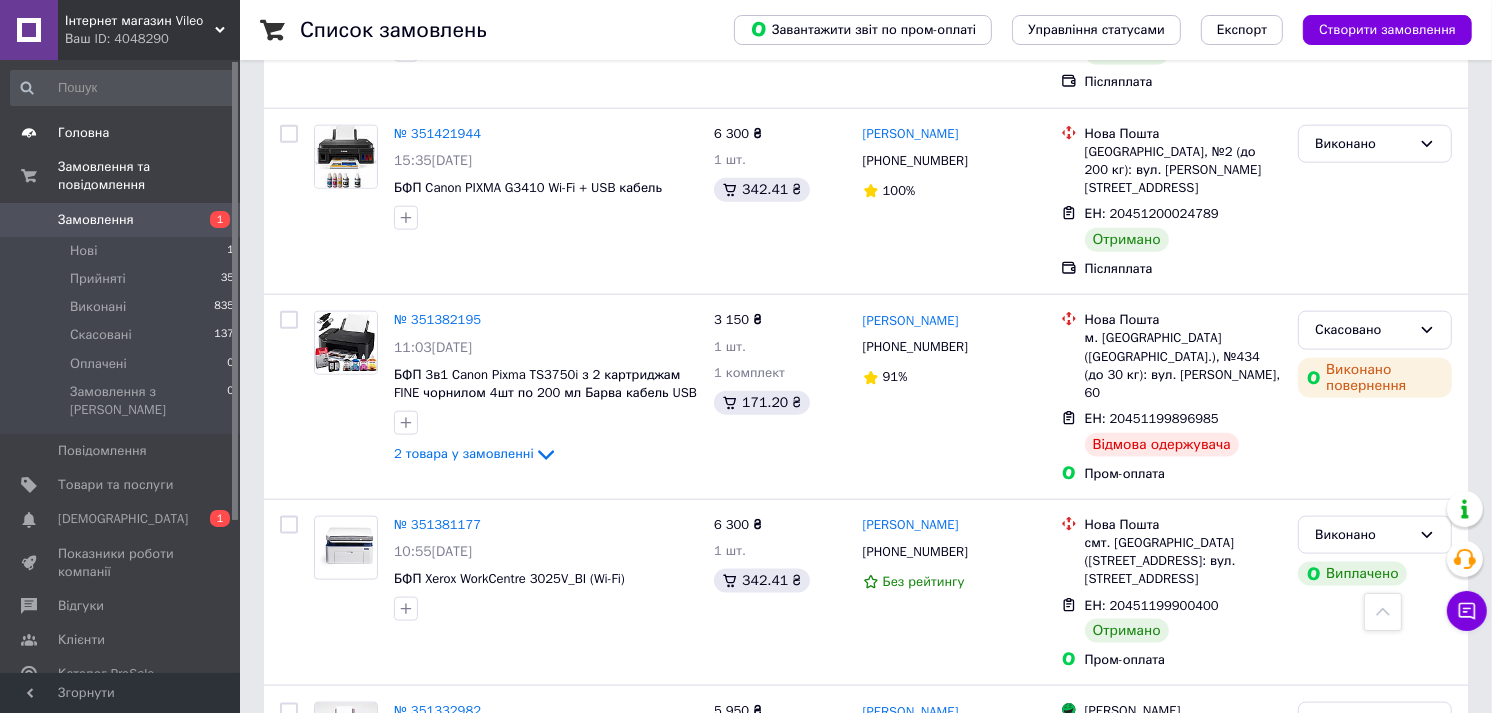 click on "Головна" at bounding box center [83, 133] 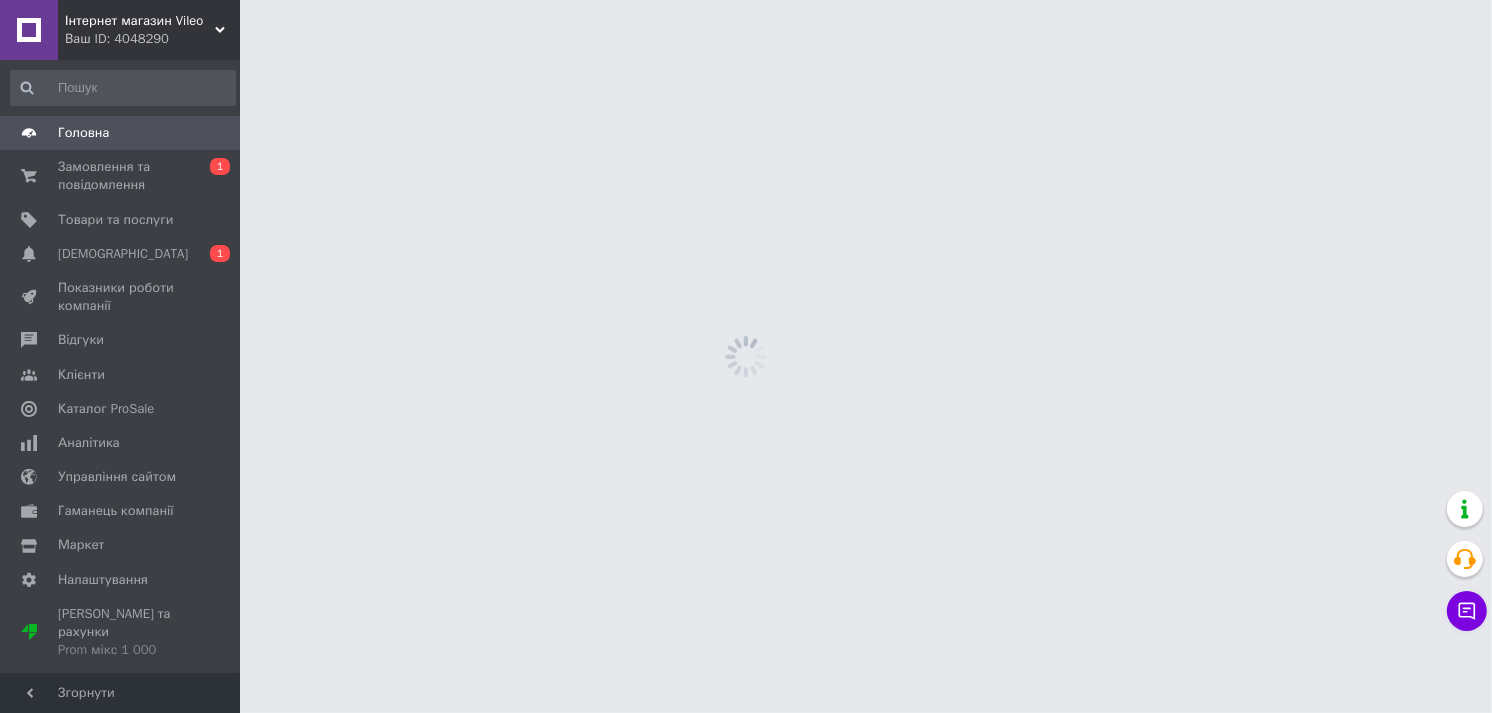 scroll, scrollTop: 0, scrollLeft: 0, axis: both 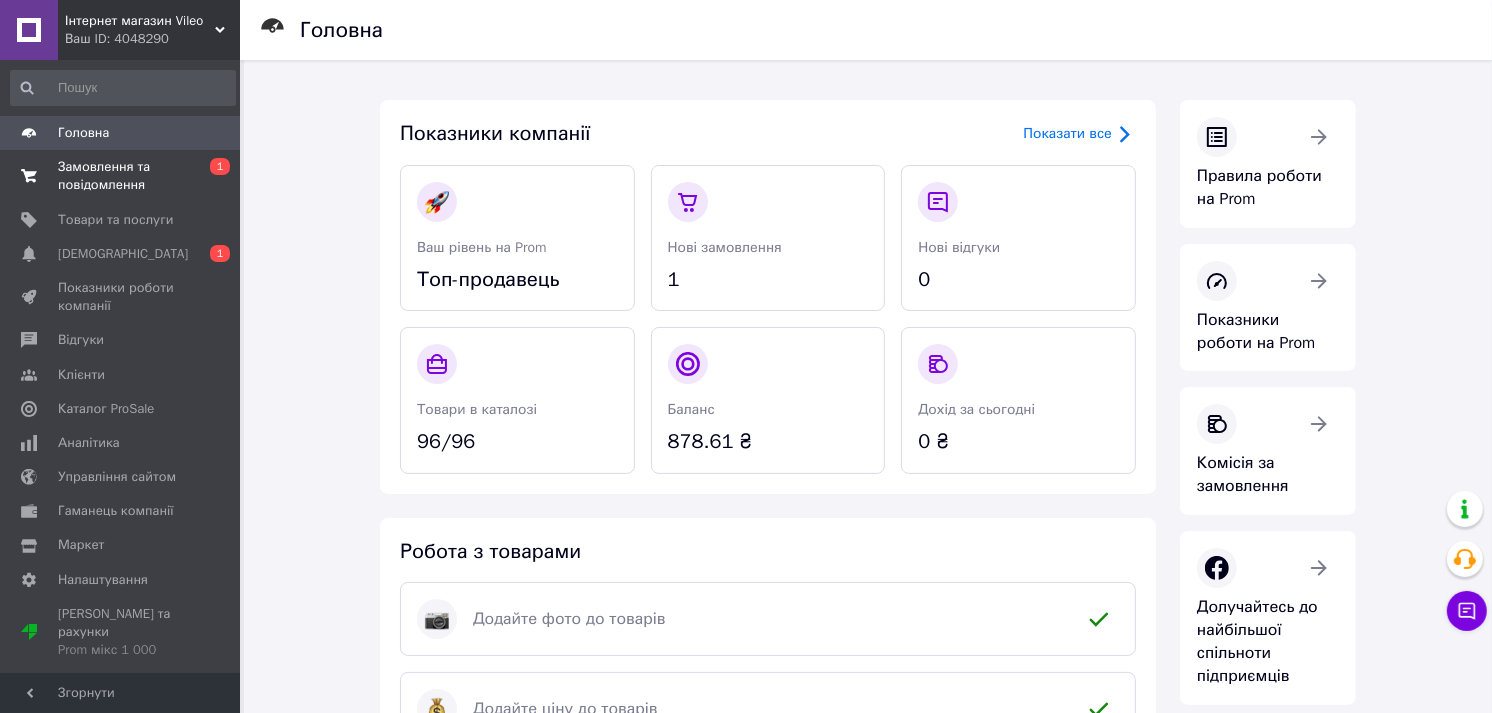 click on "Замовлення та повідомлення" at bounding box center [121, 176] 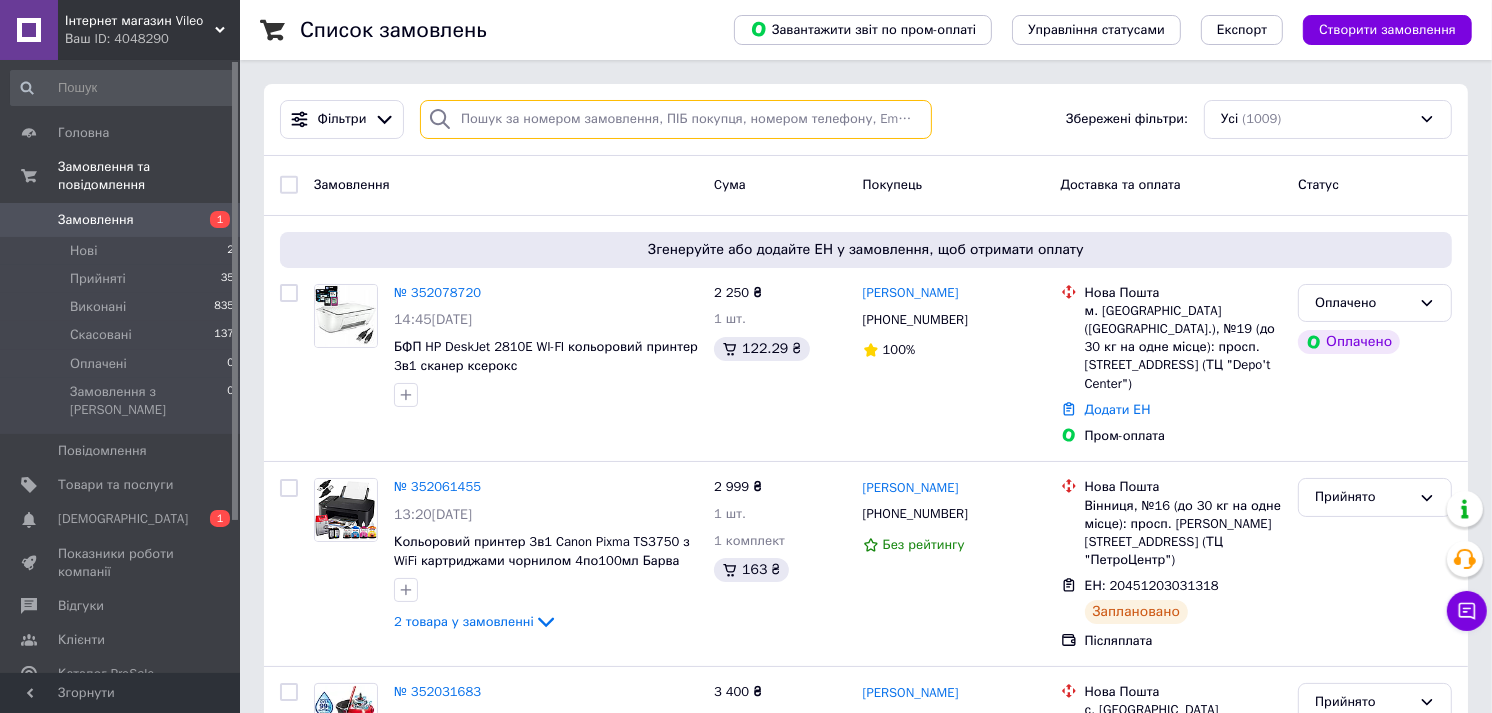 click at bounding box center (676, 119) 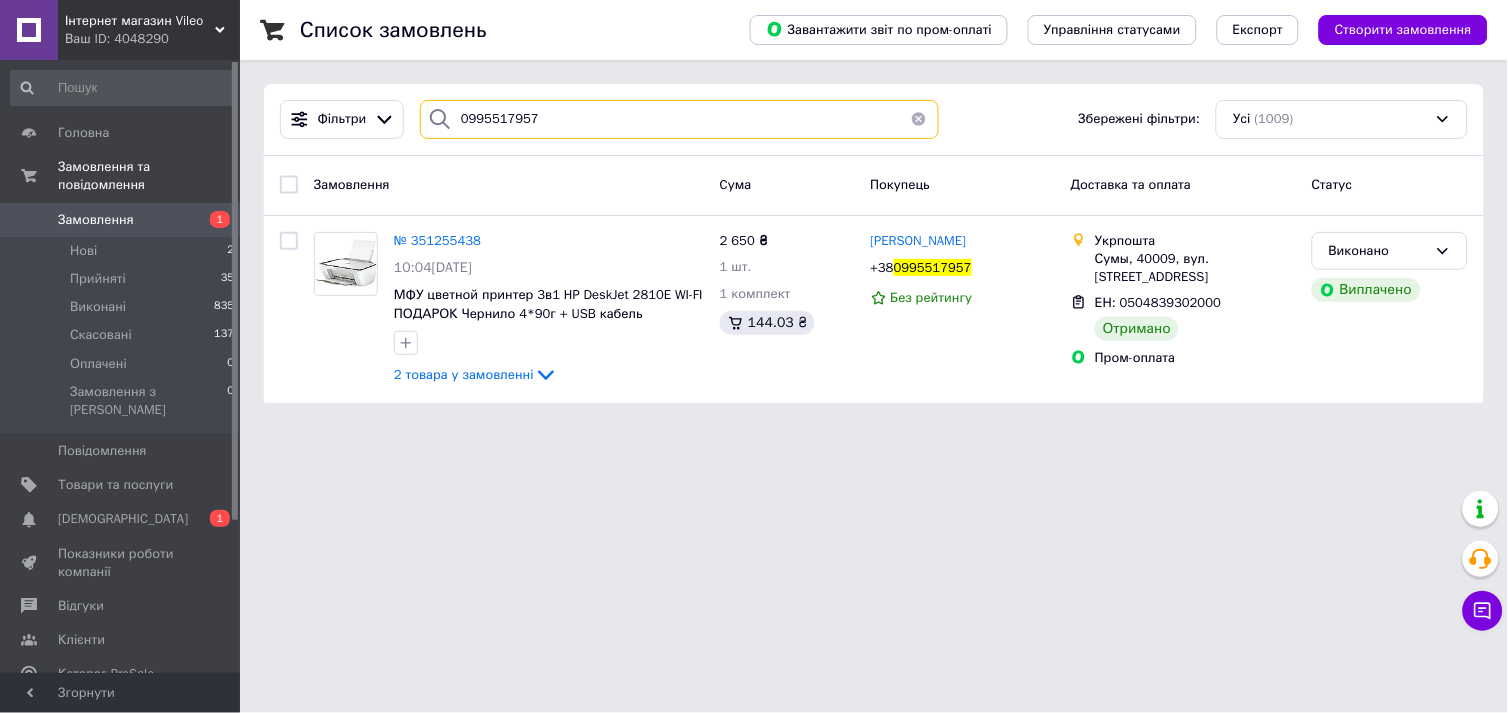 type on "0995517957" 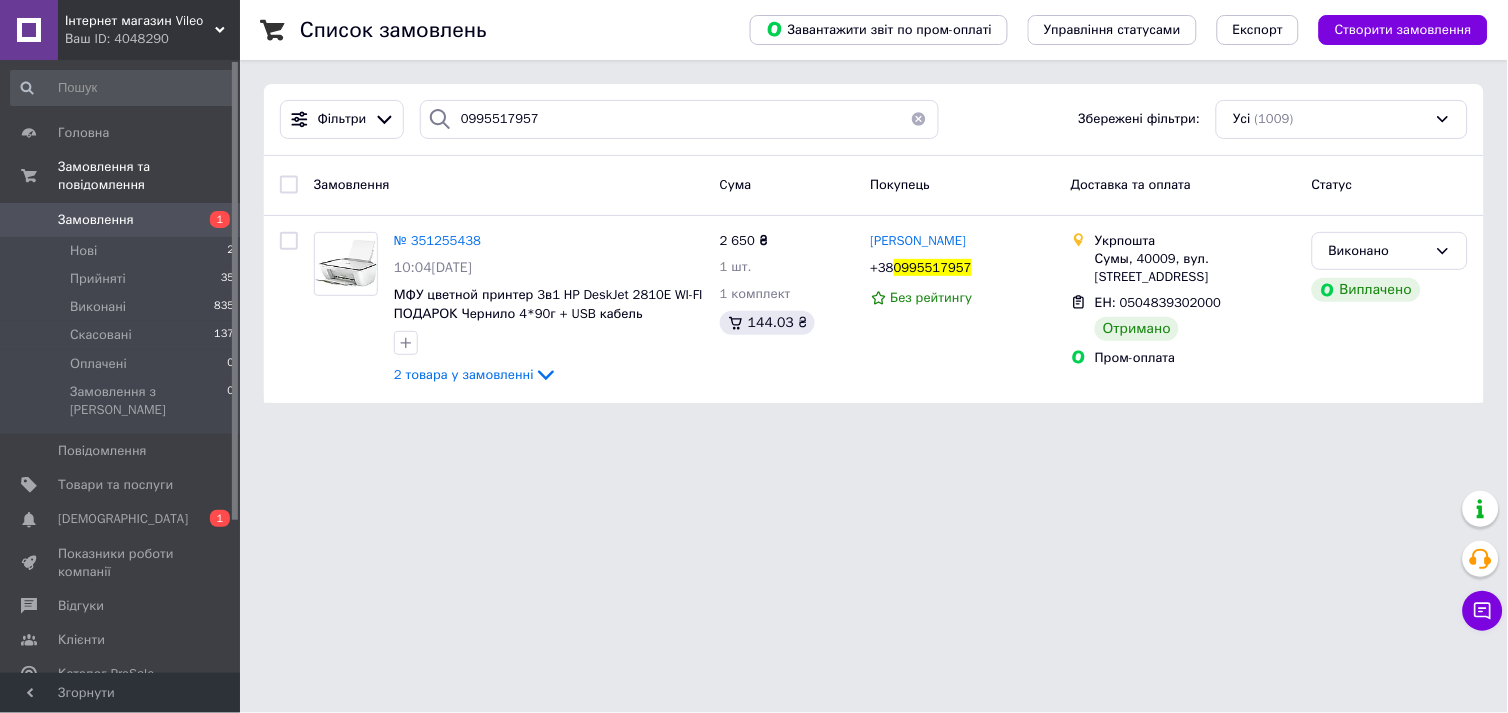 click on "Замовлення" at bounding box center [96, 220] 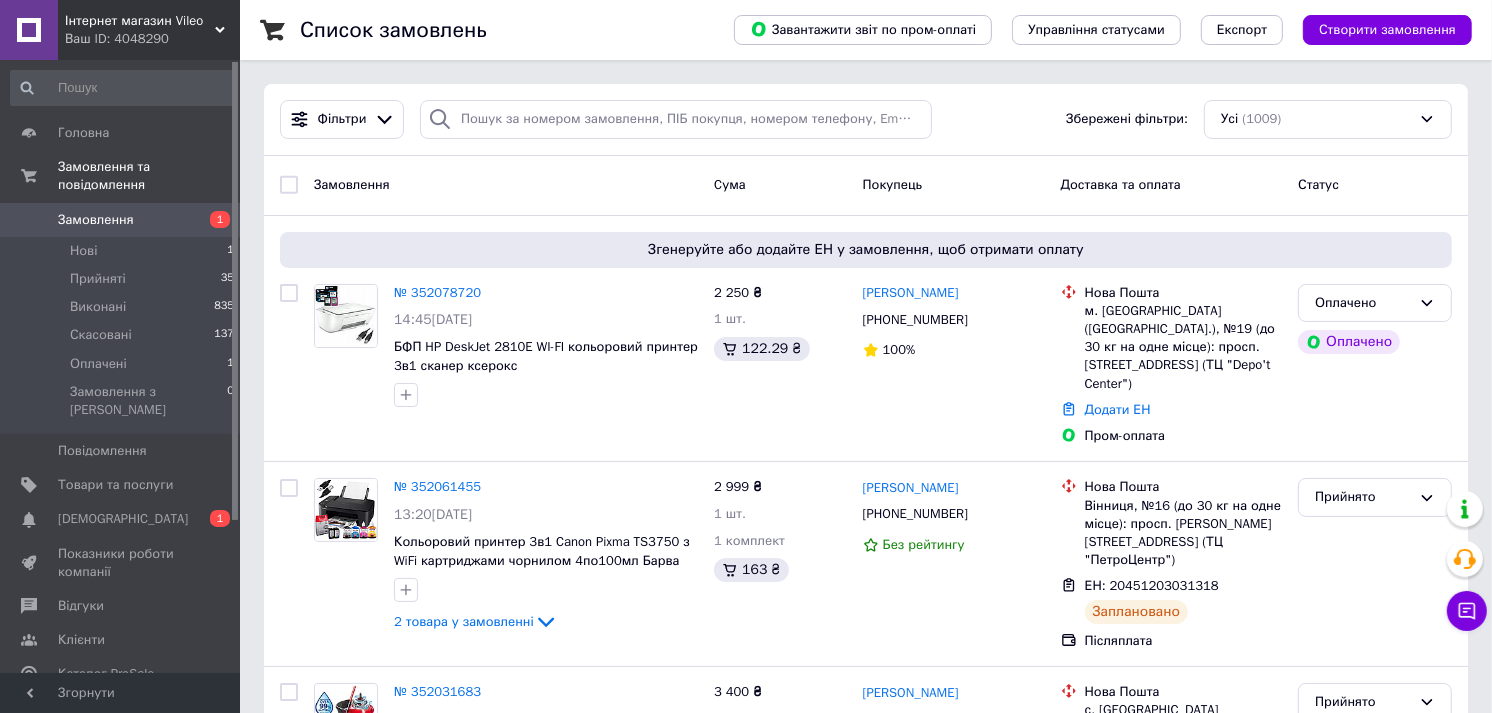 click on "Замовлення" at bounding box center (121, 220) 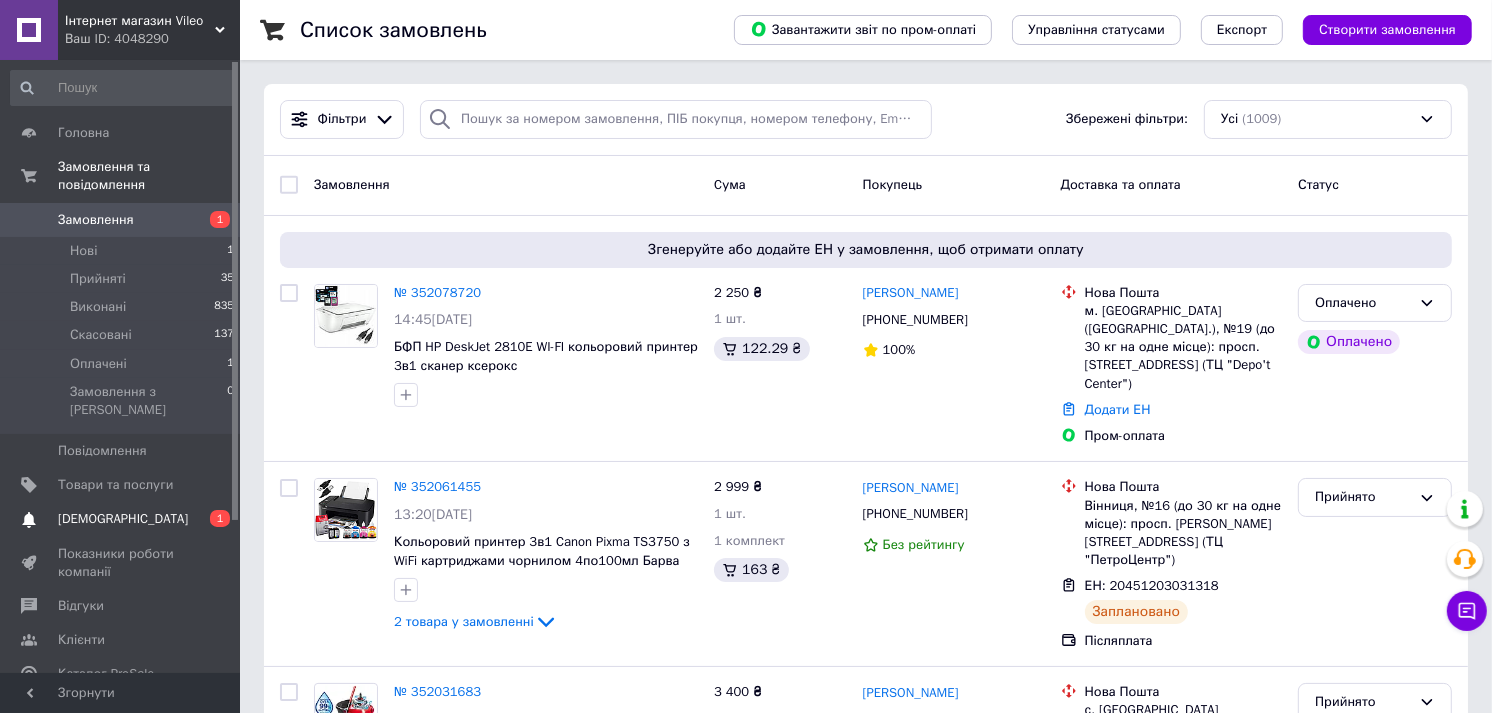 click on "[DEMOGRAPHIC_DATA]" at bounding box center [123, 519] 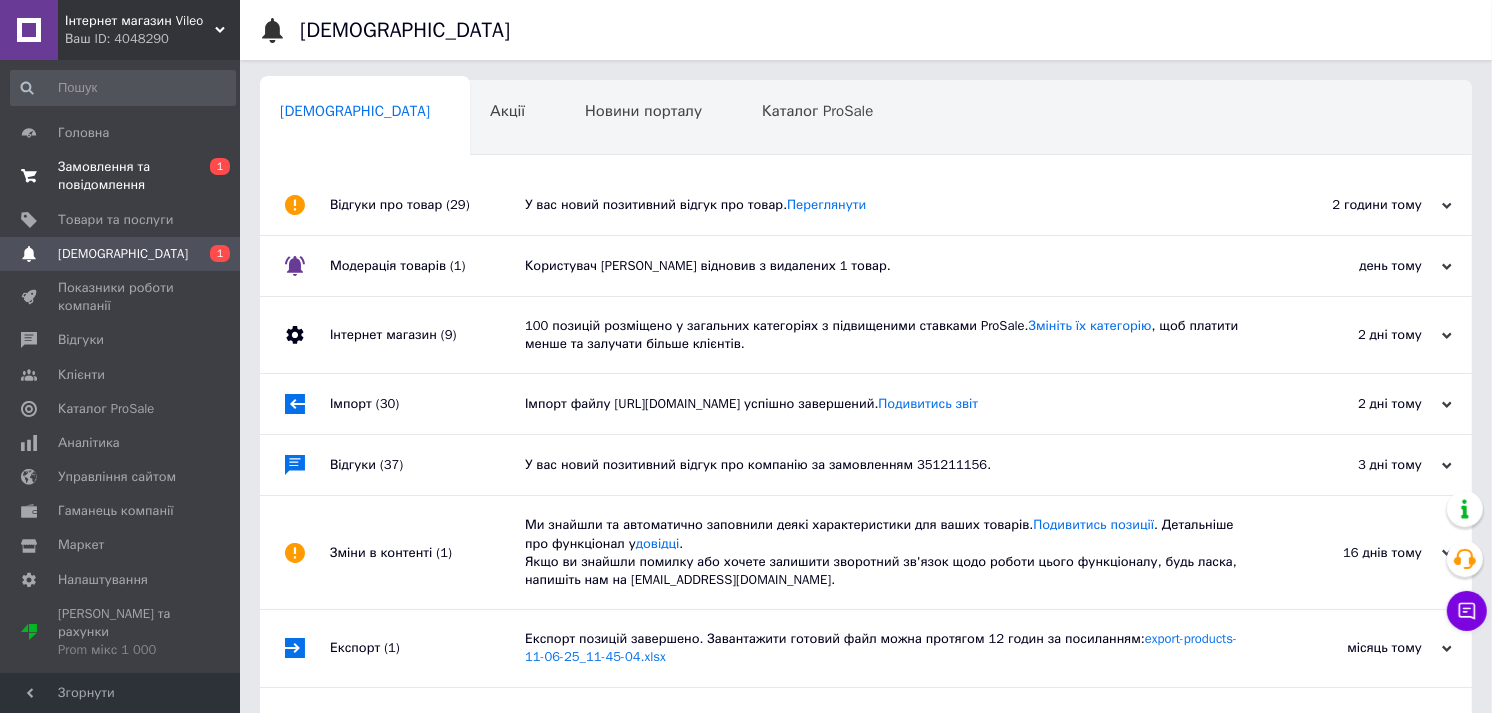 click on "Замовлення та повідомлення" at bounding box center (121, 176) 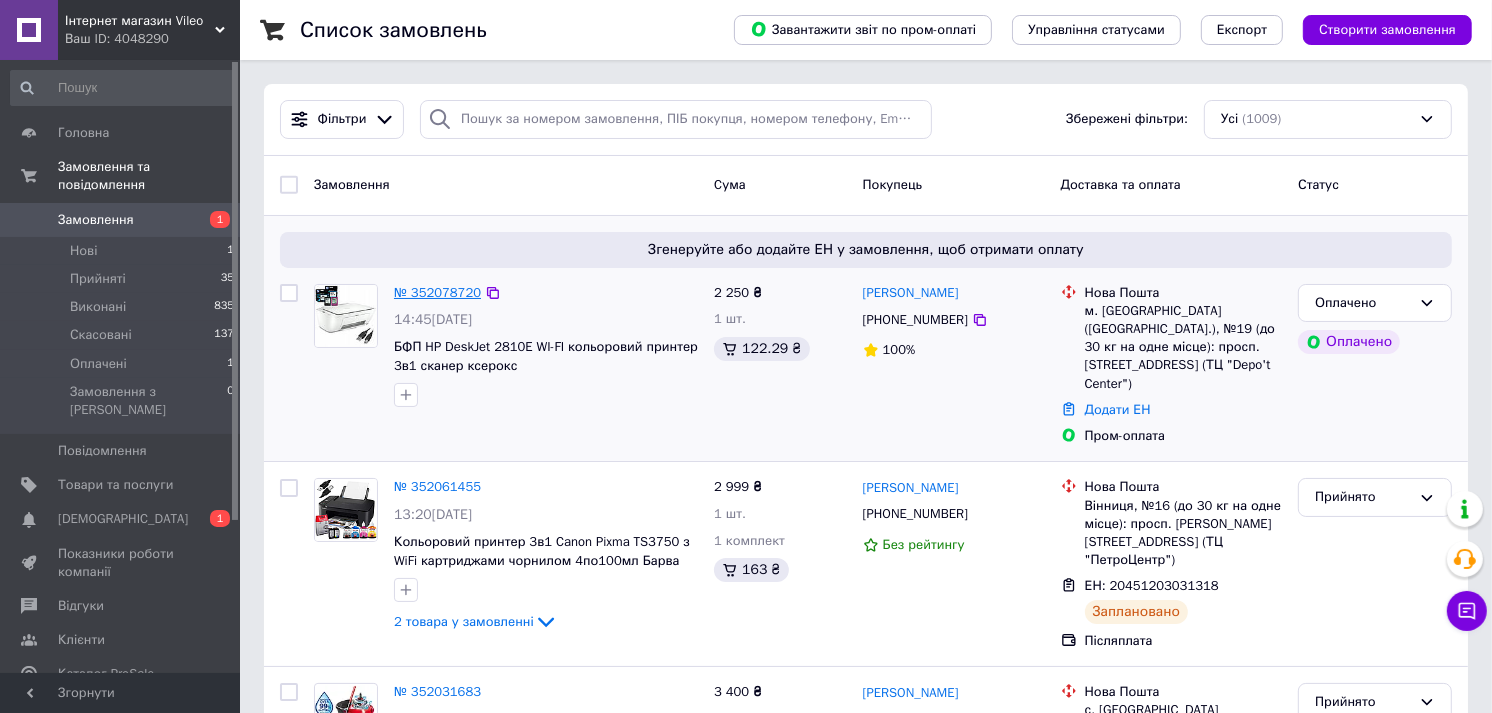 click on "№ 352078720" at bounding box center (437, 292) 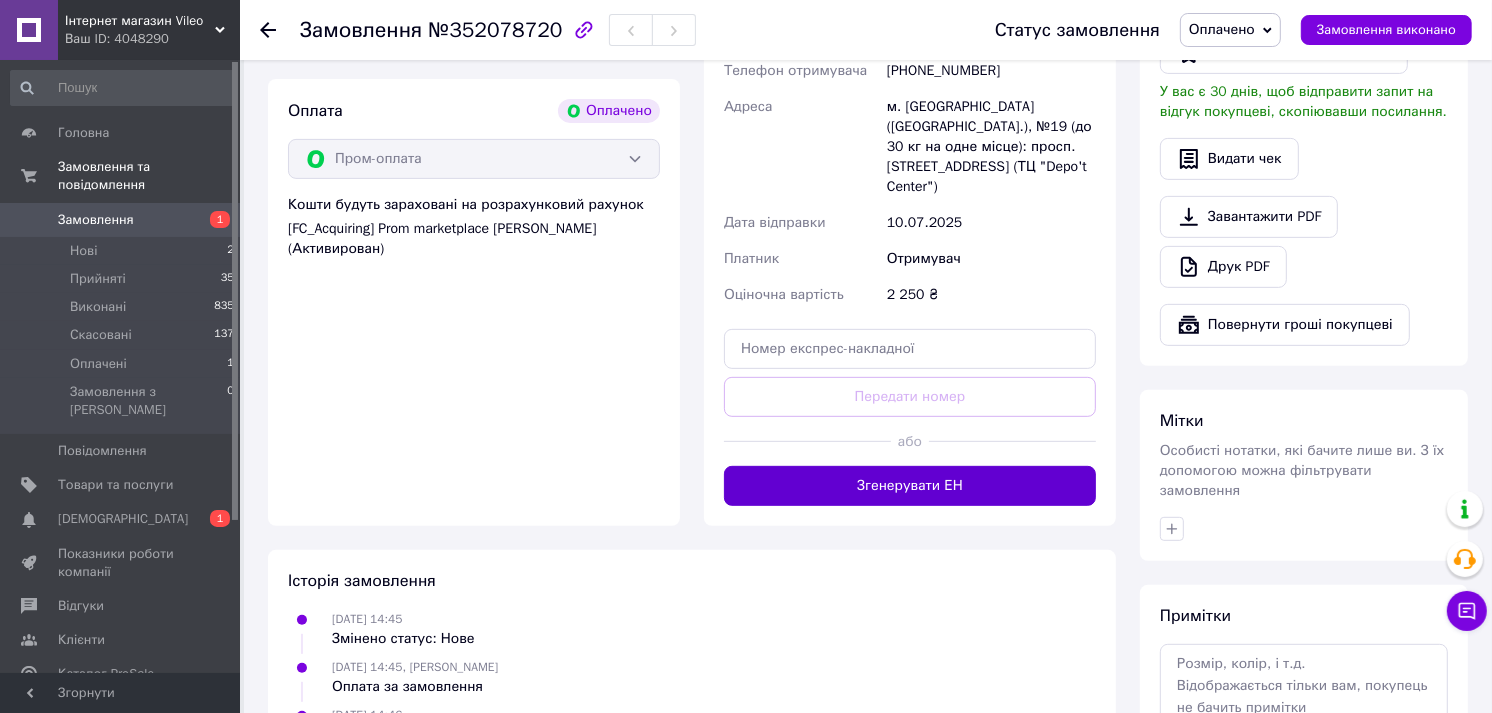 scroll, scrollTop: 666, scrollLeft: 0, axis: vertical 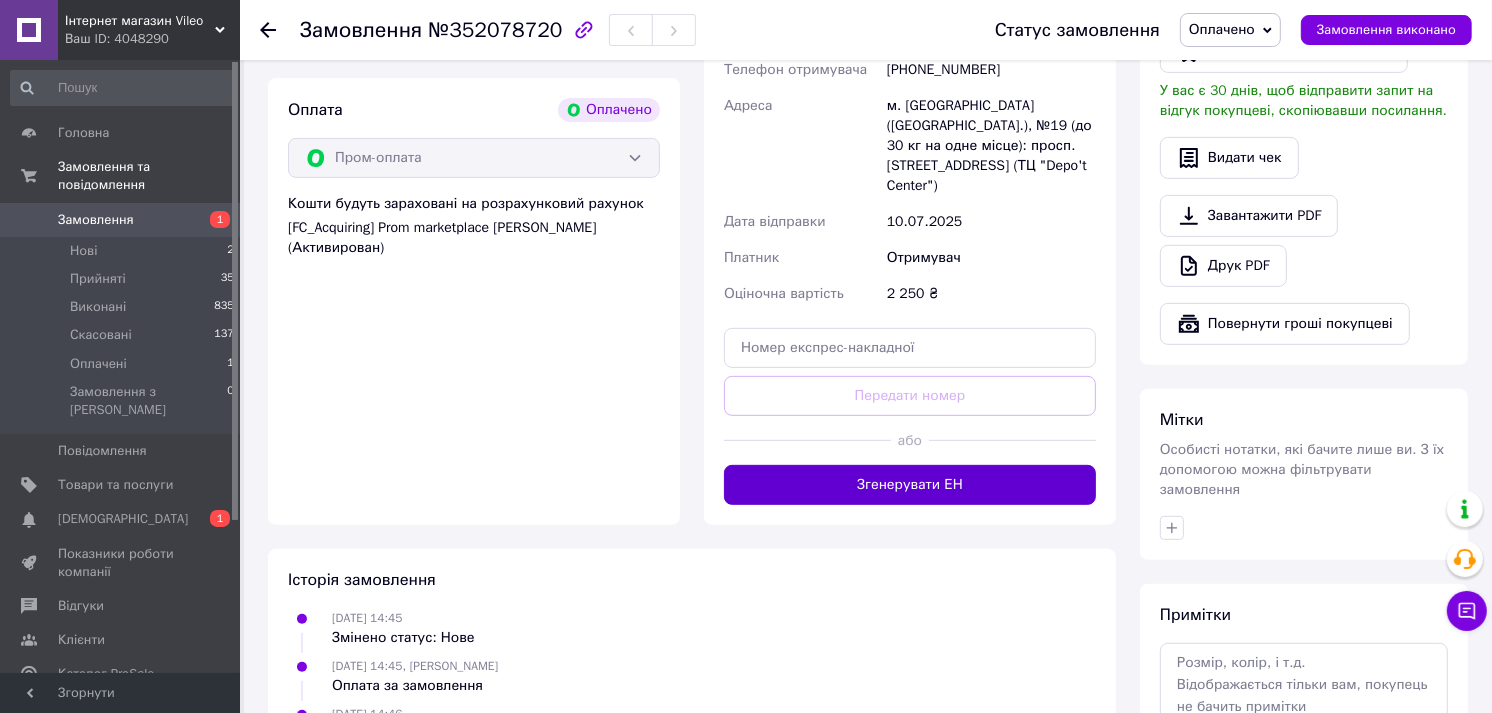 click on "Згенерувати ЕН" at bounding box center [910, 485] 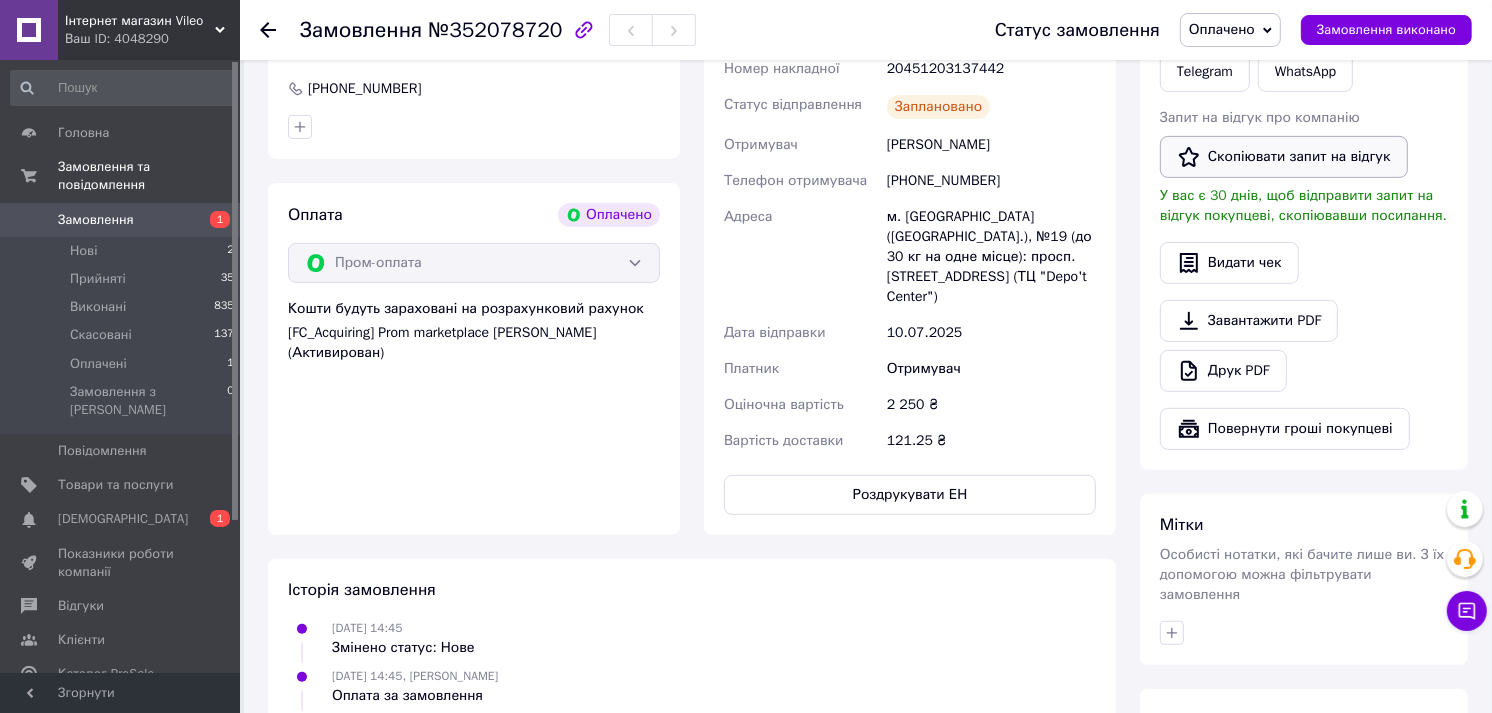 scroll, scrollTop: 555, scrollLeft: 0, axis: vertical 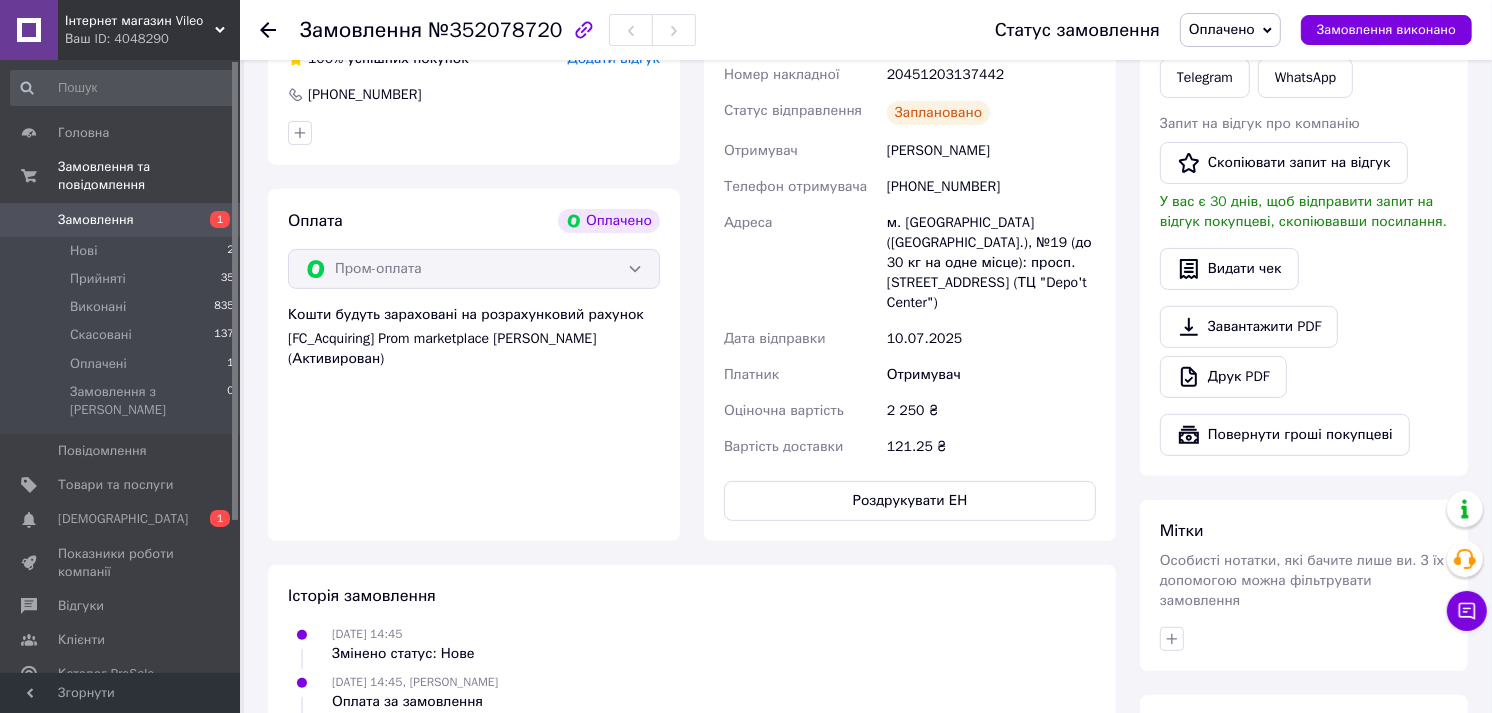 click on "Оплачено" at bounding box center [1230, 30] 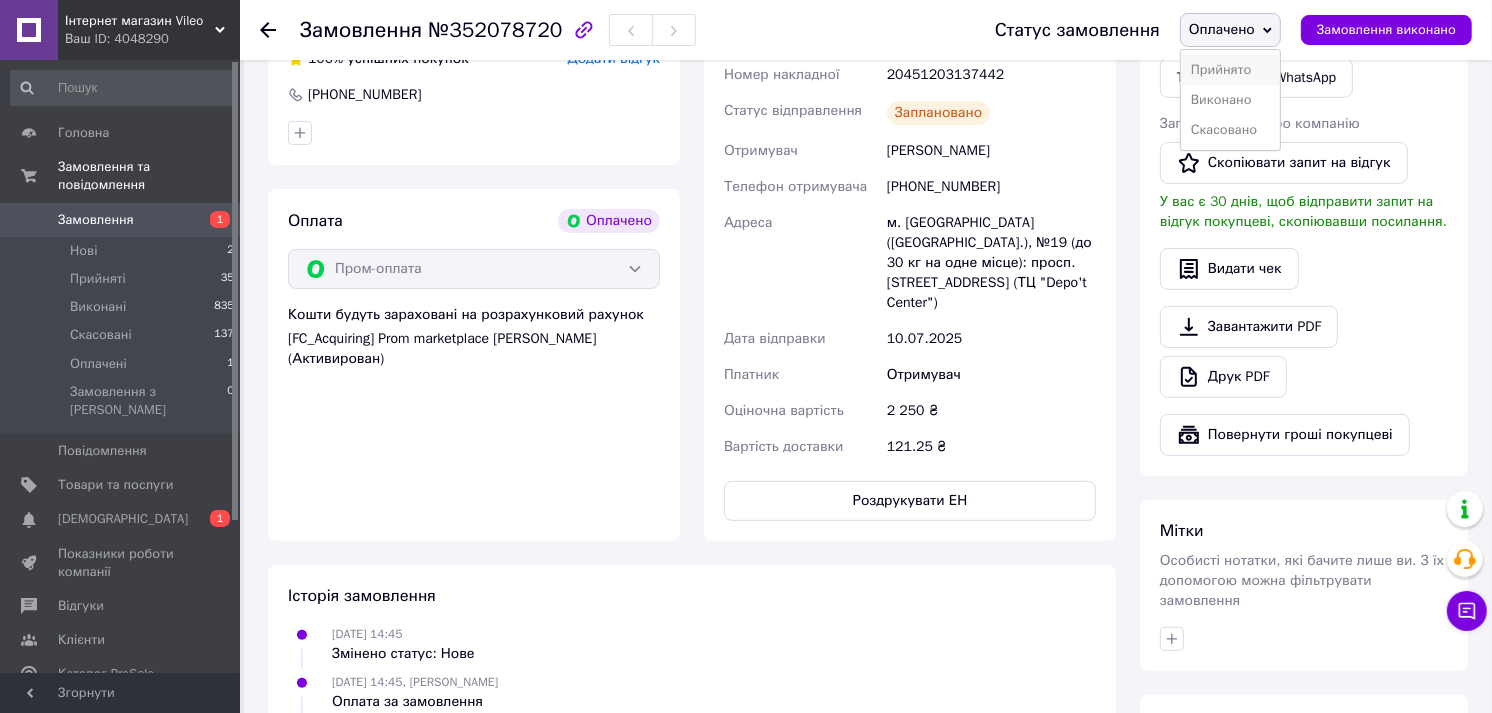 click on "Прийнято" at bounding box center (1230, 70) 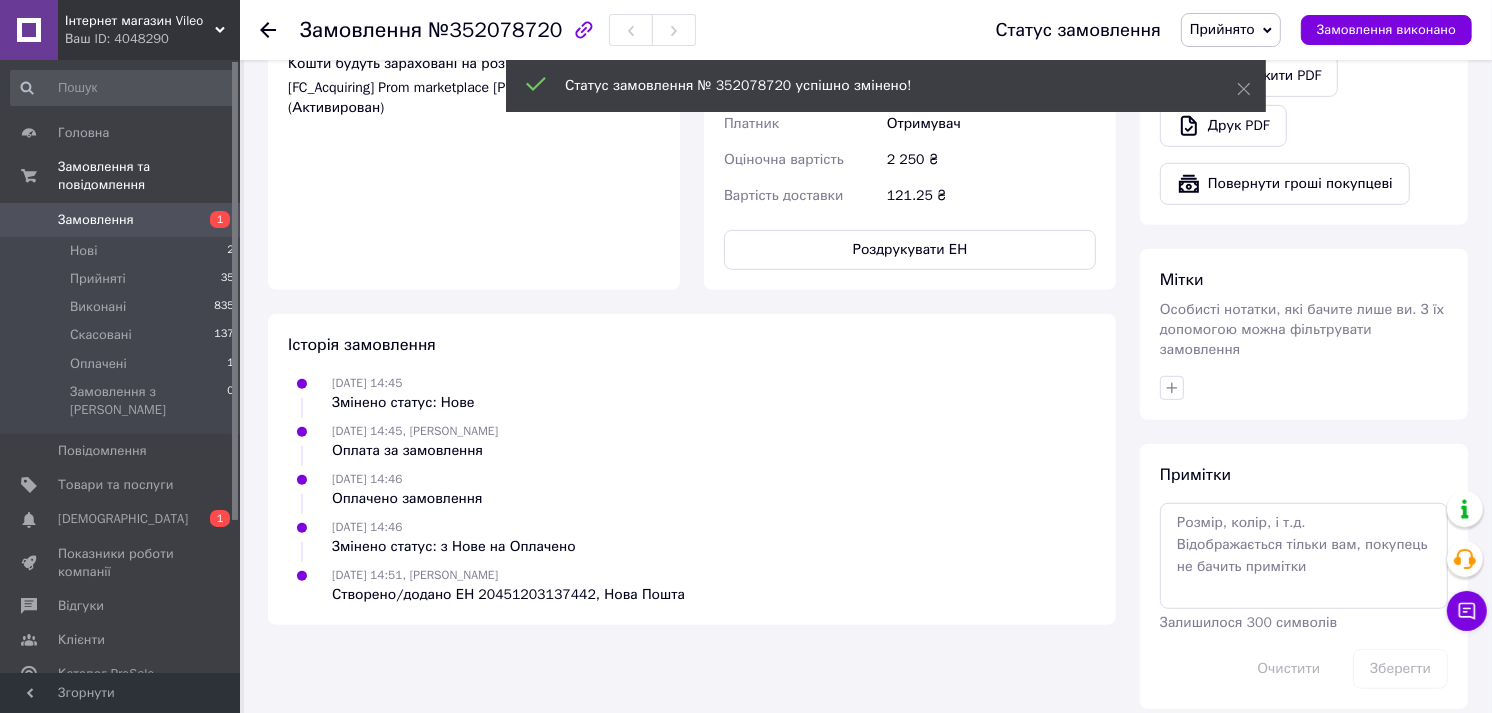 scroll, scrollTop: 807, scrollLeft: 0, axis: vertical 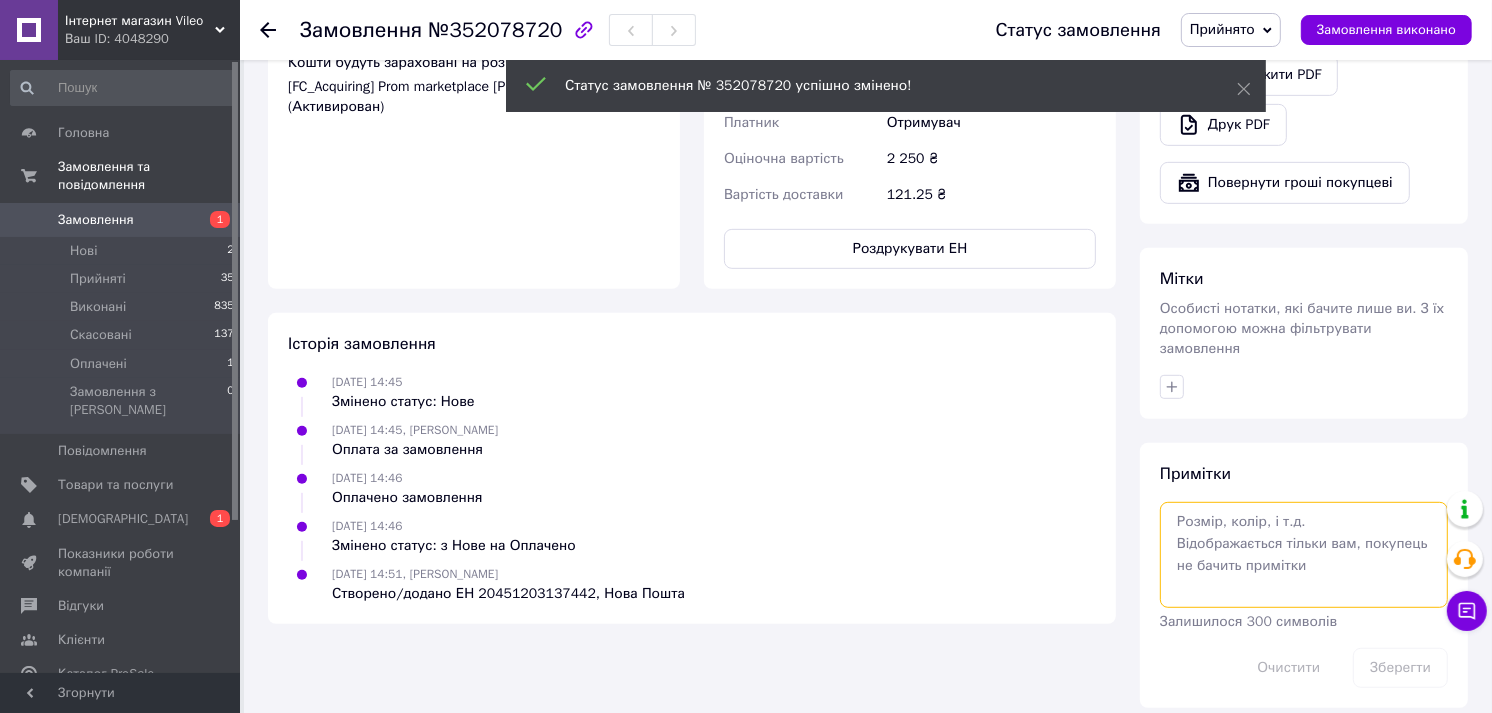 click at bounding box center (1304, 555) 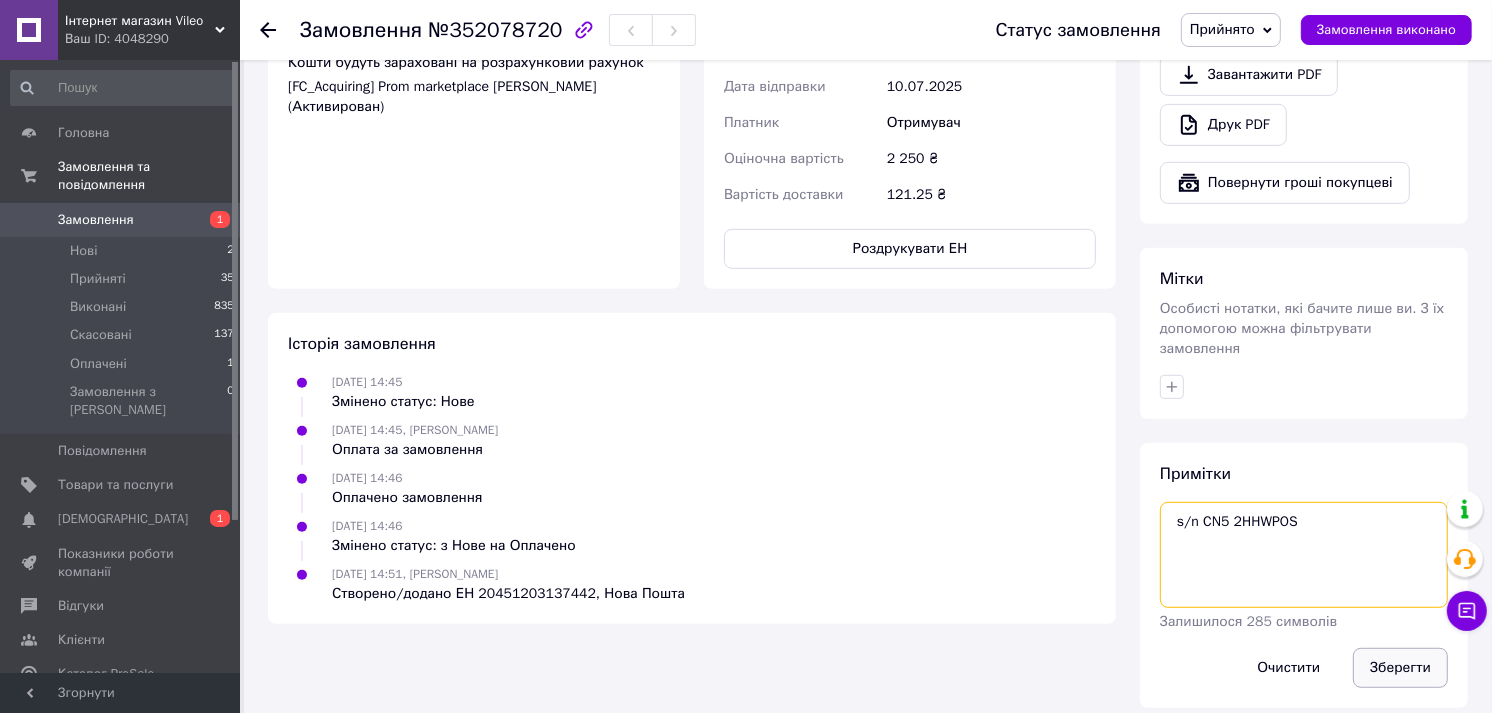type on "s/n CN5 2HHWPOS" 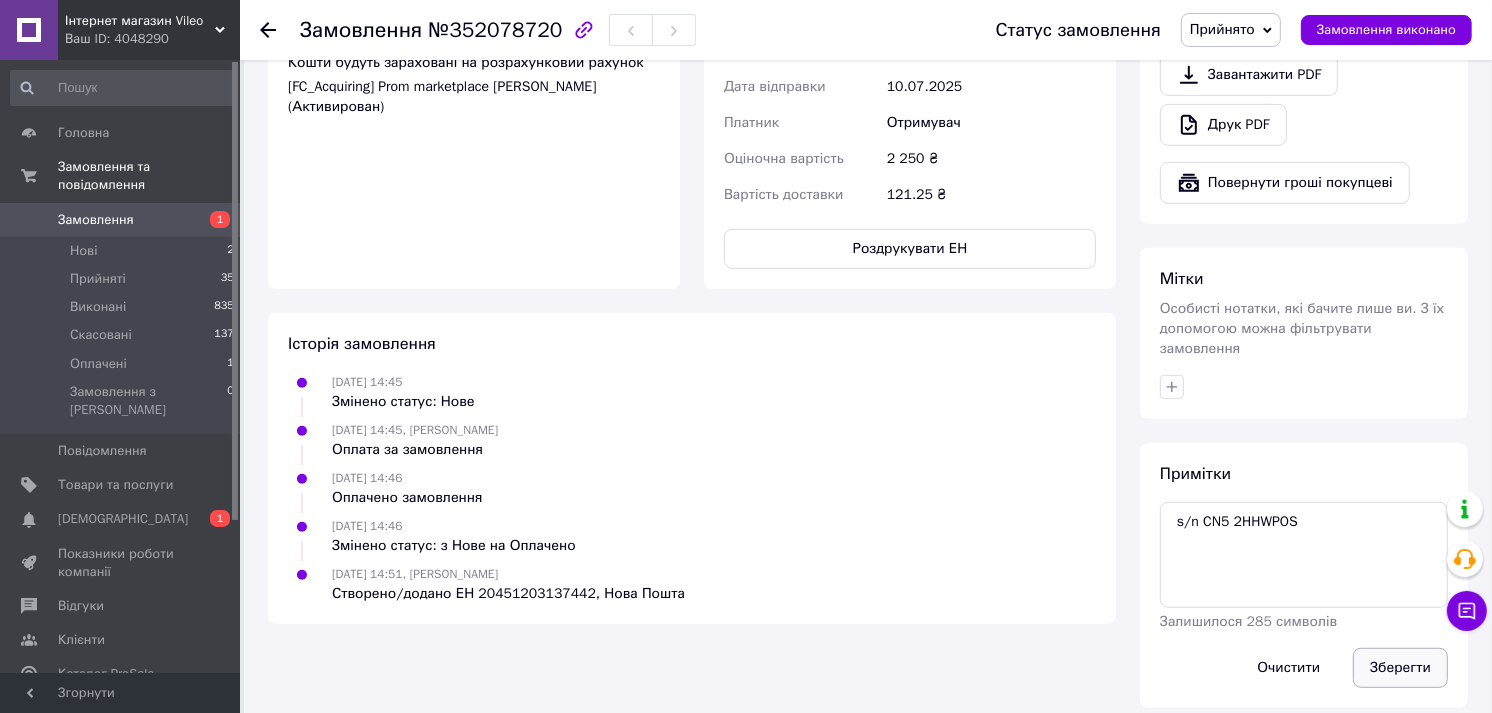 click on "Зберегти" at bounding box center [1400, 668] 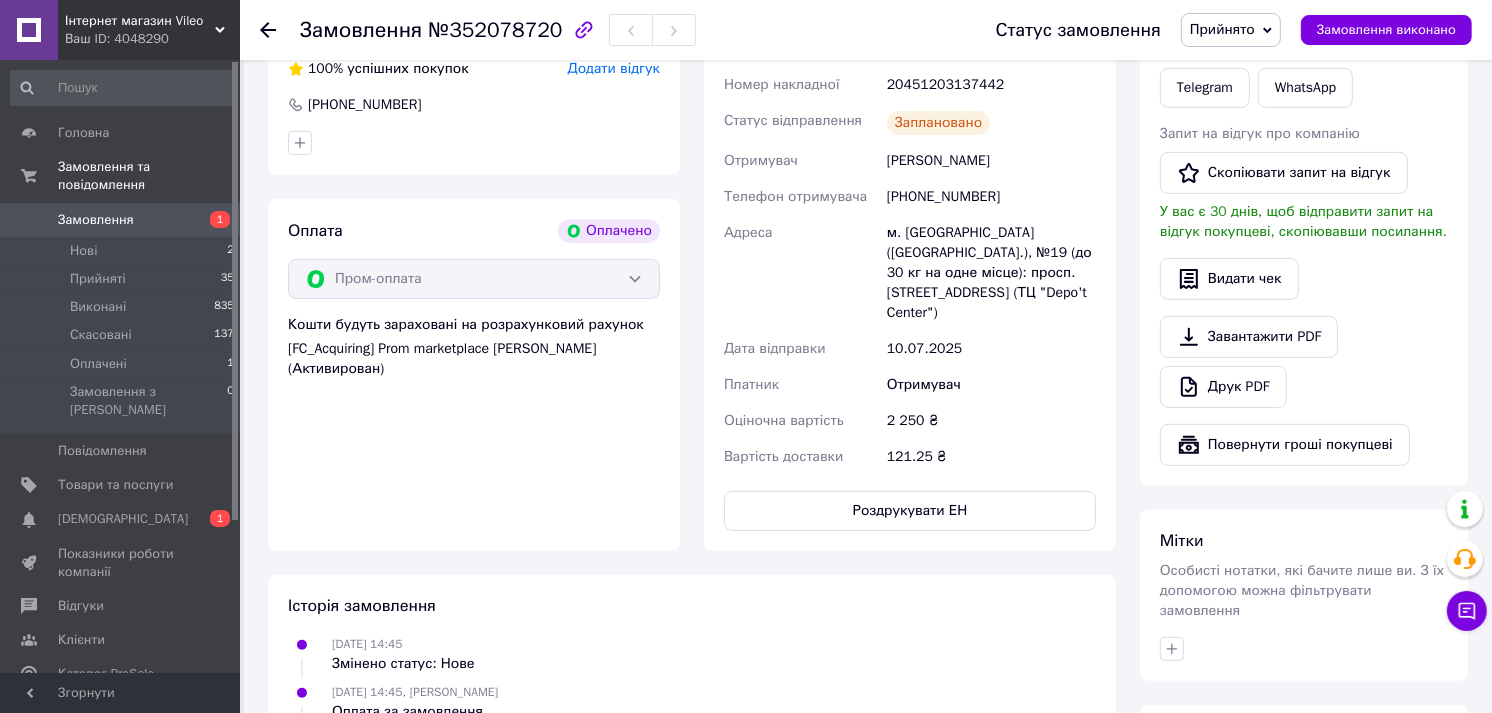 scroll, scrollTop: 555, scrollLeft: 0, axis: vertical 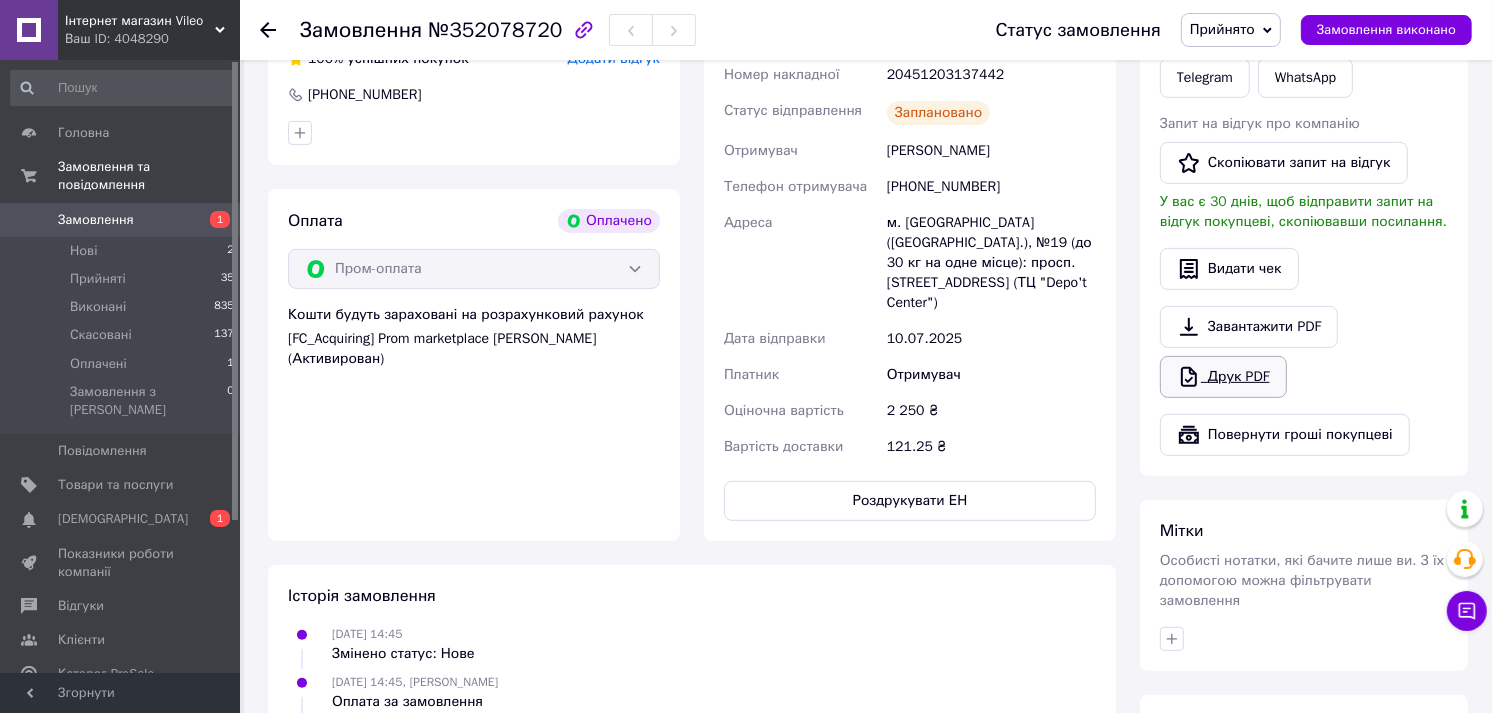 click on "Друк PDF" at bounding box center [1223, 377] 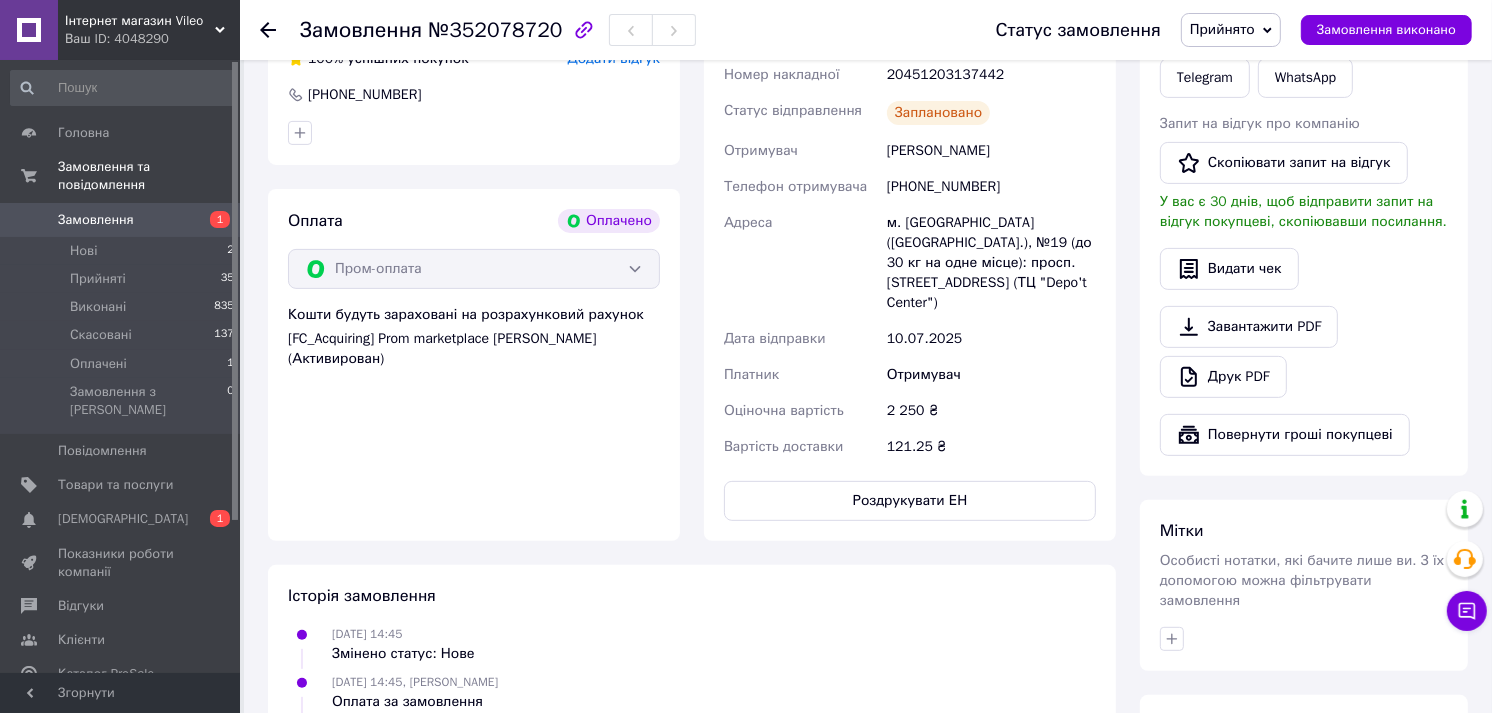 click 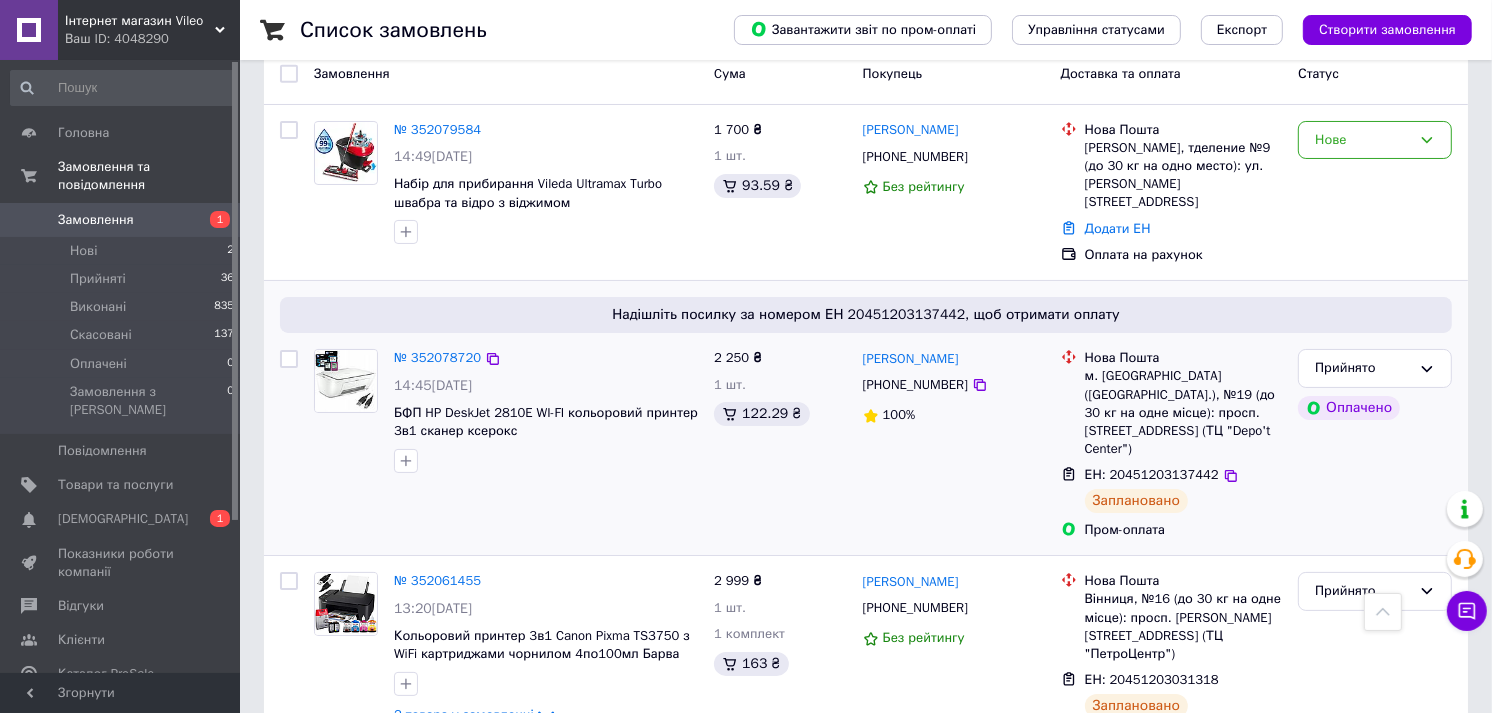 scroll, scrollTop: 0, scrollLeft: 0, axis: both 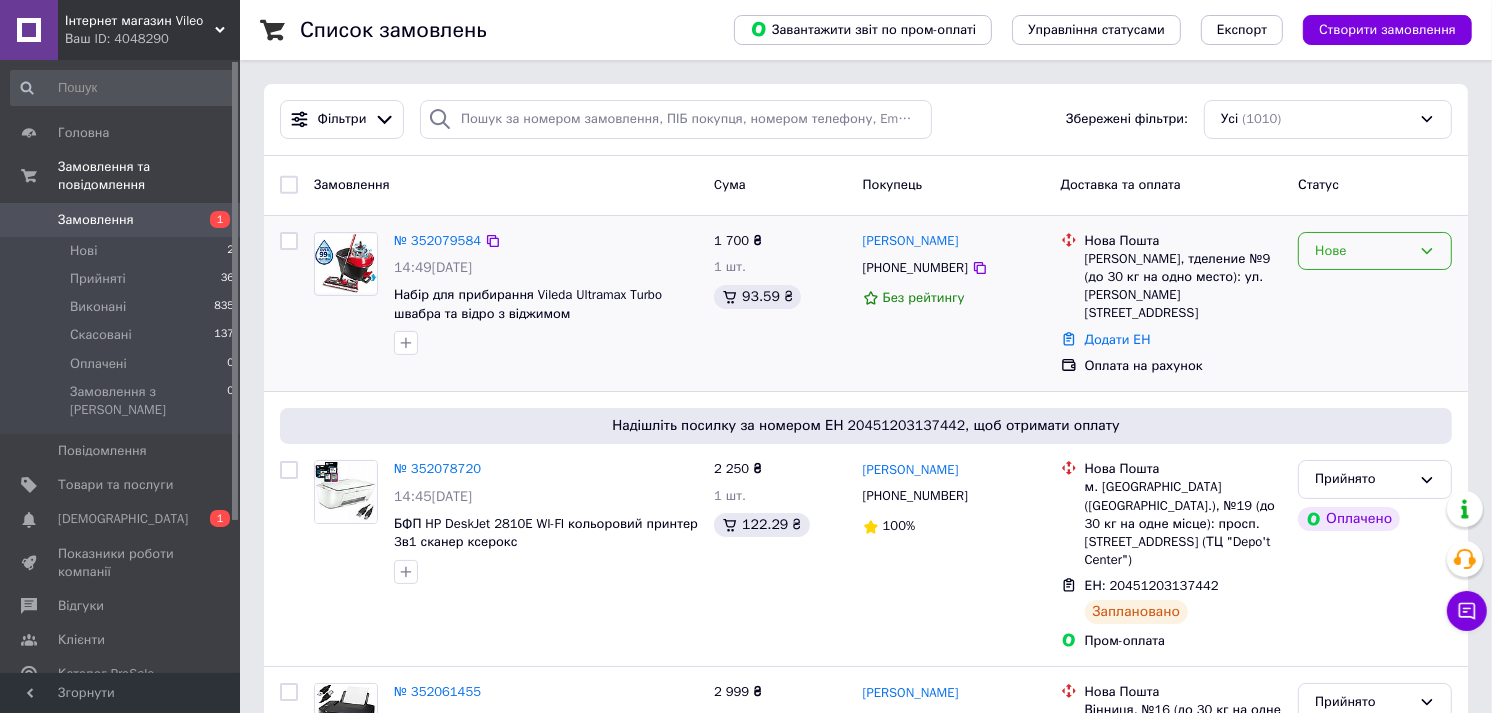 click on "Нове" at bounding box center [1363, 251] 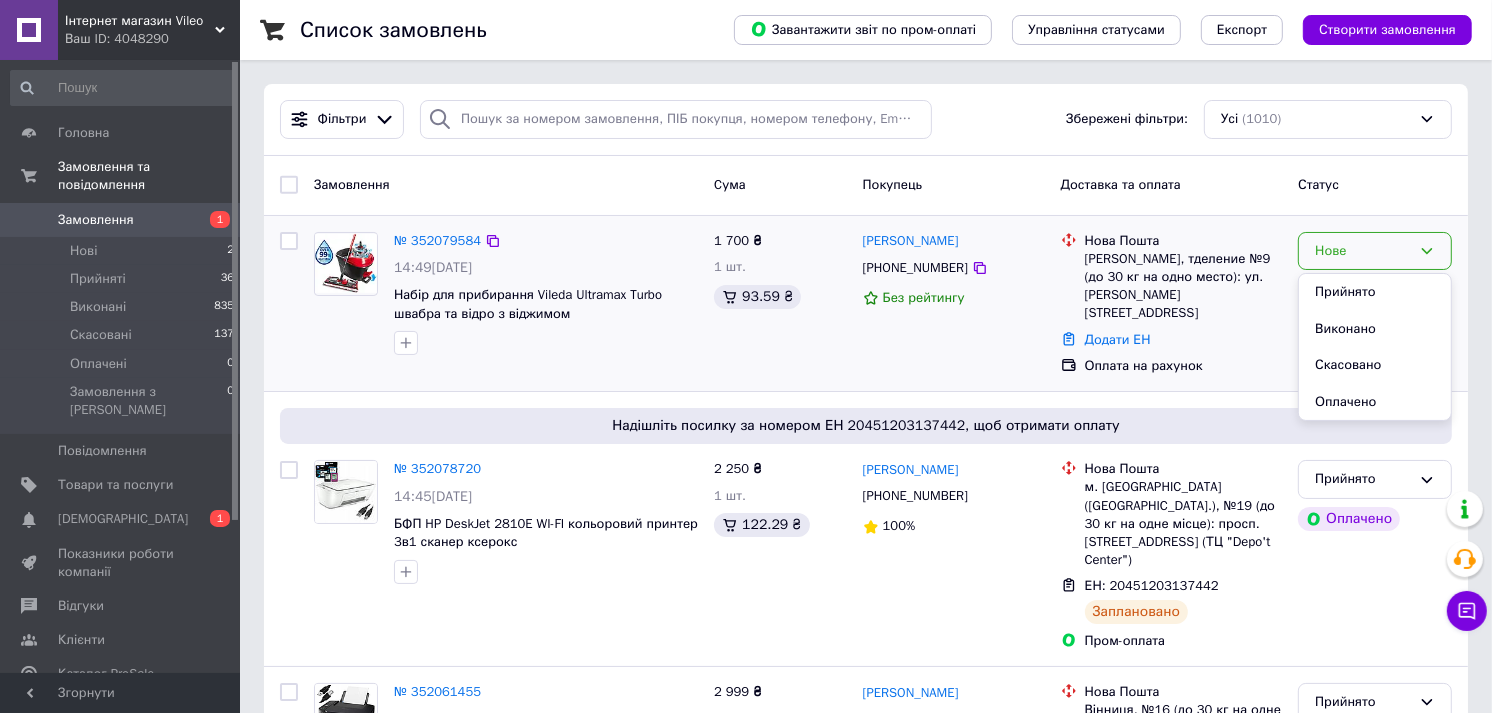 click on "Оплата на рахунок" at bounding box center [1184, 366] 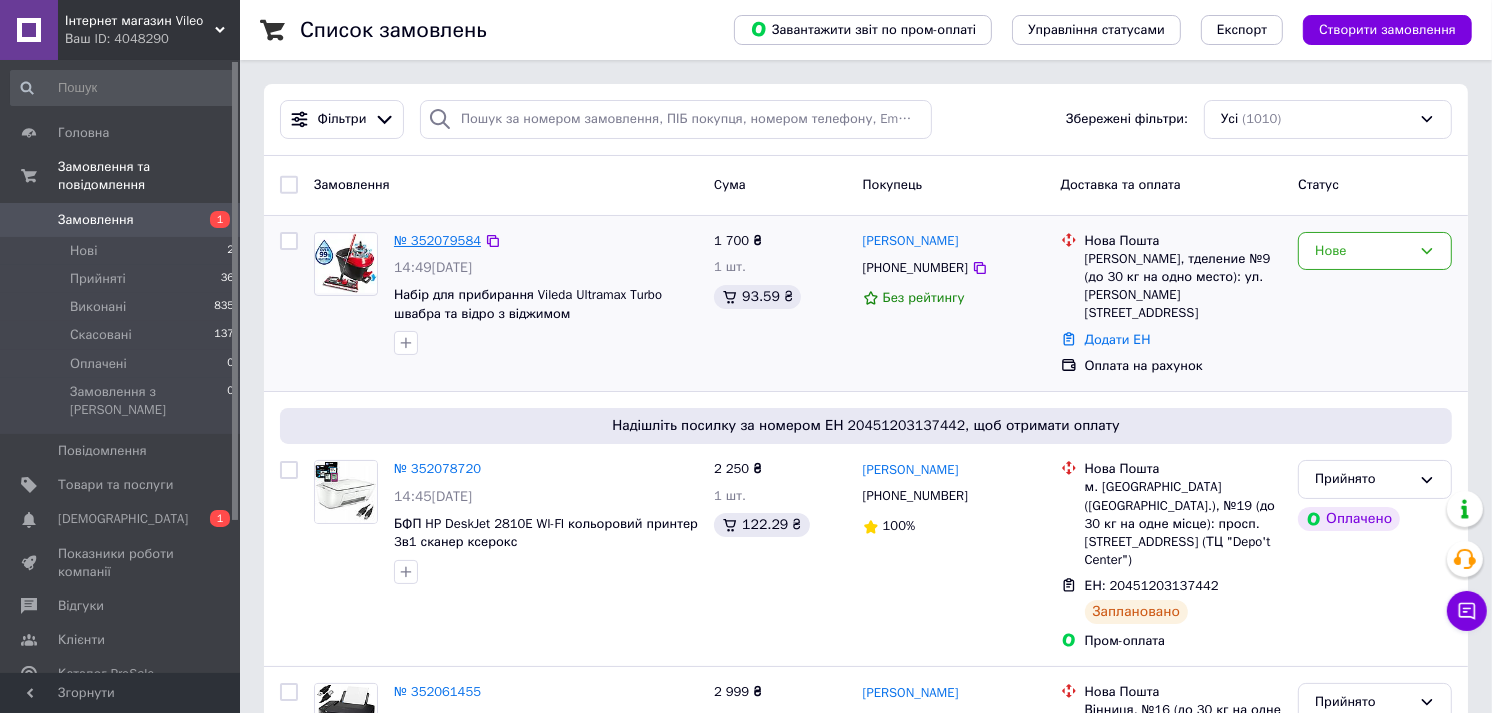 click on "№ 352079584" at bounding box center [437, 240] 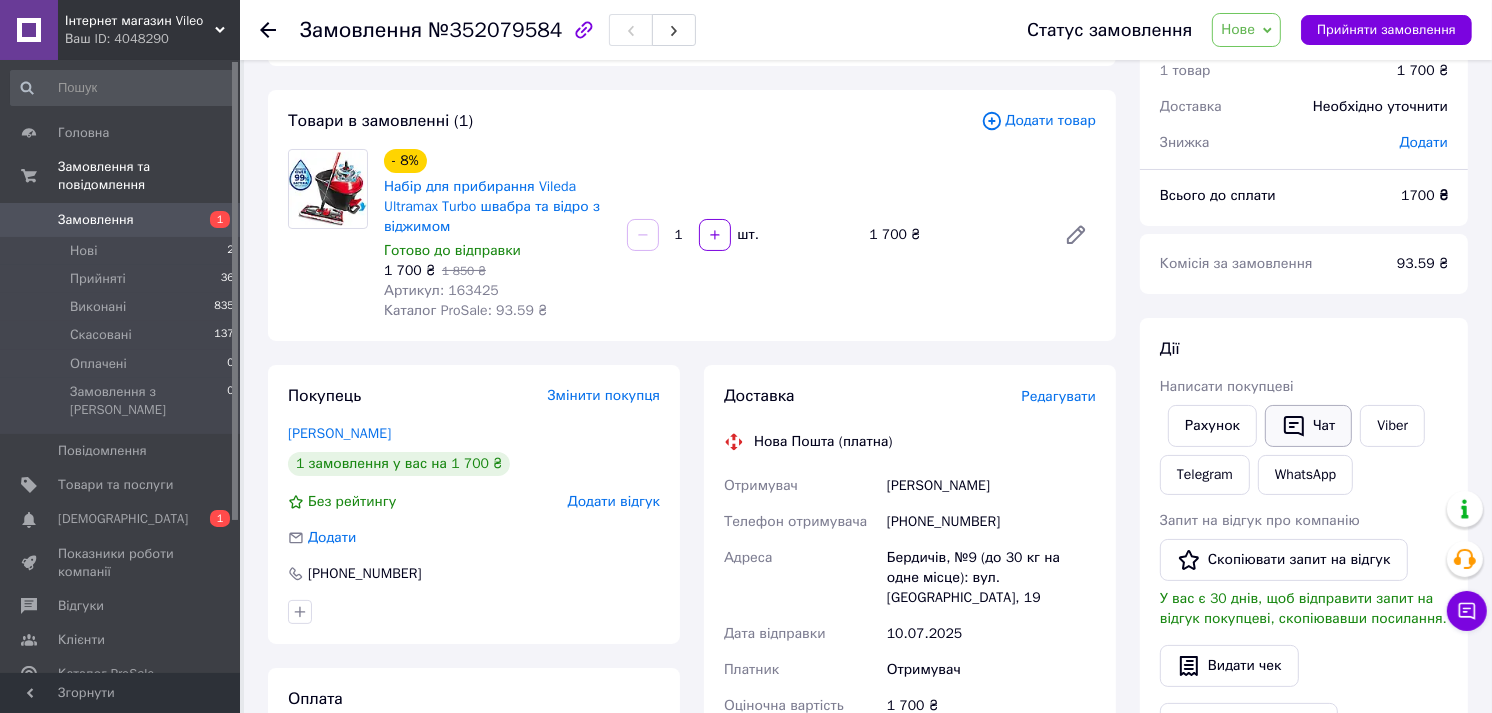 scroll, scrollTop: 222, scrollLeft: 0, axis: vertical 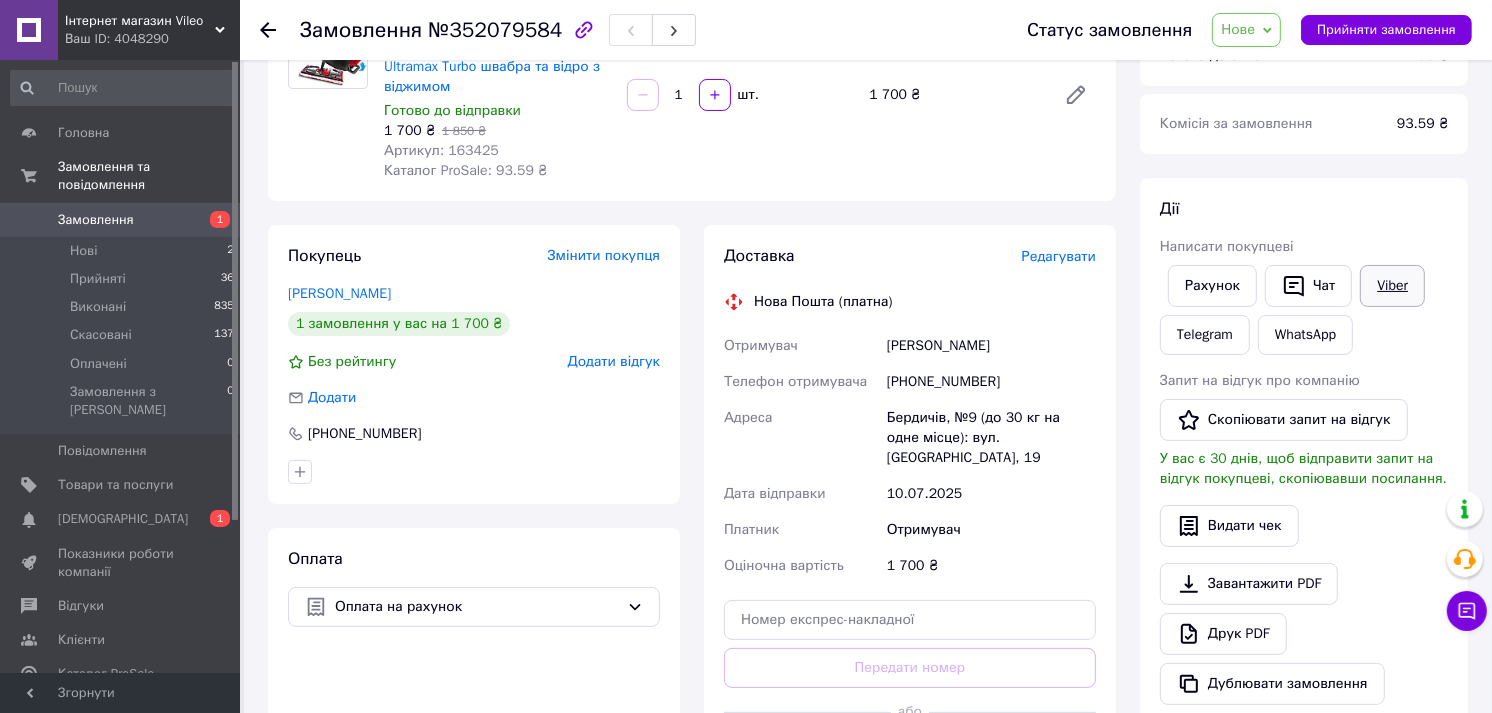 click on "Viber" at bounding box center [1392, 286] 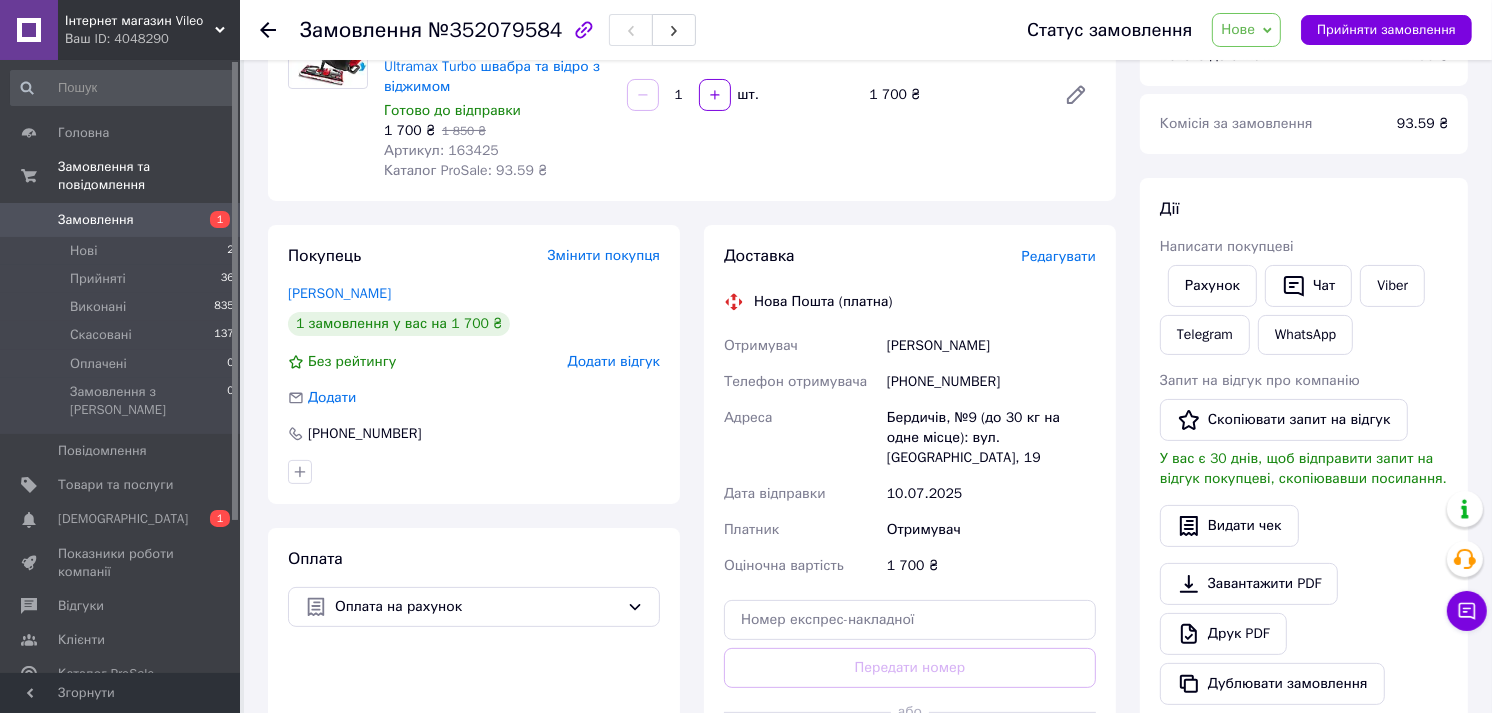 click 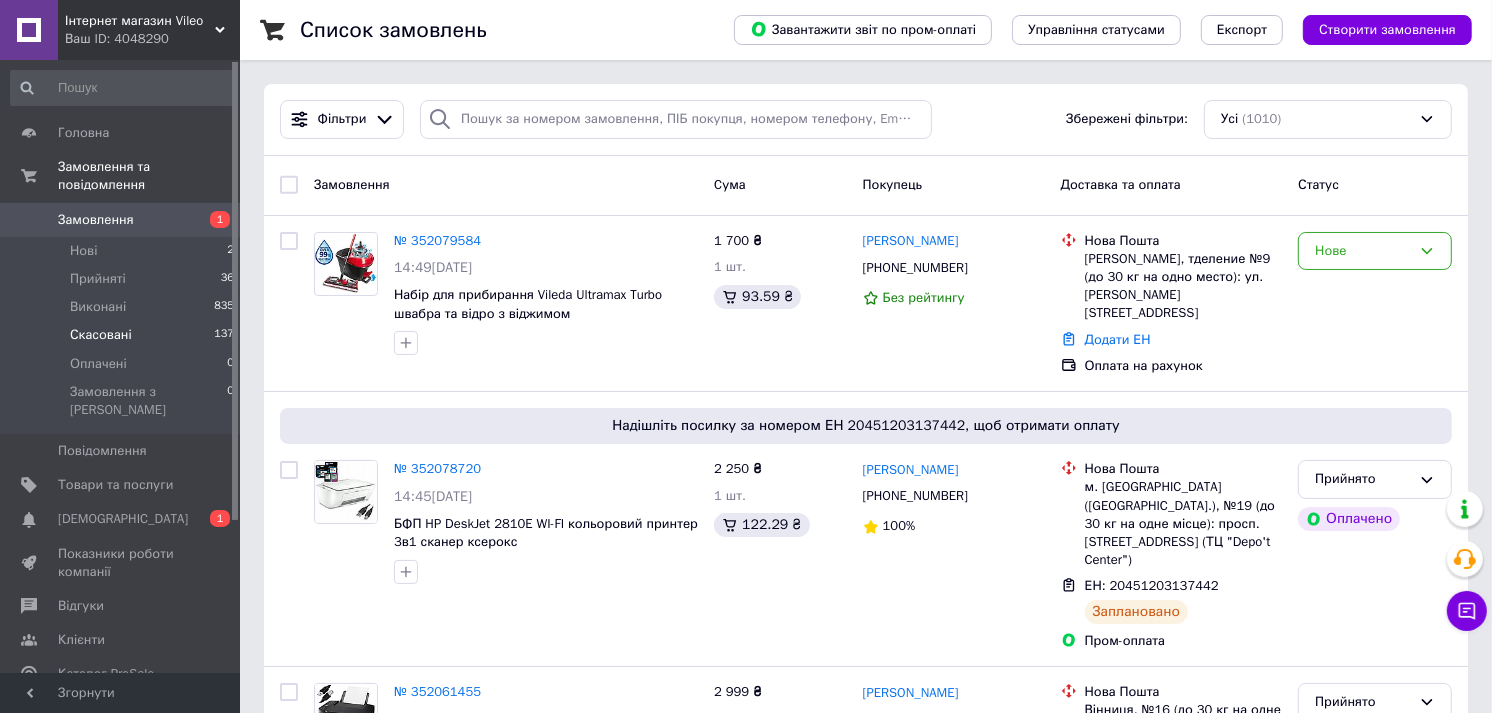click on "Скасовані" at bounding box center [101, 335] 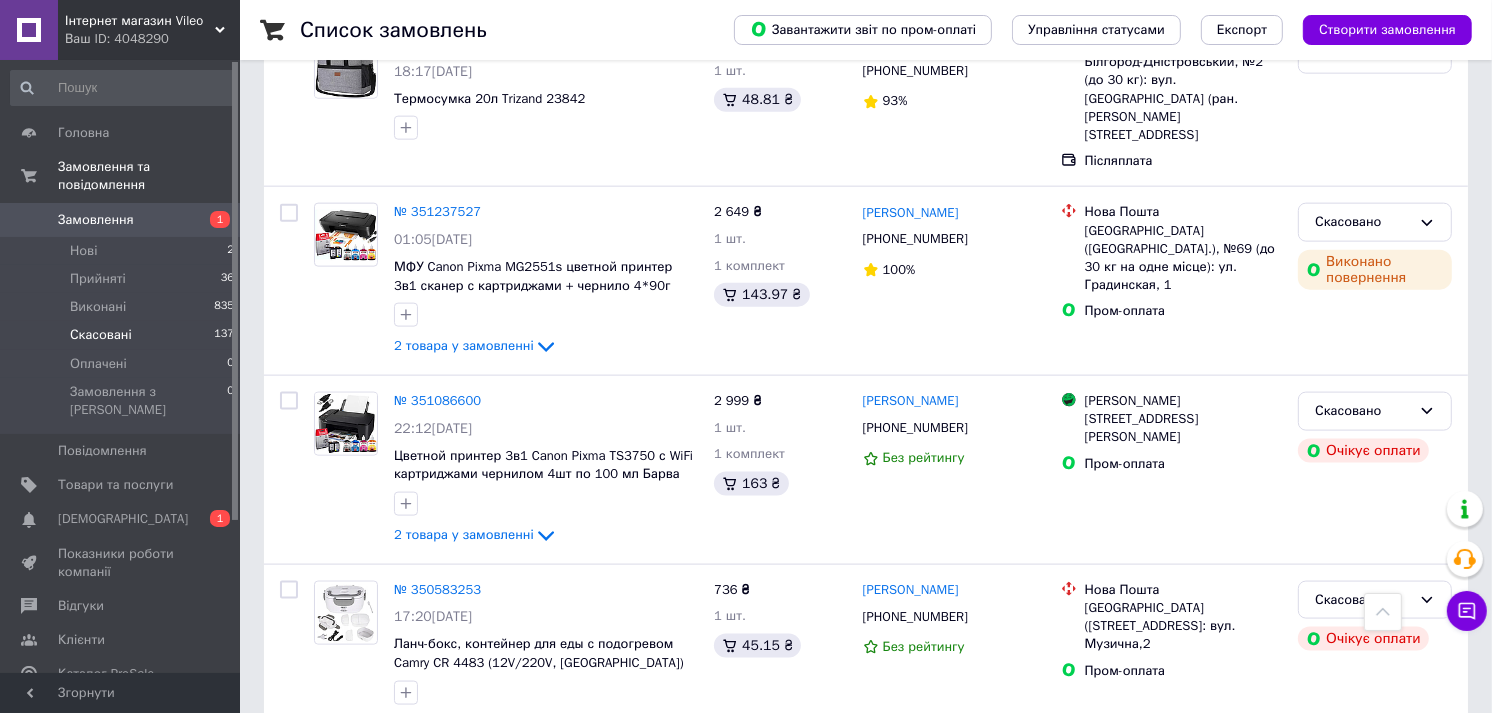 scroll, scrollTop: 2222, scrollLeft: 0, axis: vertical 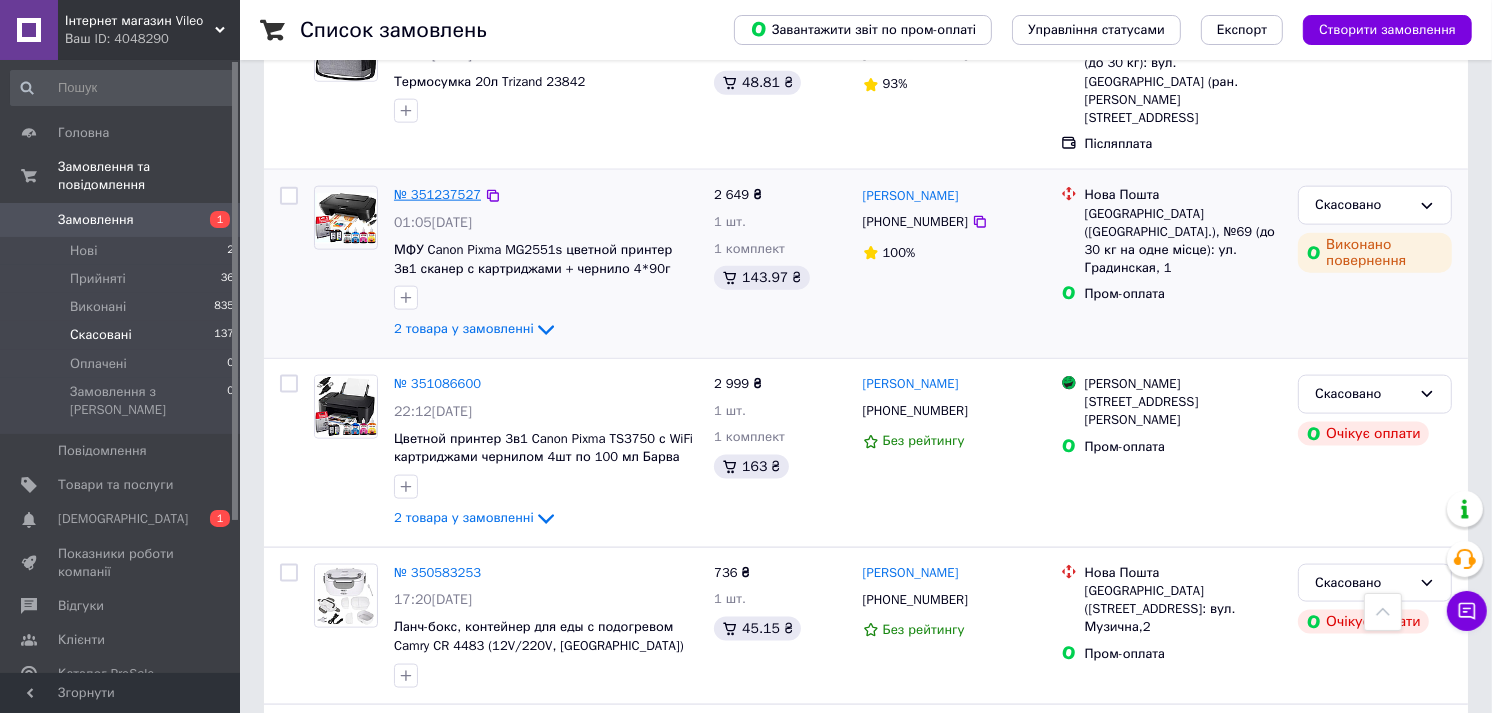 click on "№ 351237527" at bounding box center (437, 194) 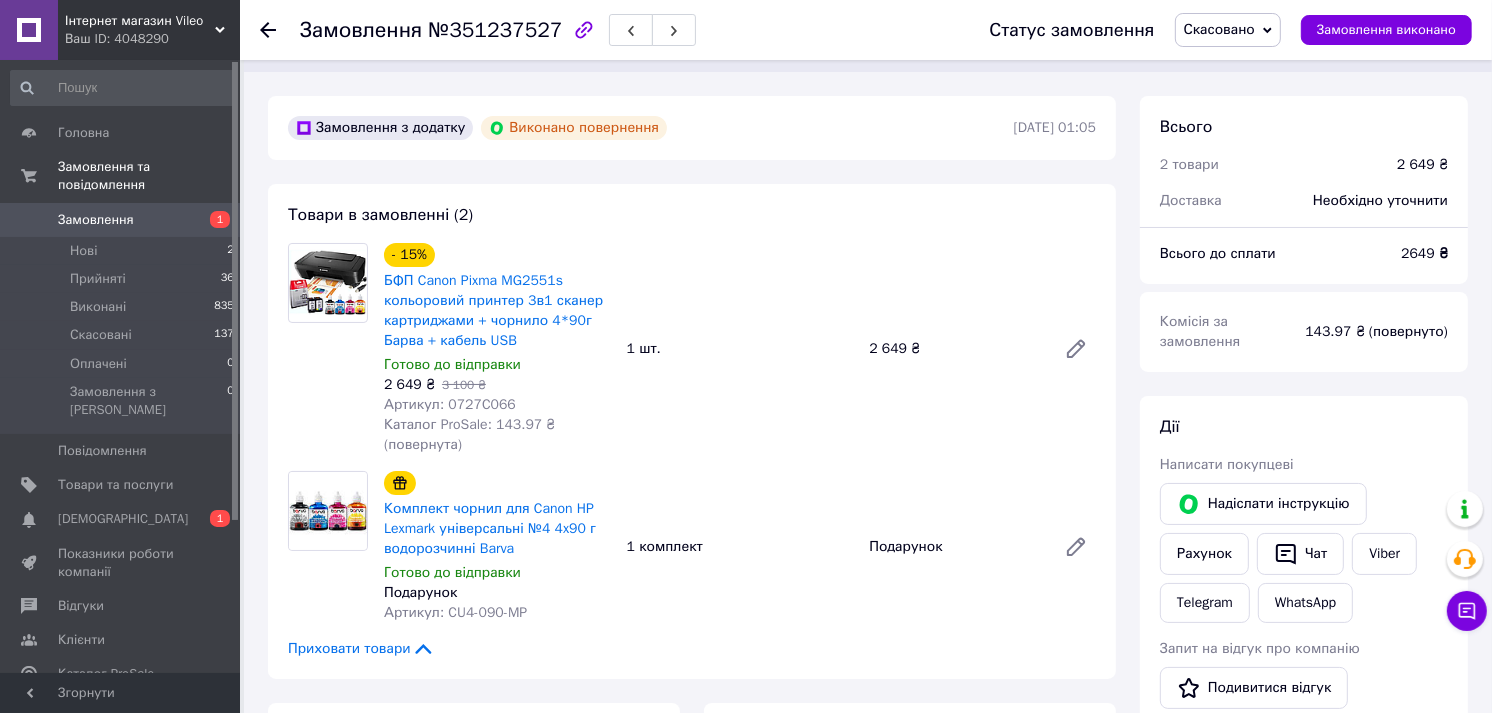 scroll, scrollTop: 0, scrollLeft: 0, axis: both 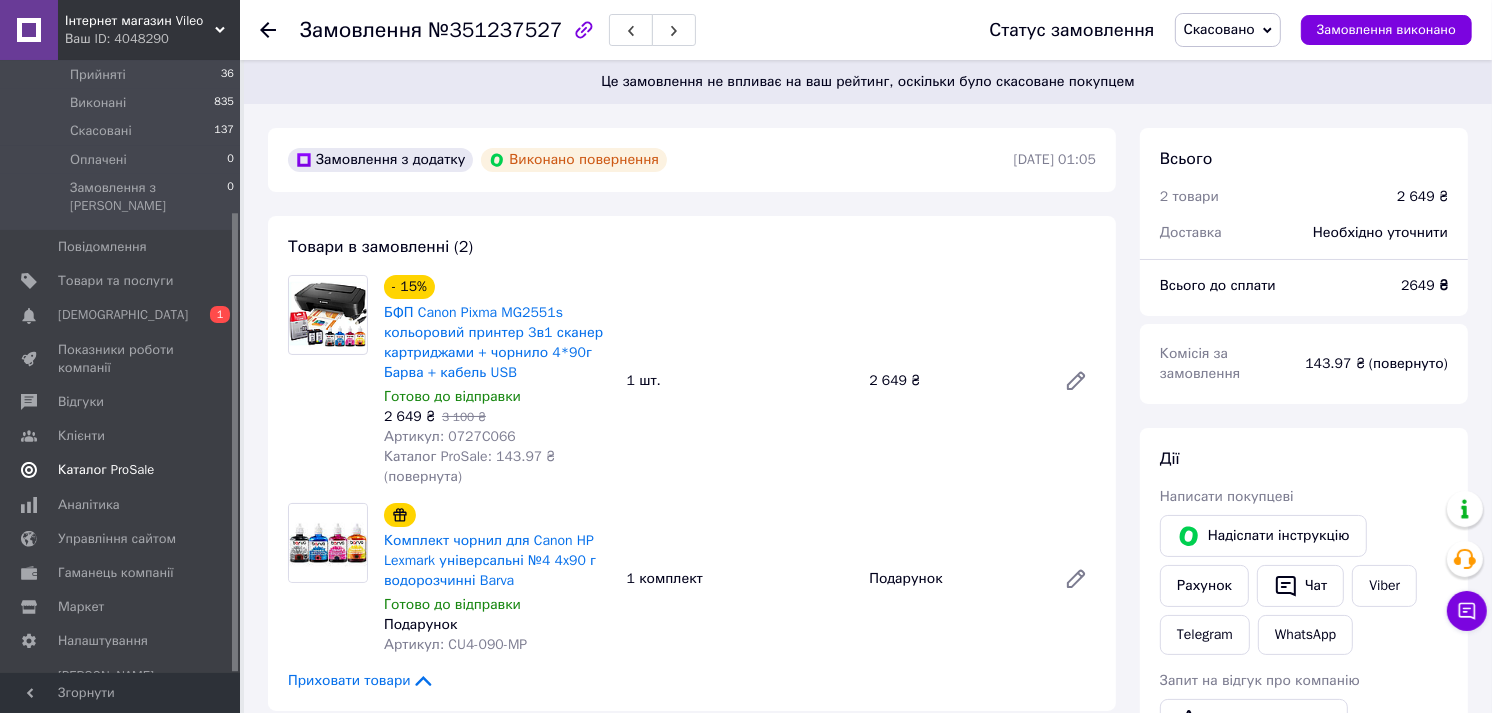click on "Каталог ProSale" at bounding box center (106, 470) 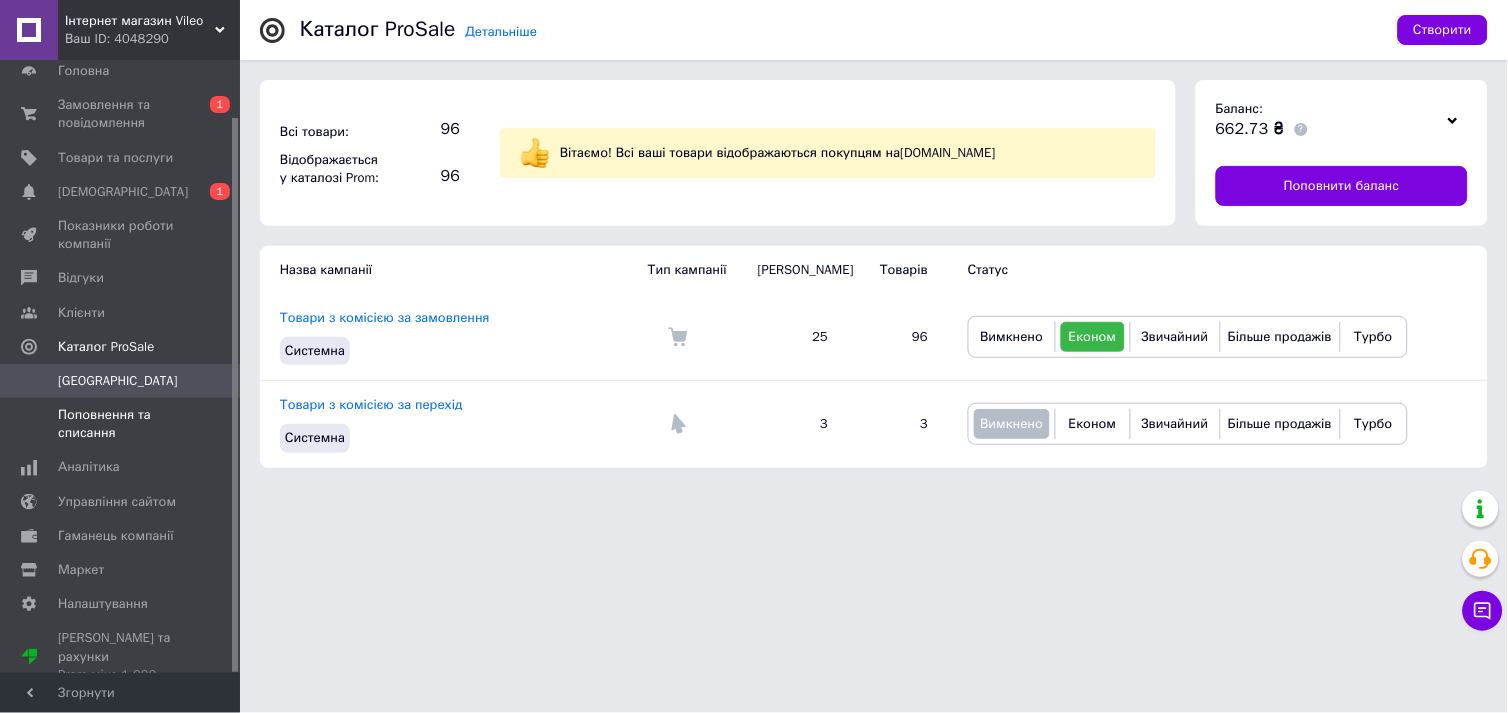click on "Поповнення та списання" at bounding box center [121, 424] 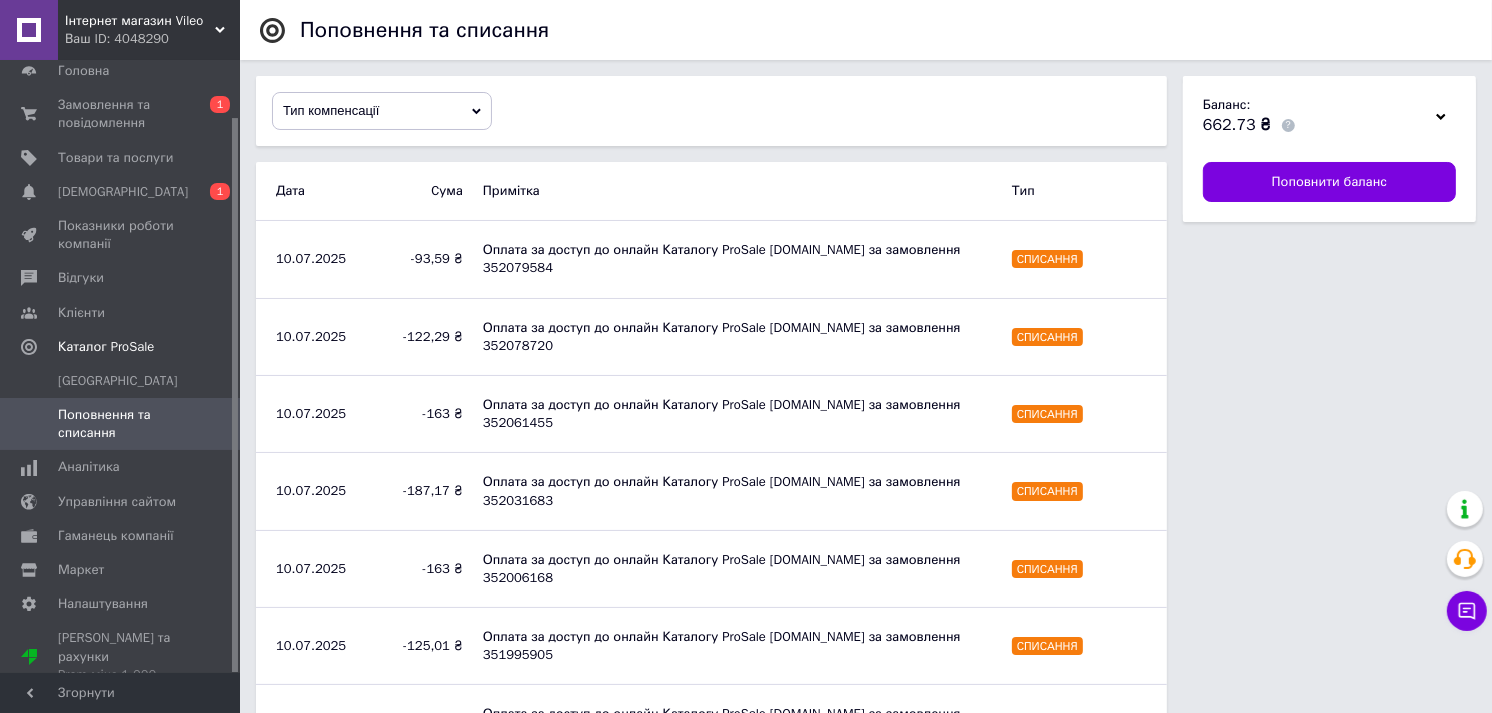 click on "Тип компенсації" at bounding box center [382, 111] 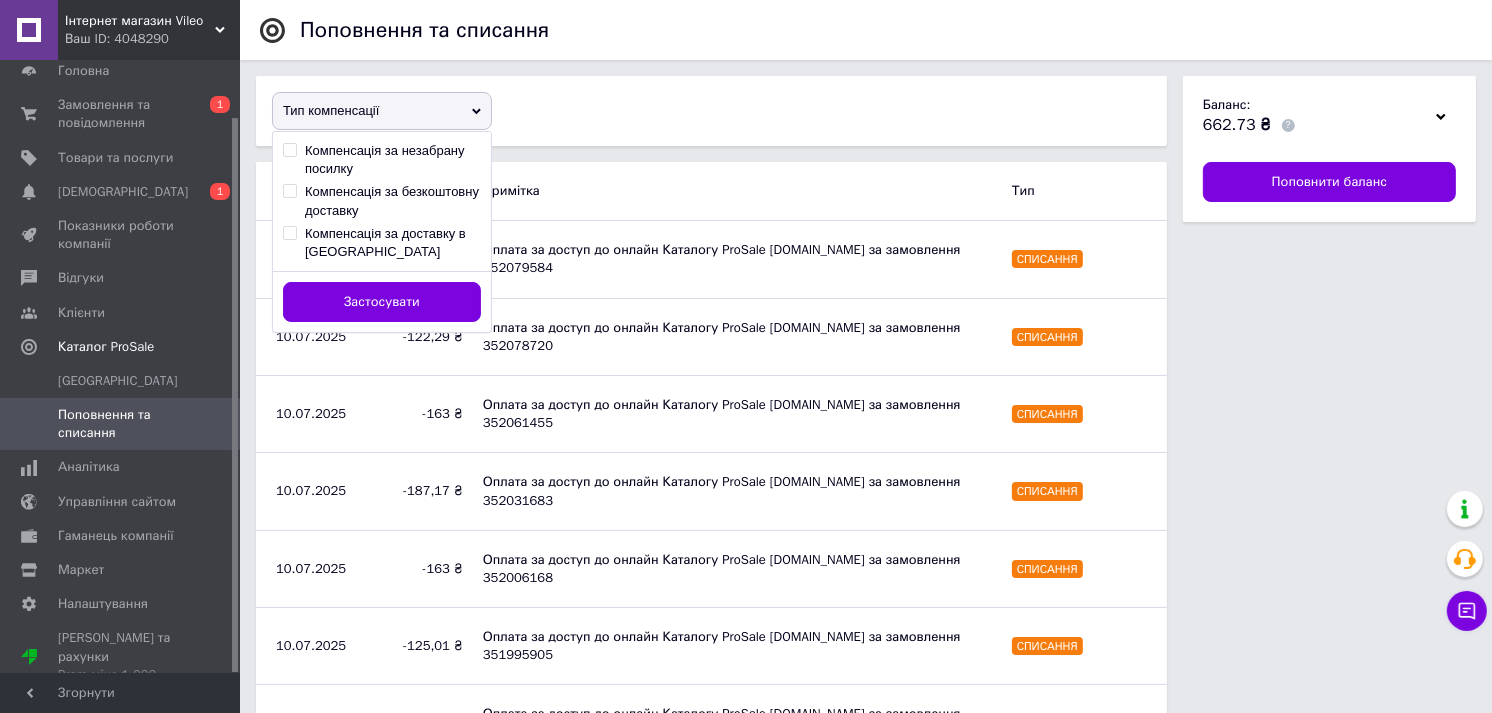 click on "Поповнення та списання Тип компенсації Компенсація за незабрану посилку Компенсація за безкоштовну доставку Компенсація за доставку в Rozetka Застосувати Дата Cума Примітка Тип [DATE] -93,59 ₴ Оплата за доступ до онлайн Каталогу ProSale [DOMAIN_NAME] за замовлення 352079584 Списання [DATE] -122,29 ₴ Оплата за доступ до онлайн Каталогу ProSale [DOMAIN_NAME] за замовлення 352078720 Списання [DATE] -163 ₴ Оплата за доступ до онлайн Каталогу ProSale [DOMAIN_NAME] за замовлення 352061455 Списання [DATE] -187,17 ₴ Оплата за доступ до онлайн Каталогу ProSale [DOMAIN_NAME] за замовлення 352031683 Списання [DATE] -163 ₴ Списання [DATE] -125,01 ₴ [DATE]" at bounding box center (866, 916) 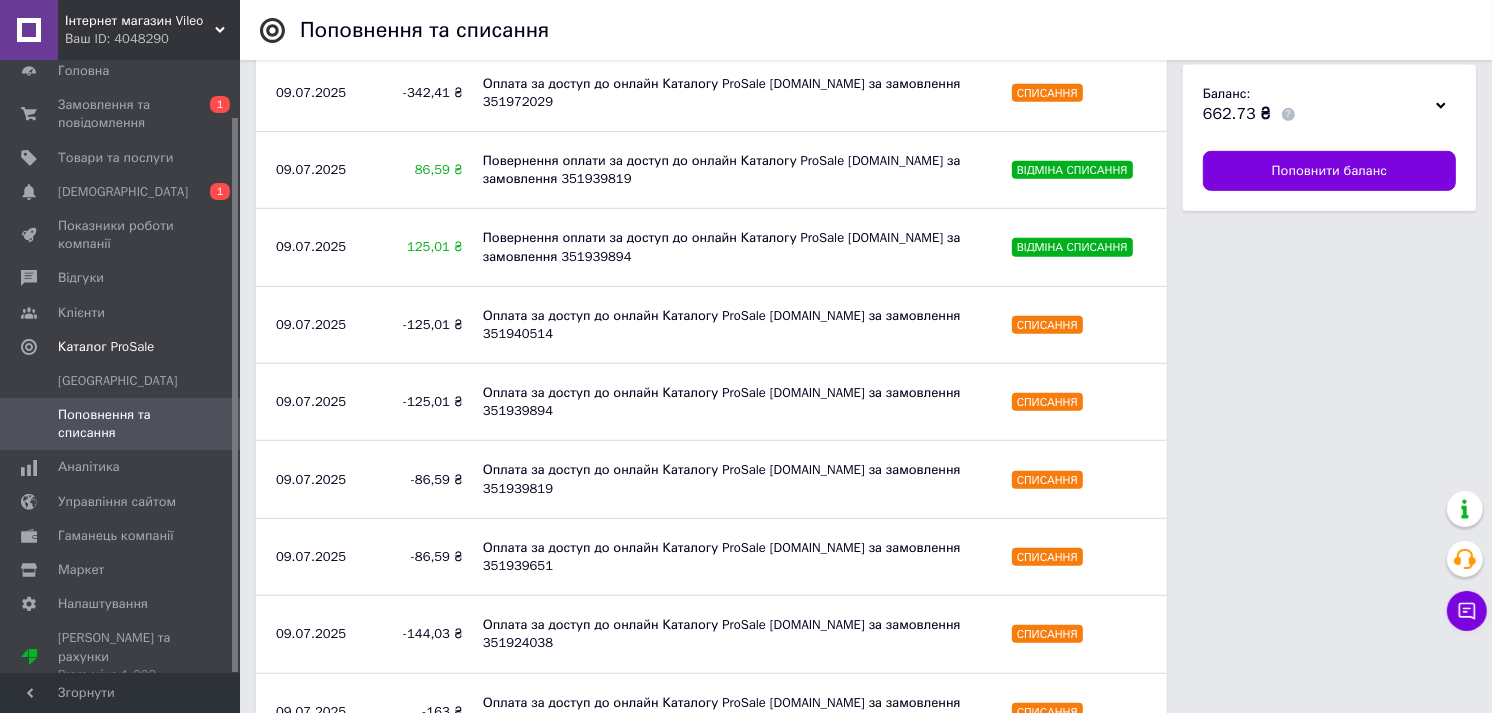 scroll, scrollTop: 866, scrollLeft: 0, axis: vertical 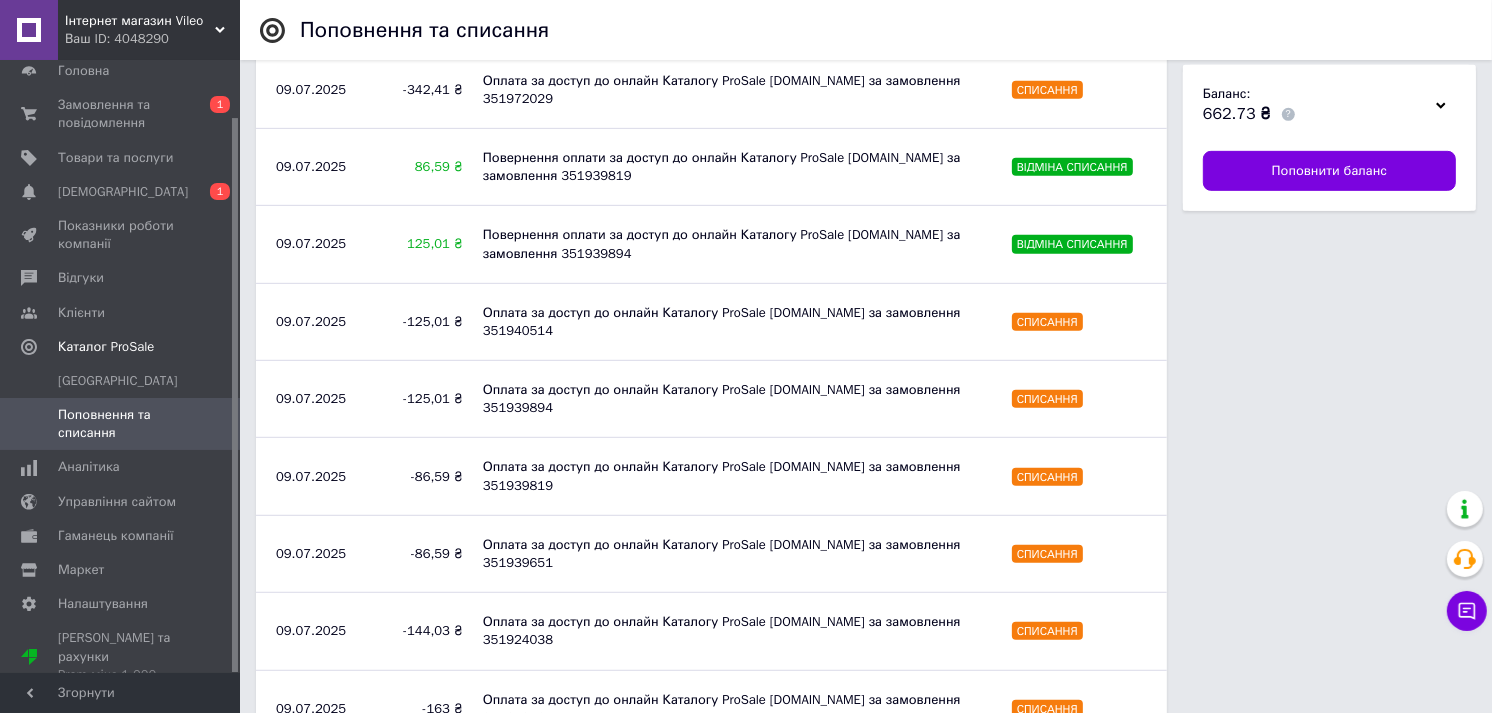 click on "Завантажити ще" at bounding box center [347, 930] 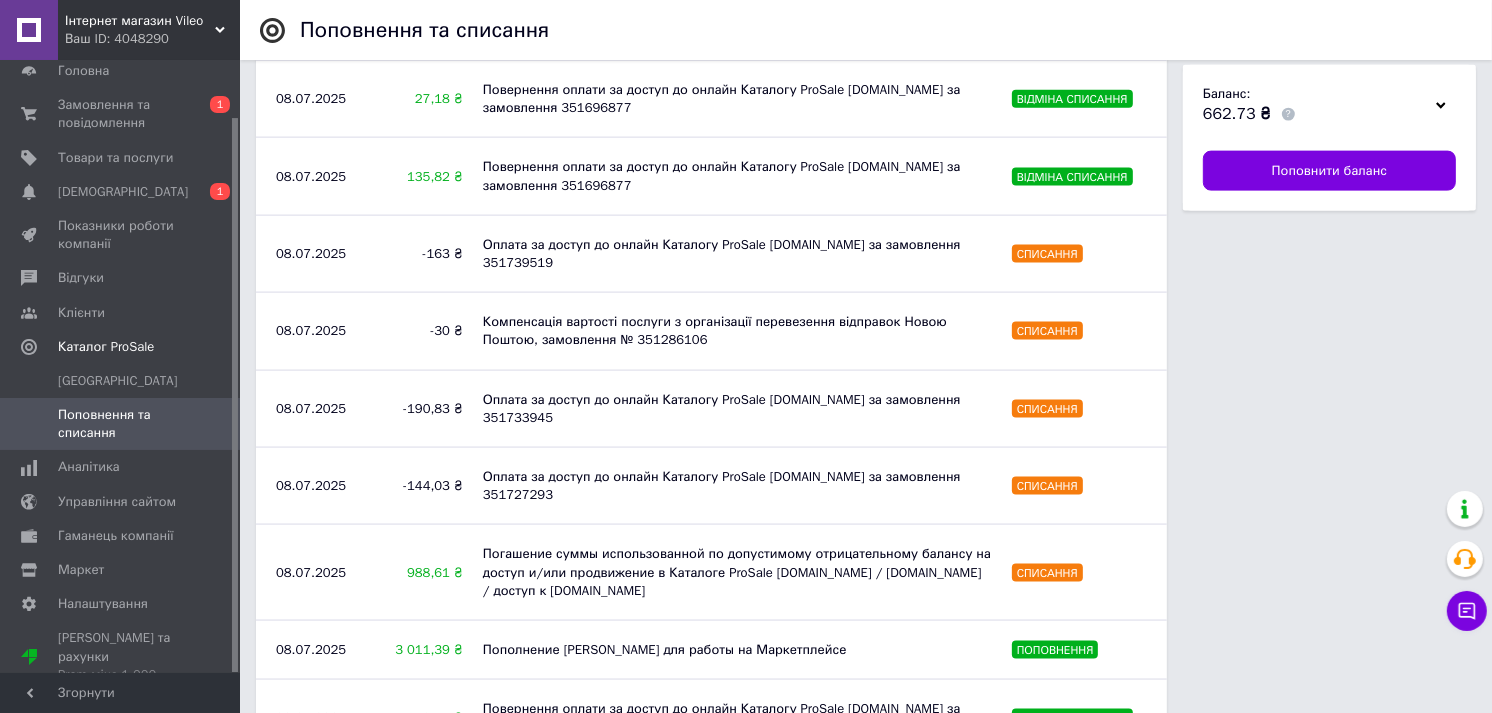 scroll, scrollTop: 2407, scrollLeft: 0, axis: vertical 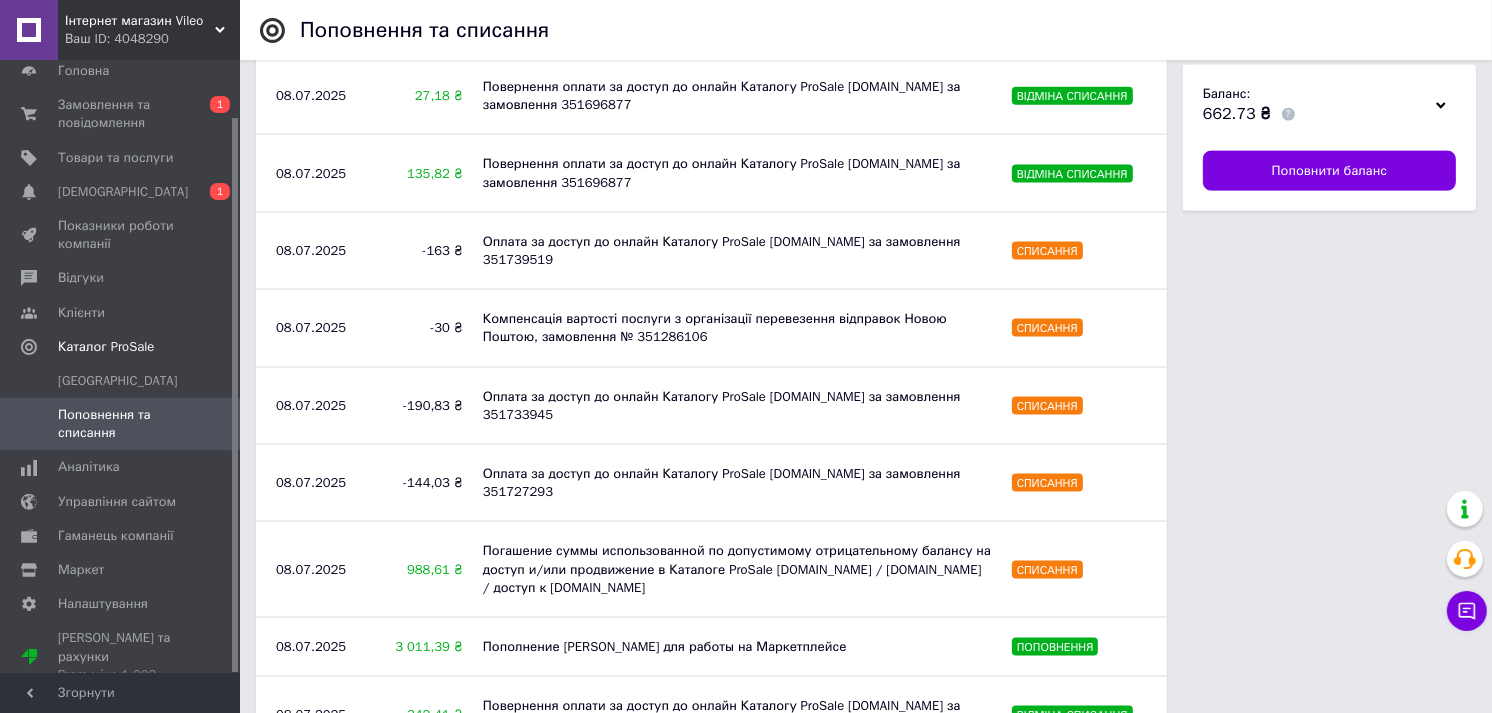 click on "Завантажити ще" at bounding box center [347, 1091] 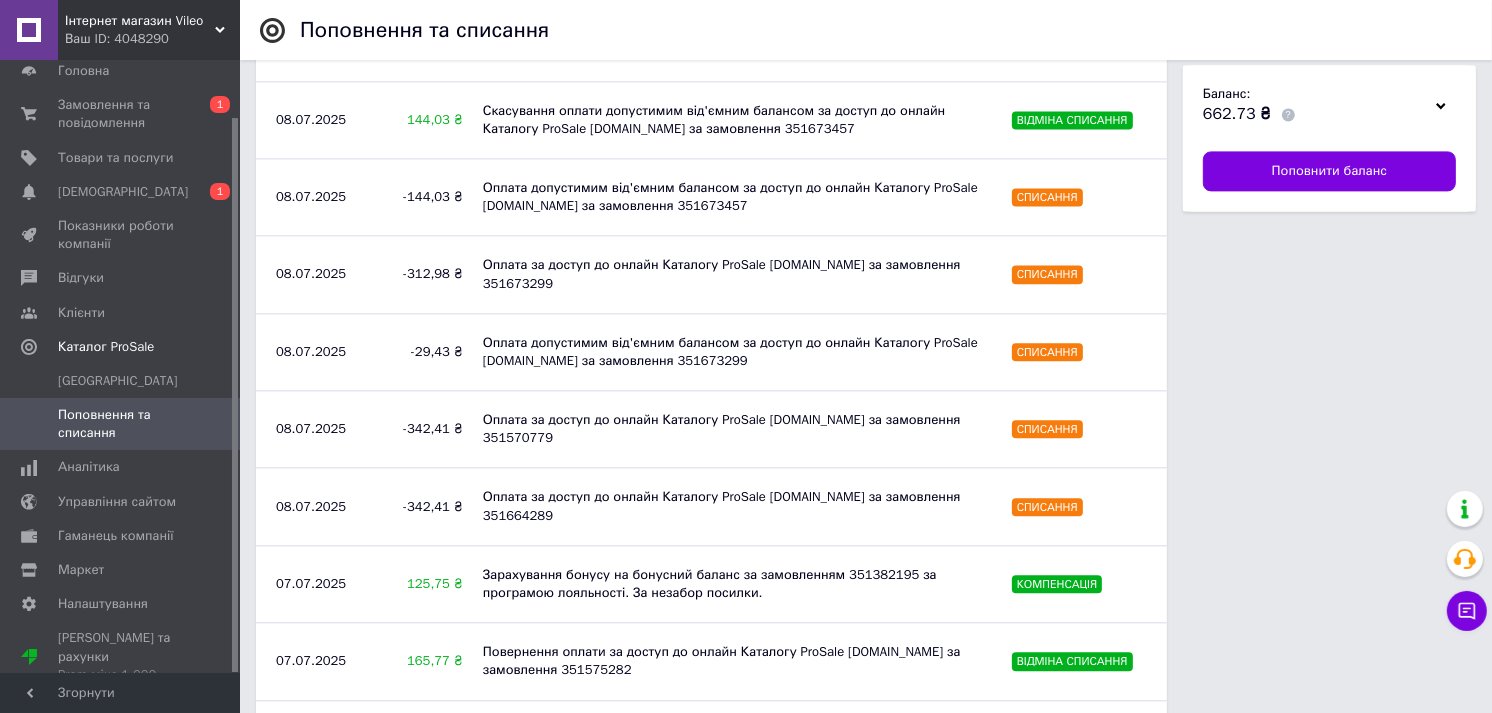 scroll, scrollTop: 4003, scrollLeft: 0, axis: vertical 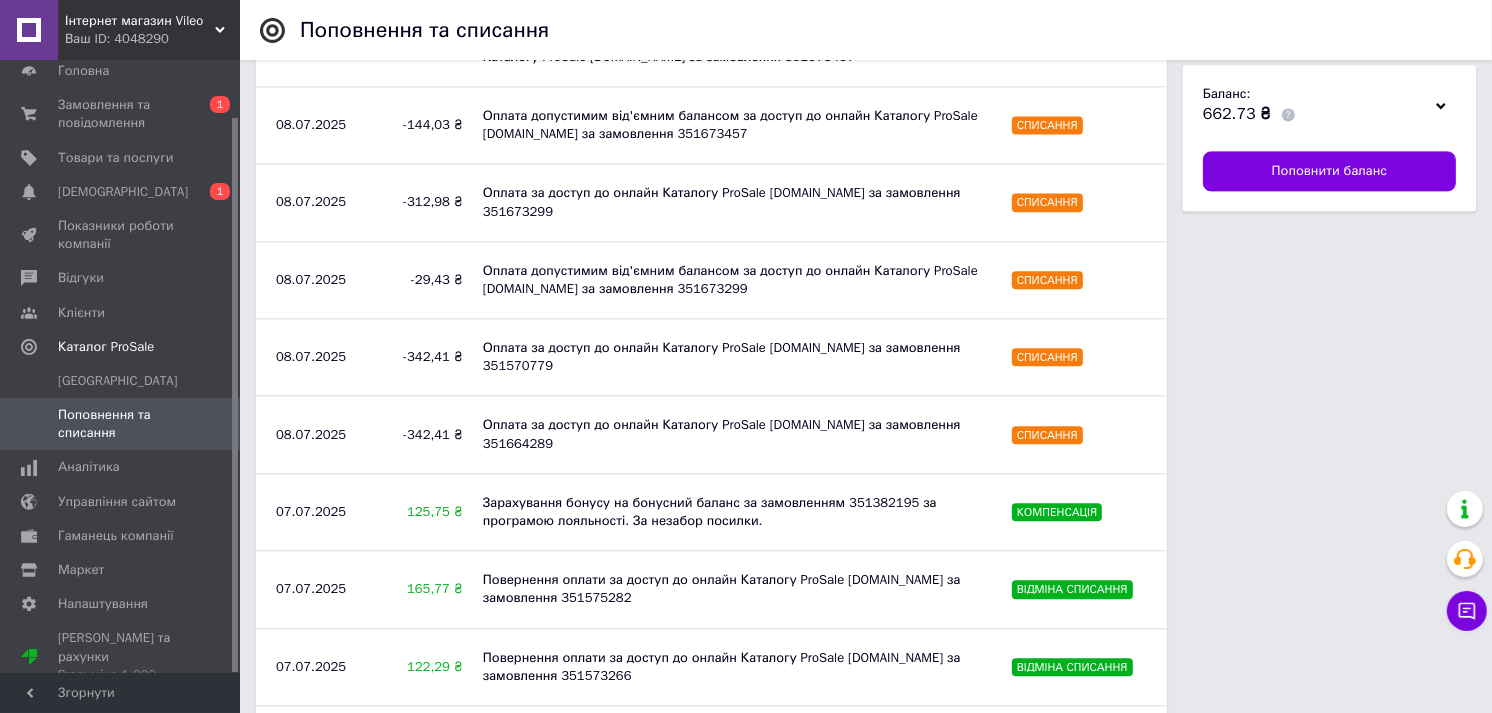 click on "Завантажити ще" at bounding box center (347, 1197) 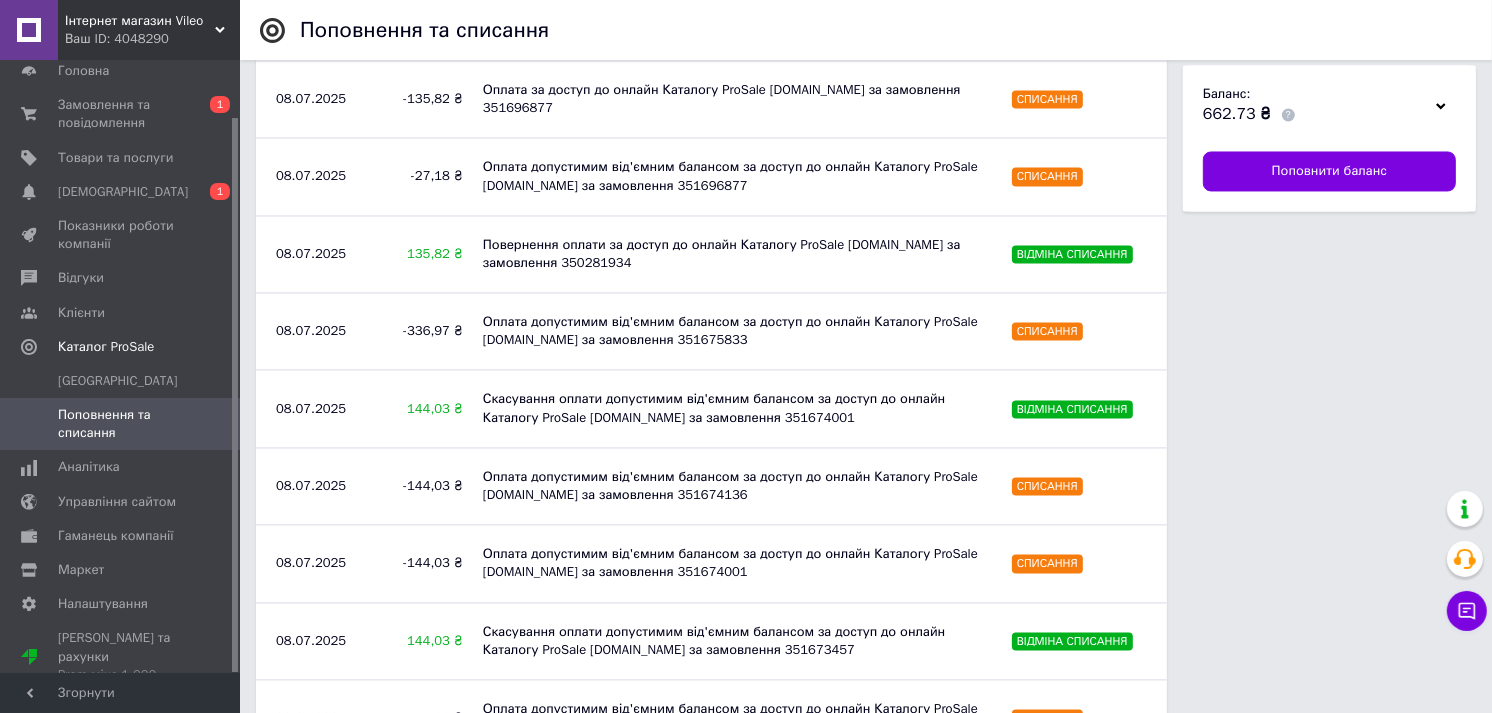 scroll, scrollTop: 3207, scrollLeft: 0, axis: vertical 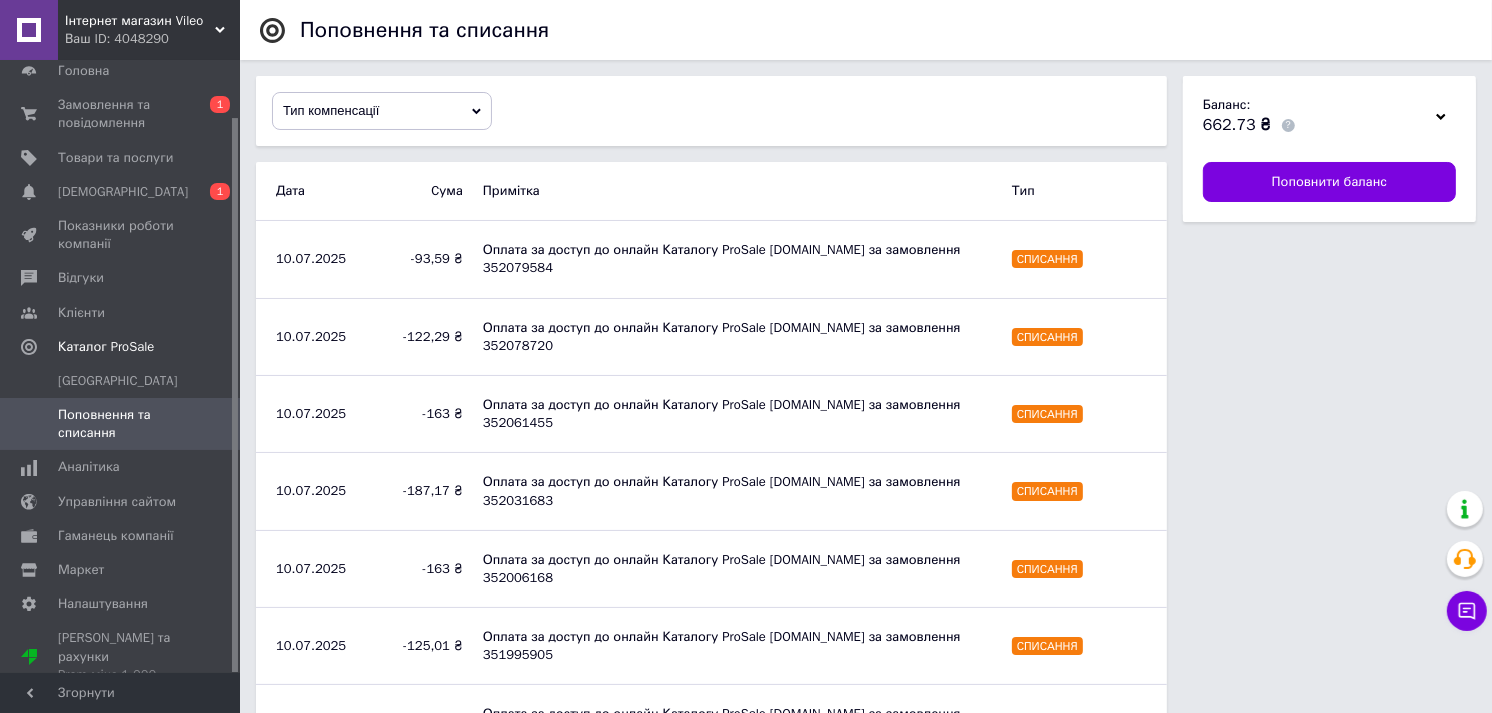 click on "Тип компенсації" at bounding box center [711, 111] 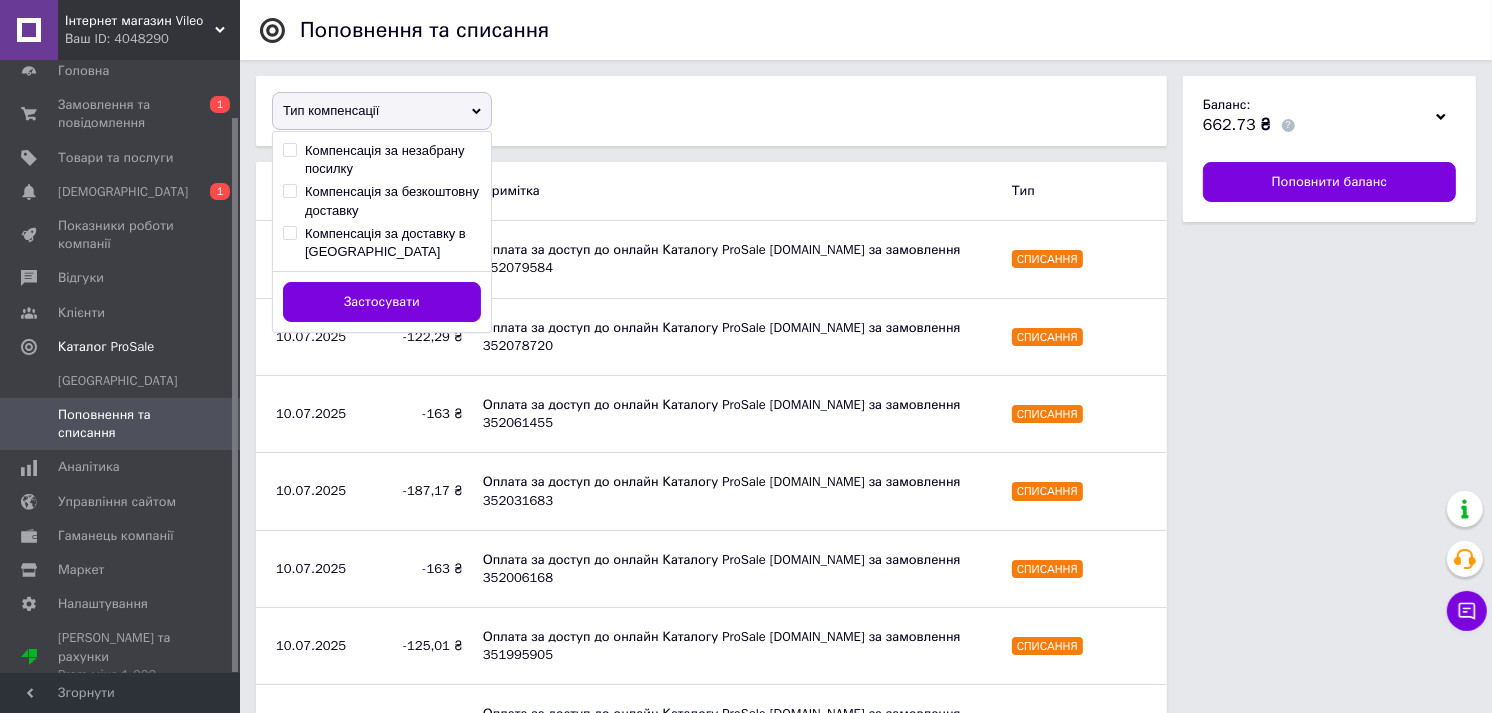 click on "Компенсація за незабрану посилку" at bounding box center [289, 149] 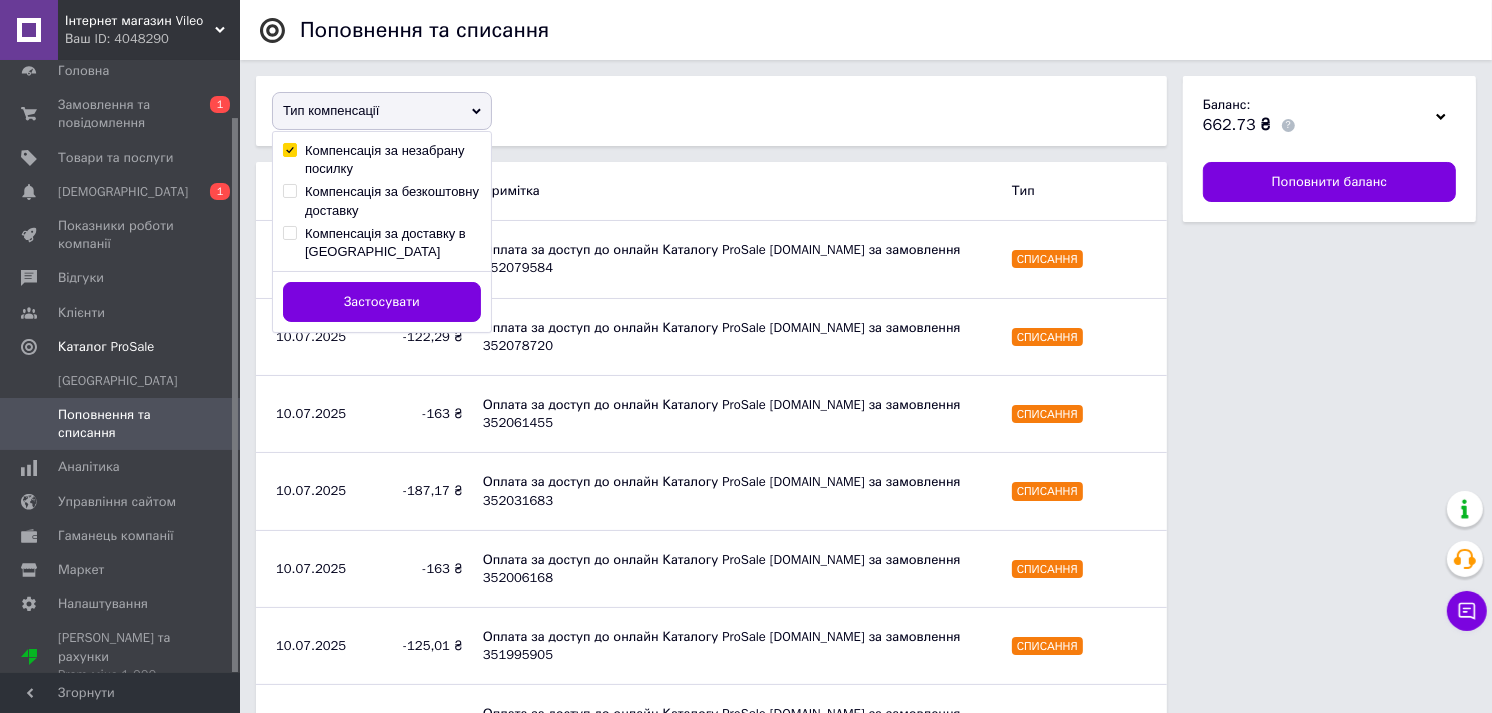 checkbox on "true" 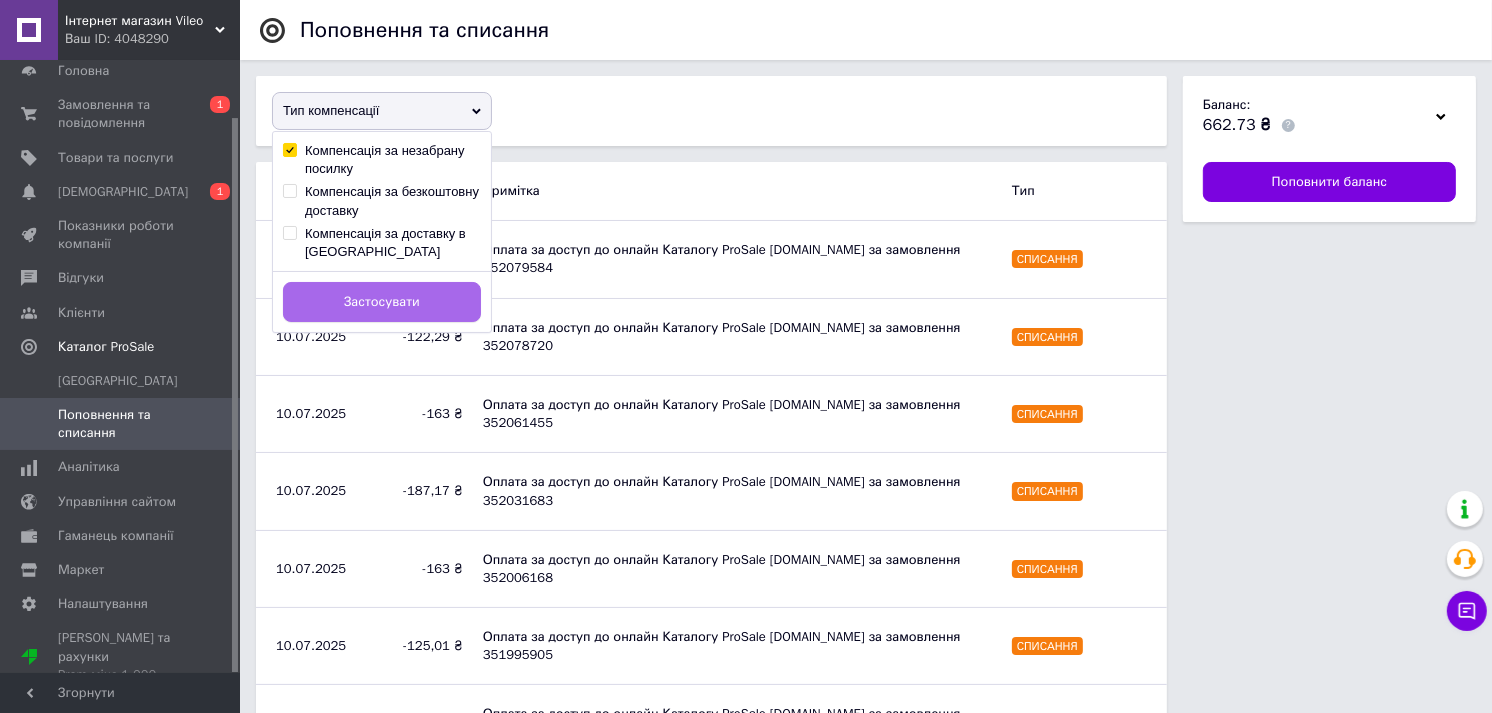 click on "Застосувати" at bounding box center [382, 302] 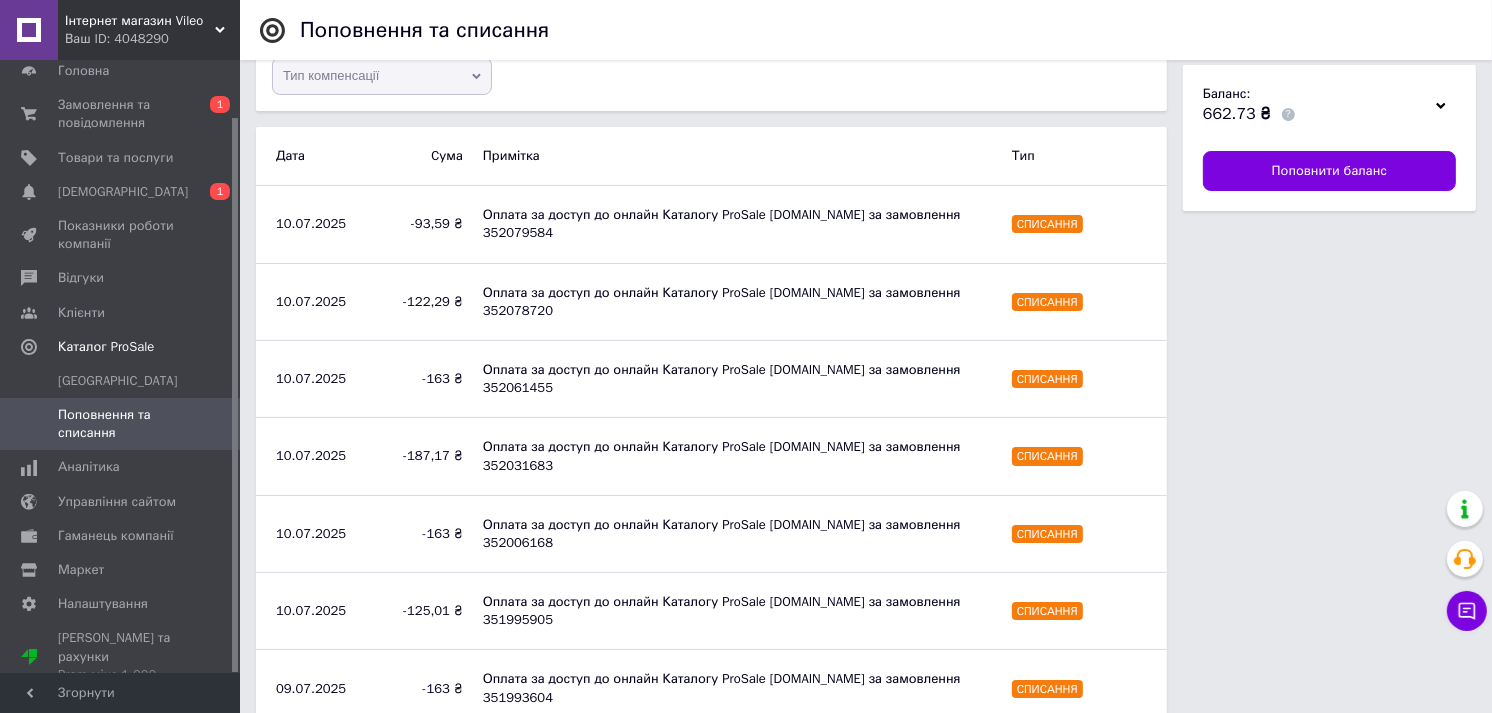 scroll, scrollTop: 0, scrollLeft: 0, axis: both 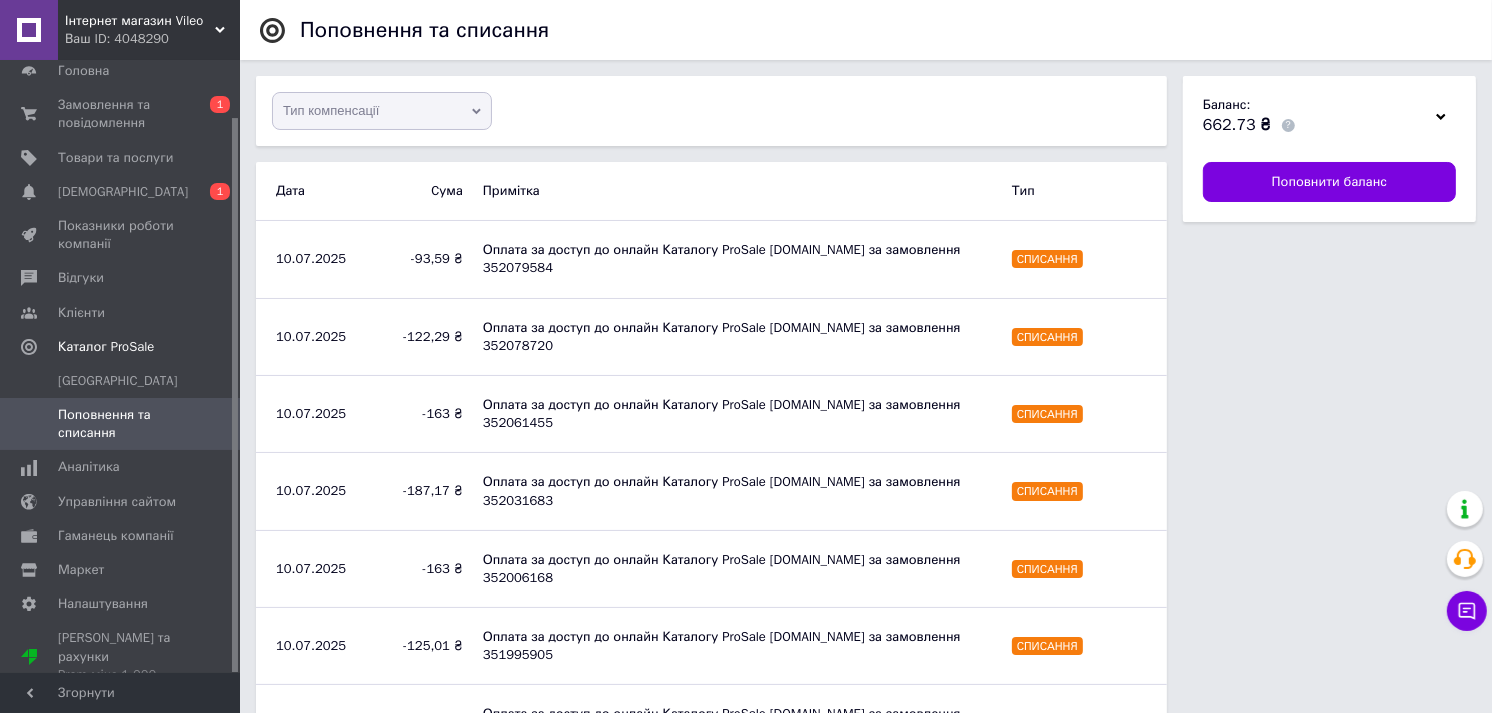 click on "Тип компенсації" at bounding box center (711, 111) 